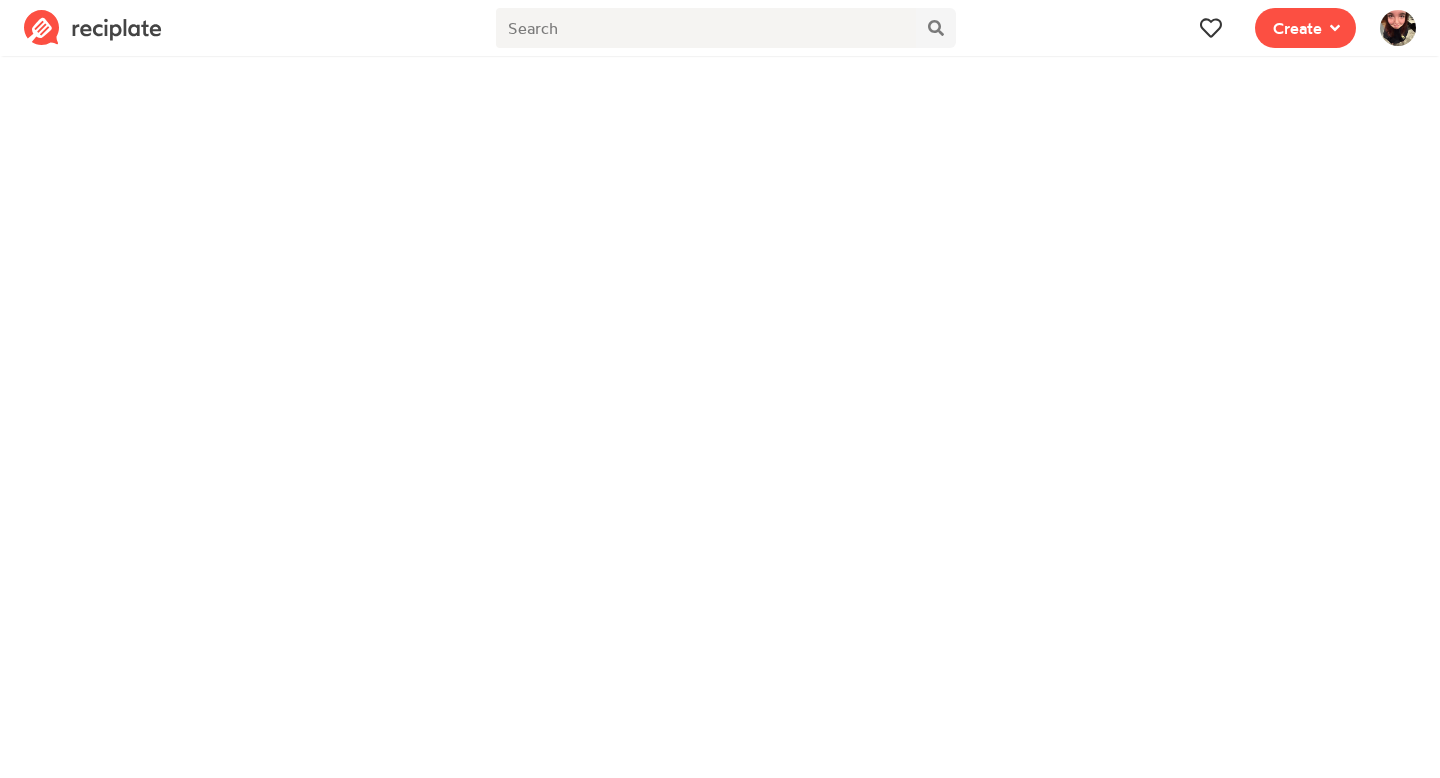scroll, scrollTop: 0, scrollLeft: 0, axis: both 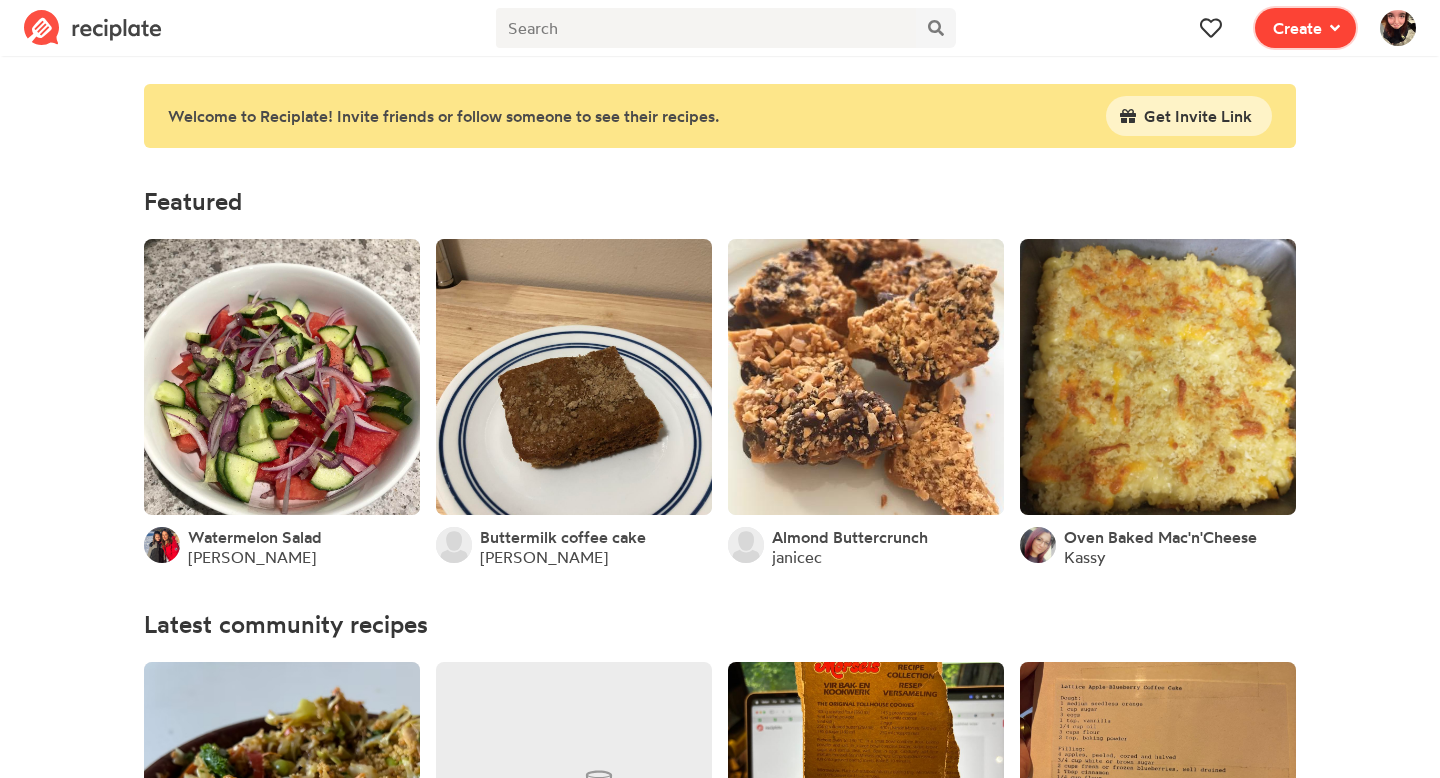 click on "Create" at bounding box center [1305, 28] 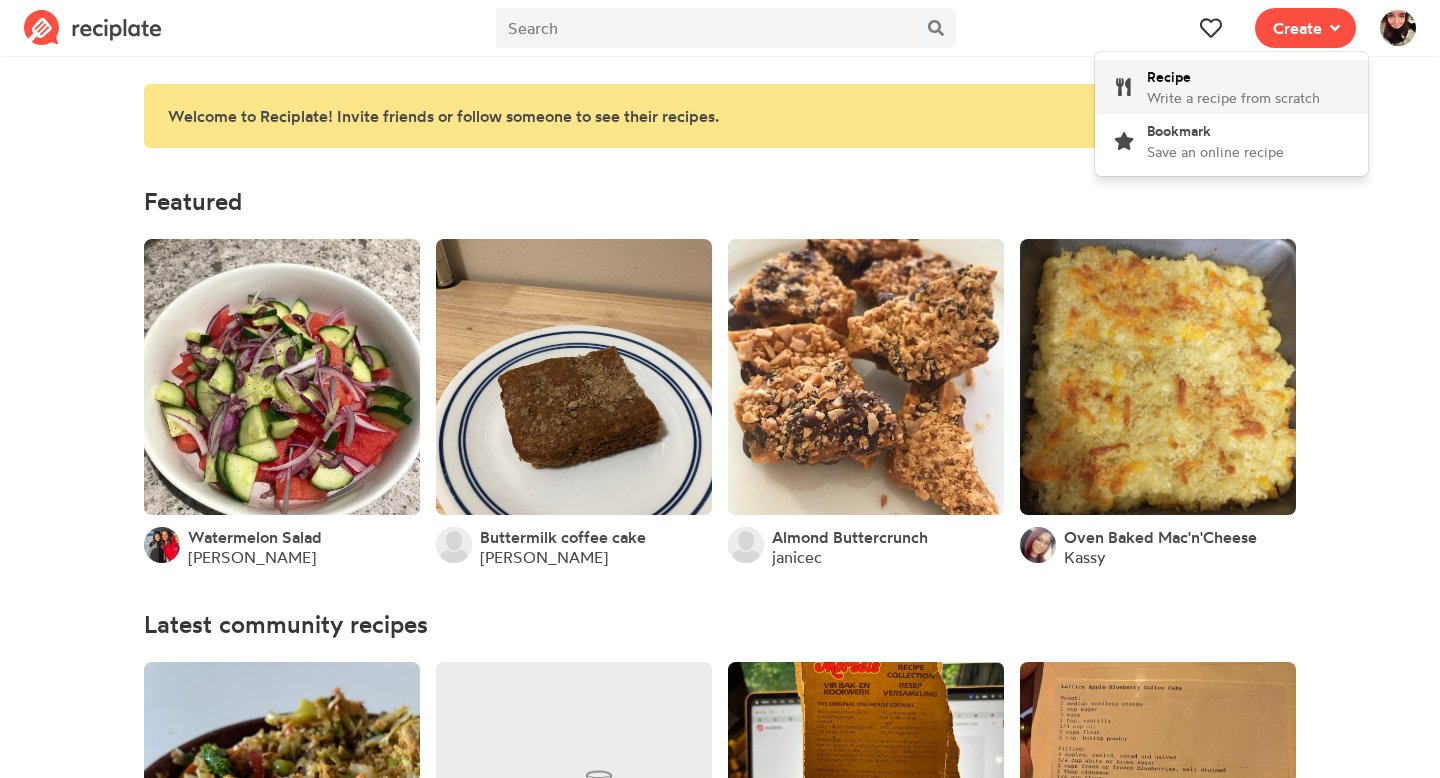 click on "Recipe  Write a recipe from scratch" at bounding box center (1233, 87) 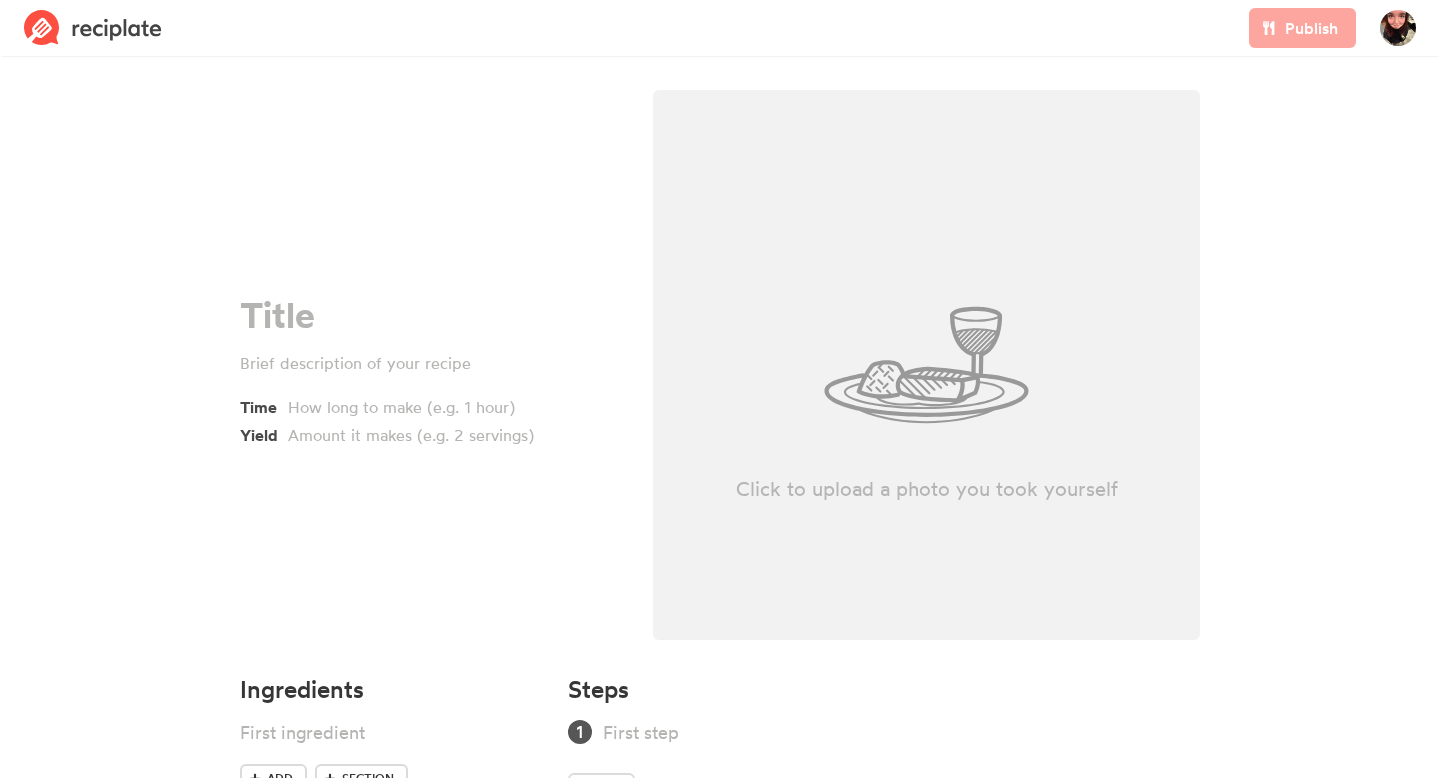 click on "Time Yield" at bounding box center [430, 371] 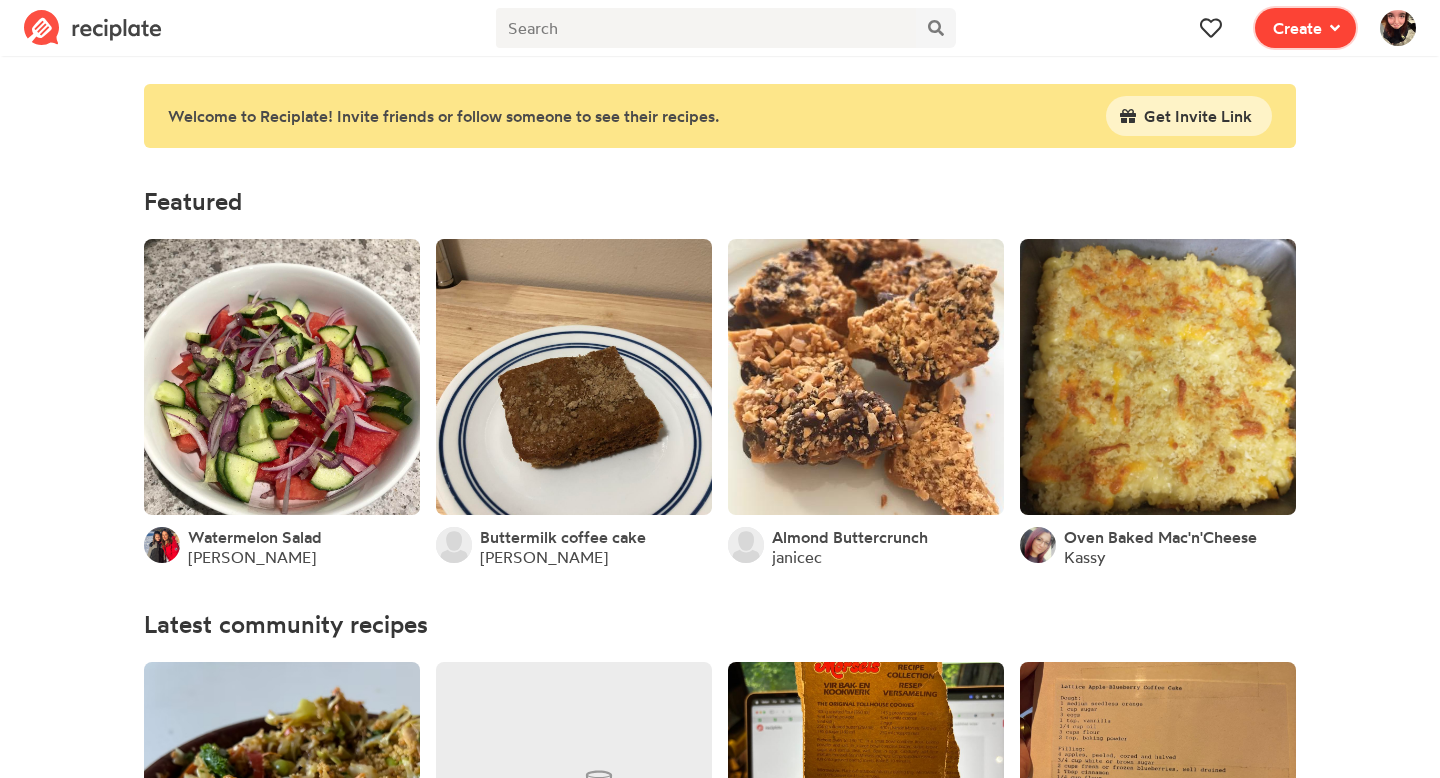 click on "Create" at bounding box center (1297, 28) 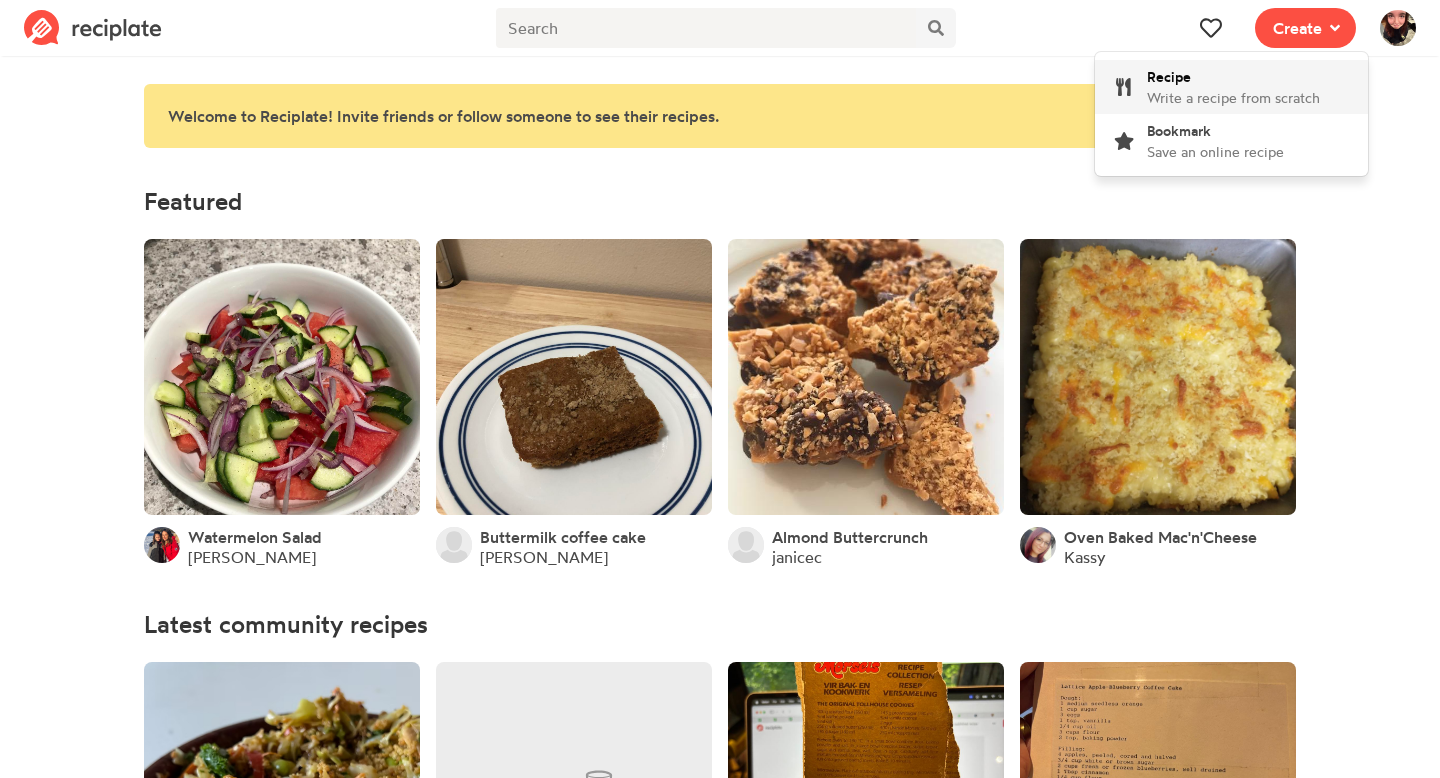 click on "Recipe  Write a recipe from scratch" at bounding box center [1233, 87] 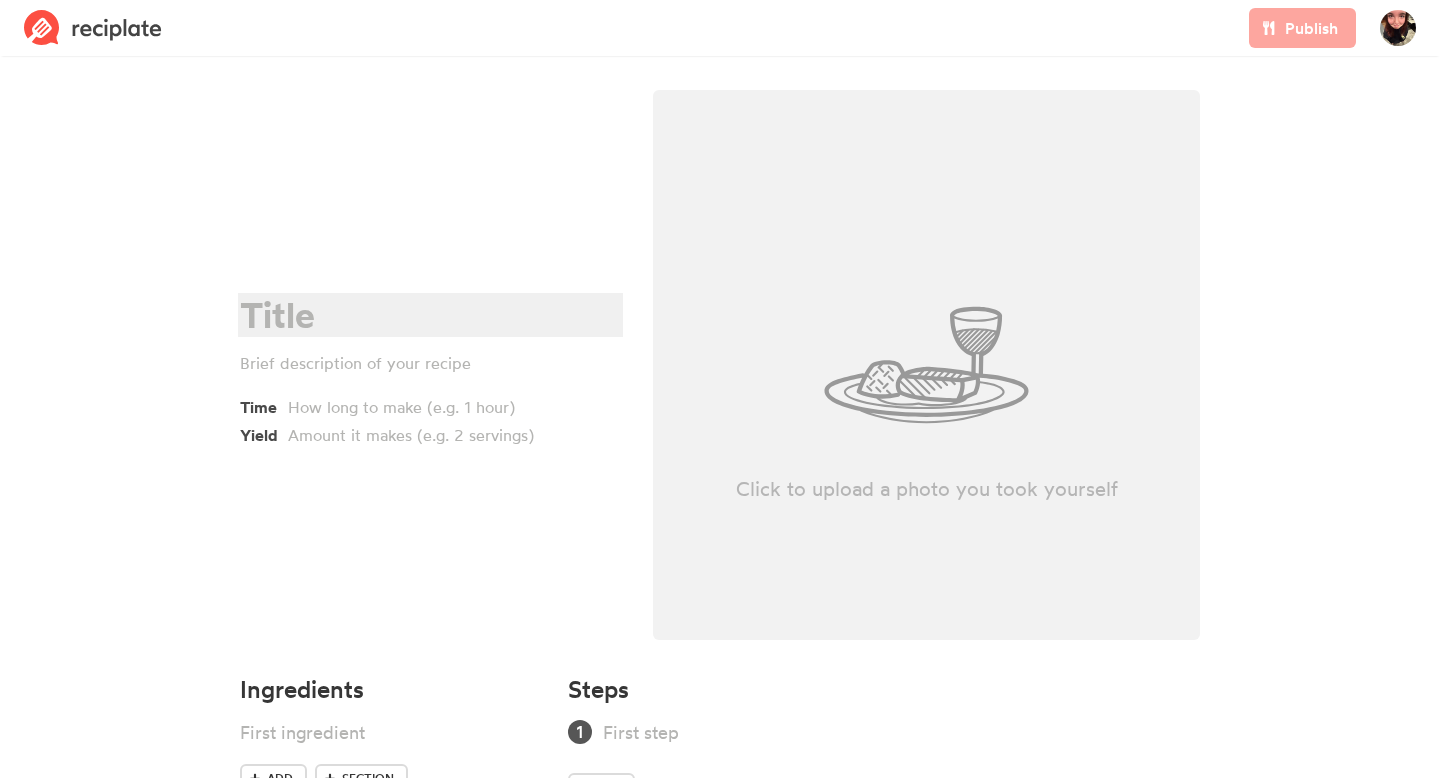 click at bounding box center [427, 315] 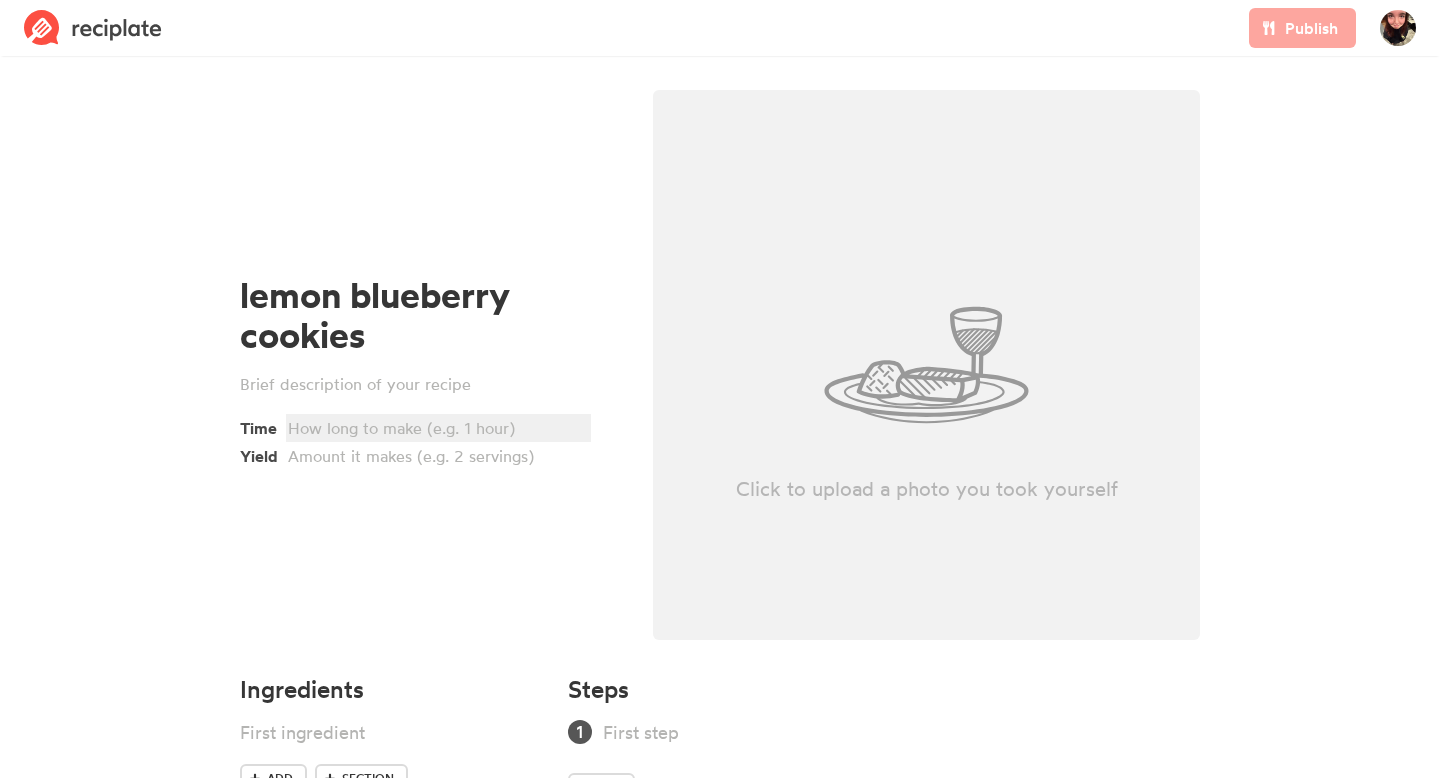 click at bounding box center (435, 428) 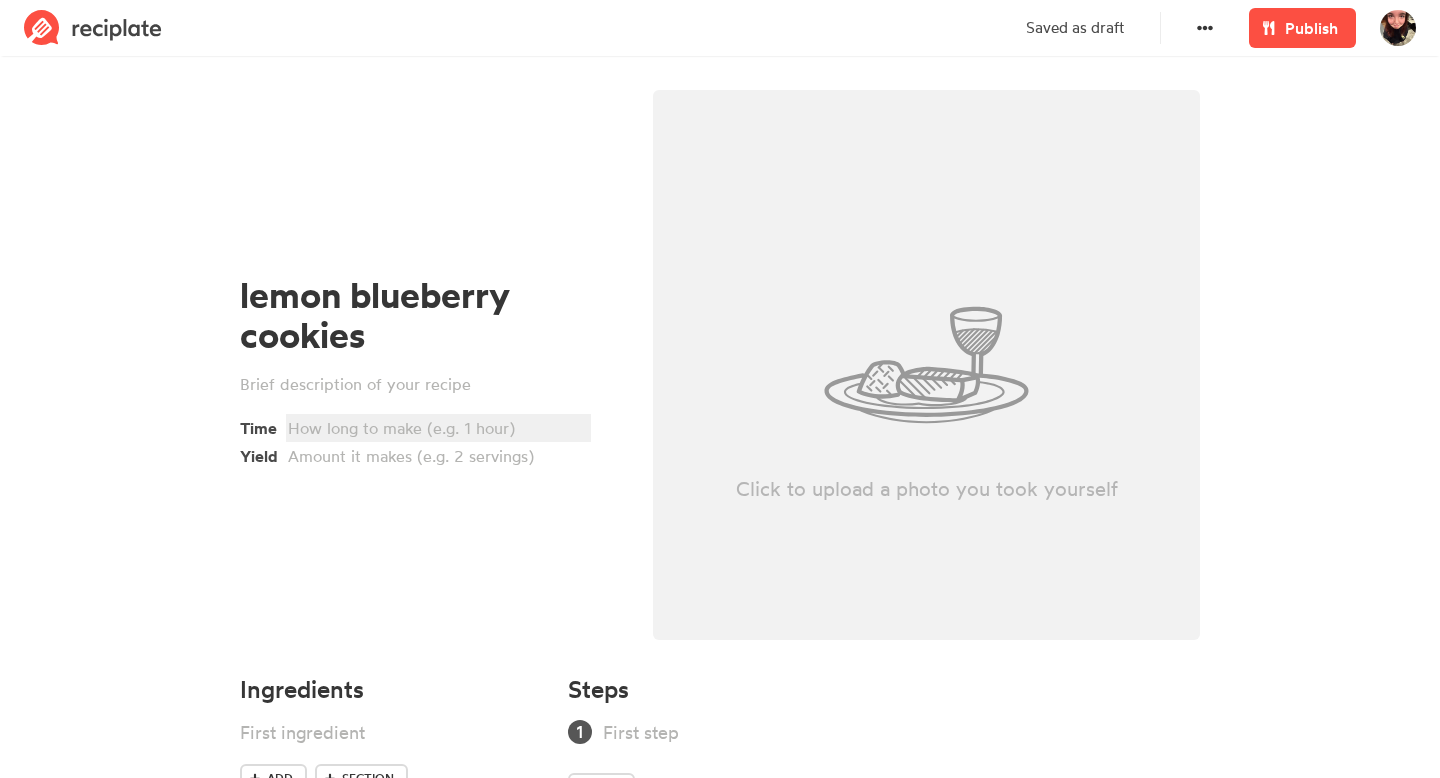 type 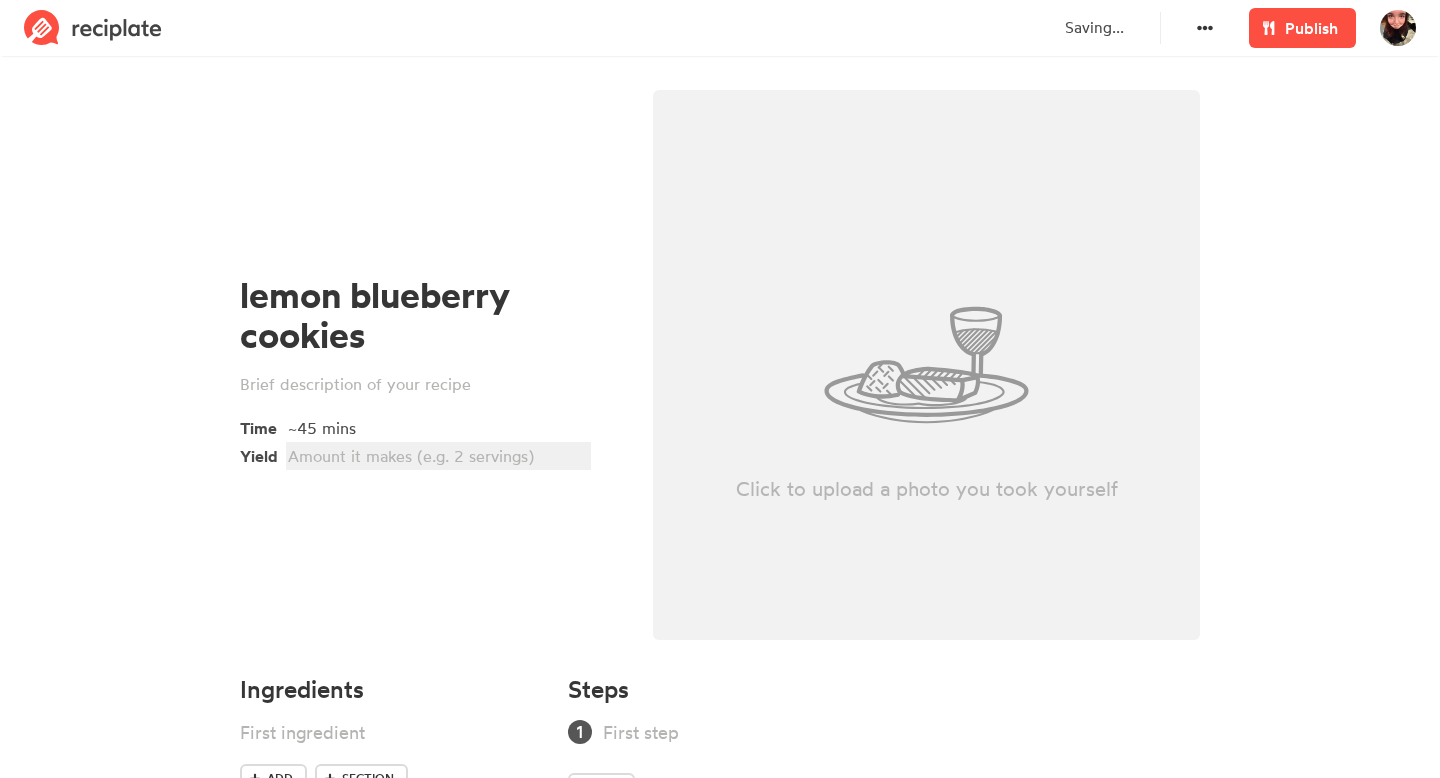 click at bounding box center [435, 456] 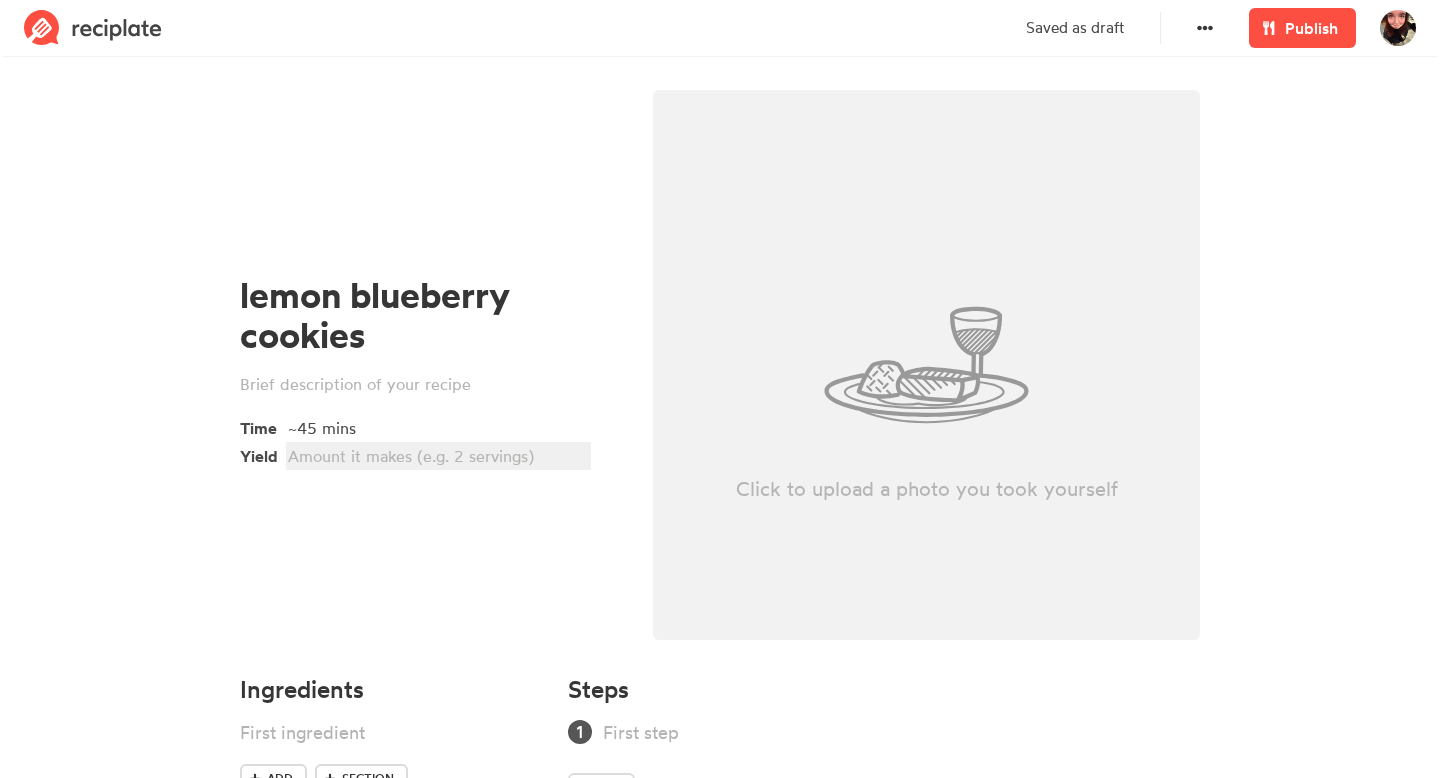 type 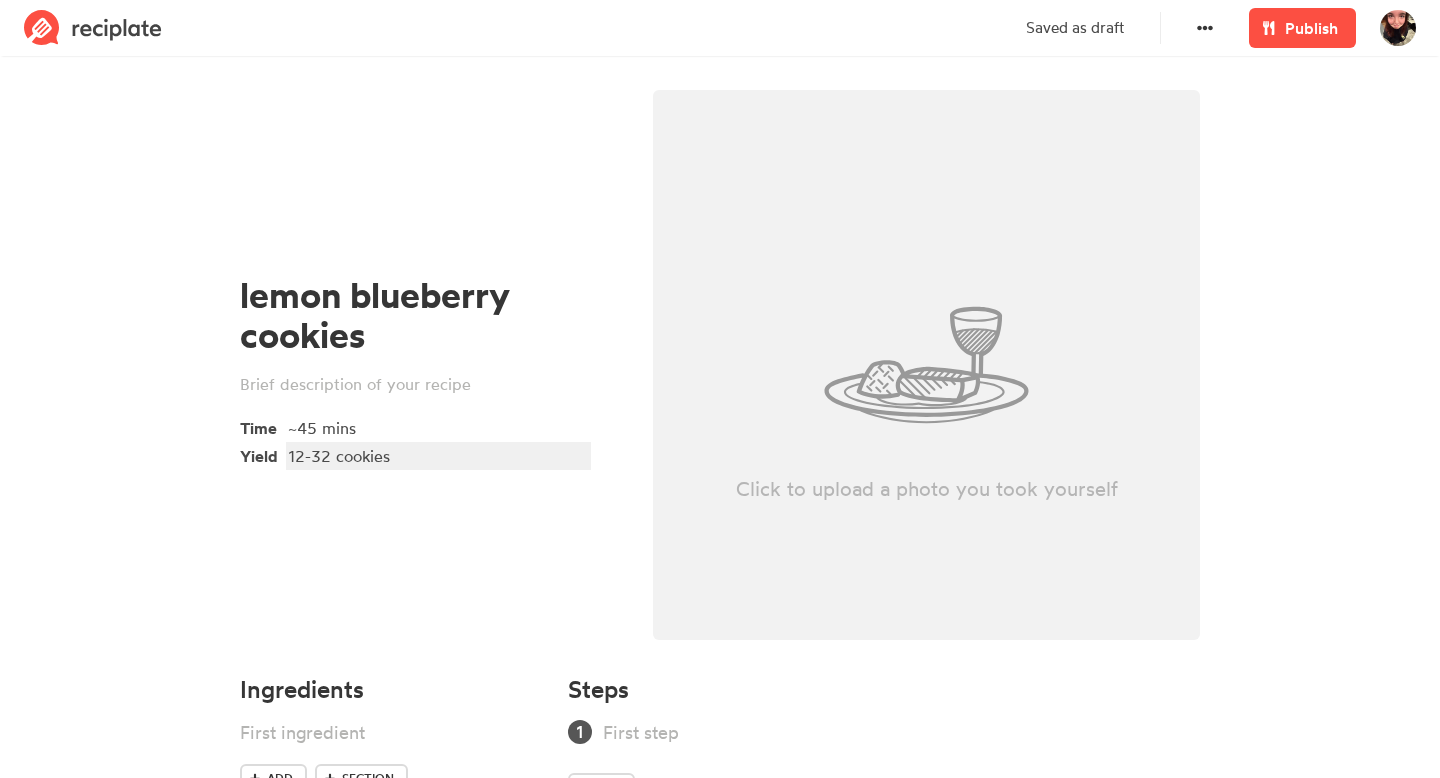 scroll, scrollTop: 81, scrollLeft: 0, axis: vertical 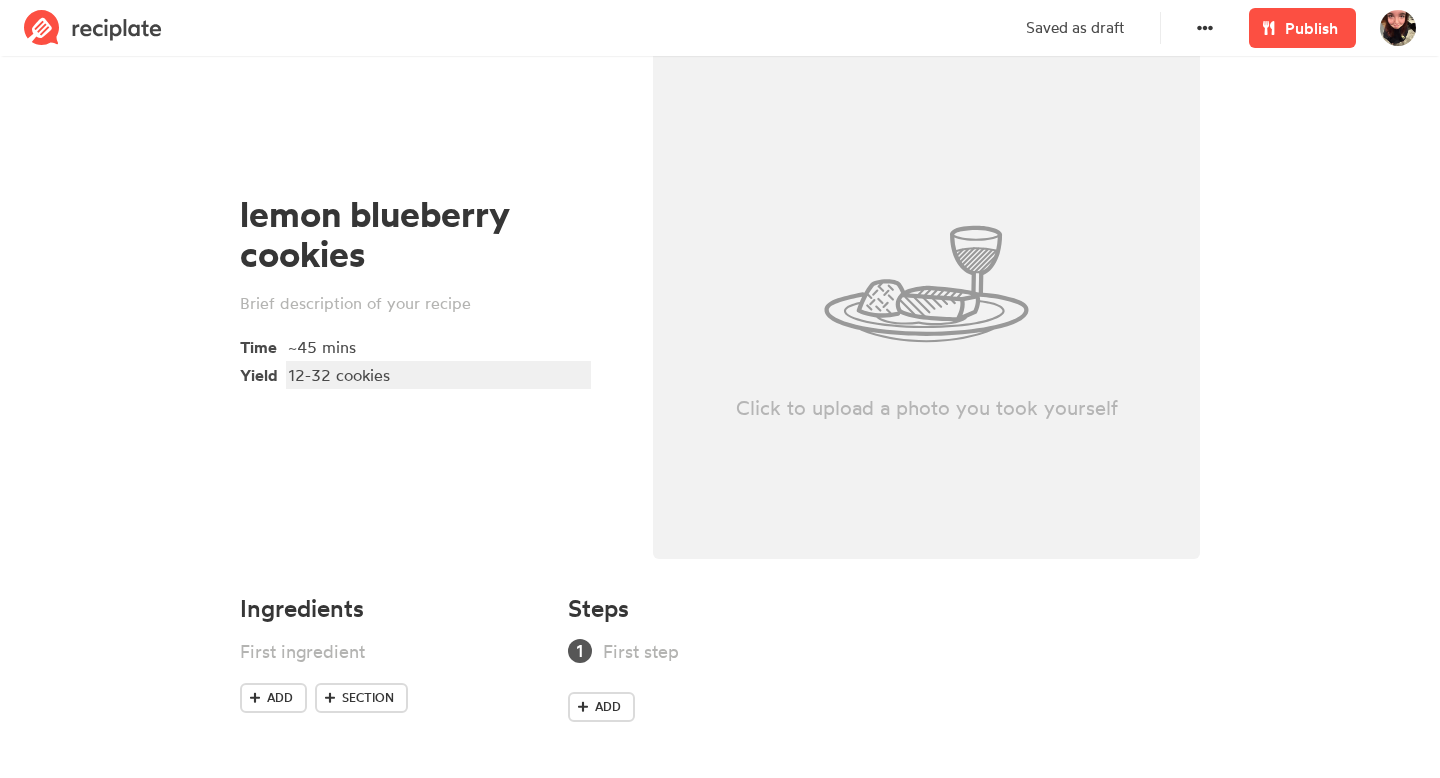 click on "12-32 cookies" at bounding box center (435, 375) 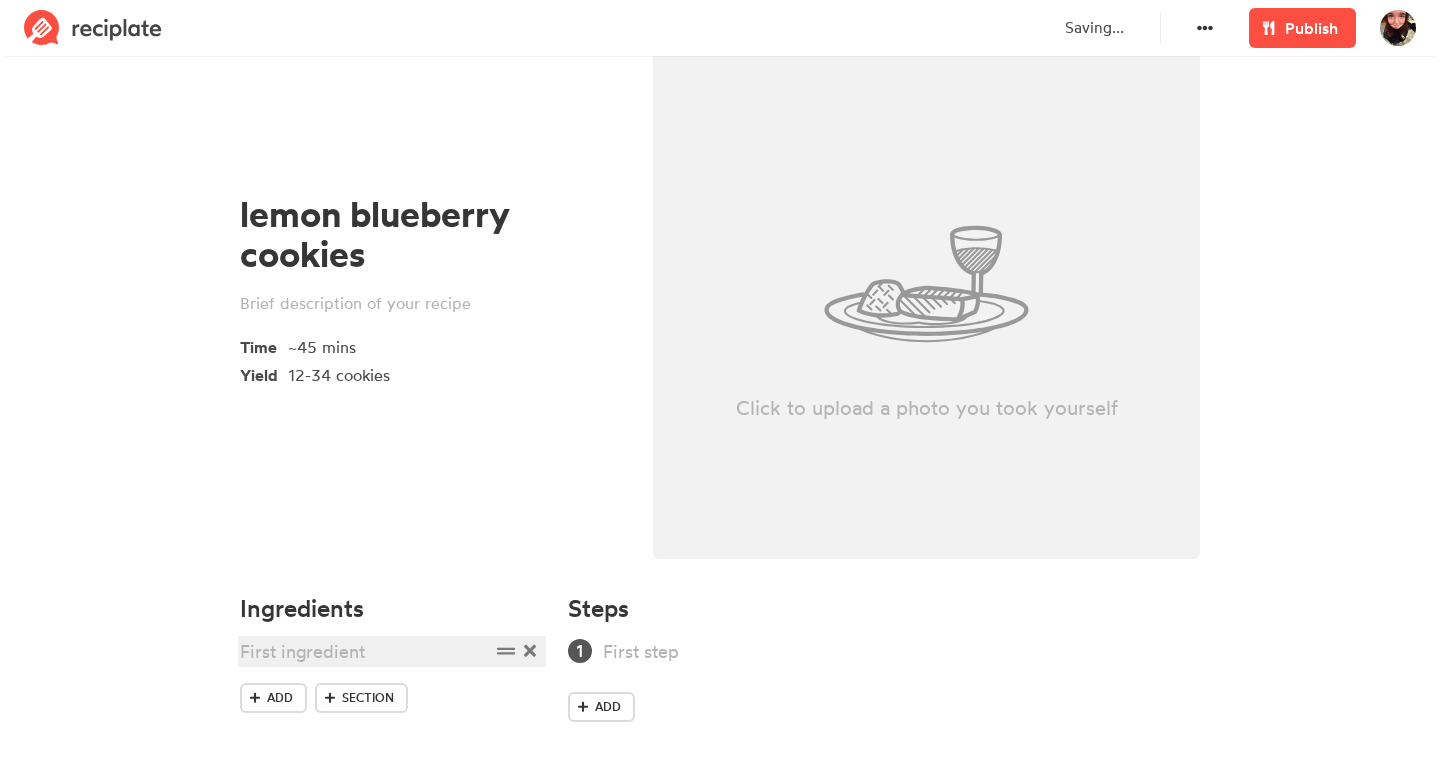 click at bounding box center [365, 651] 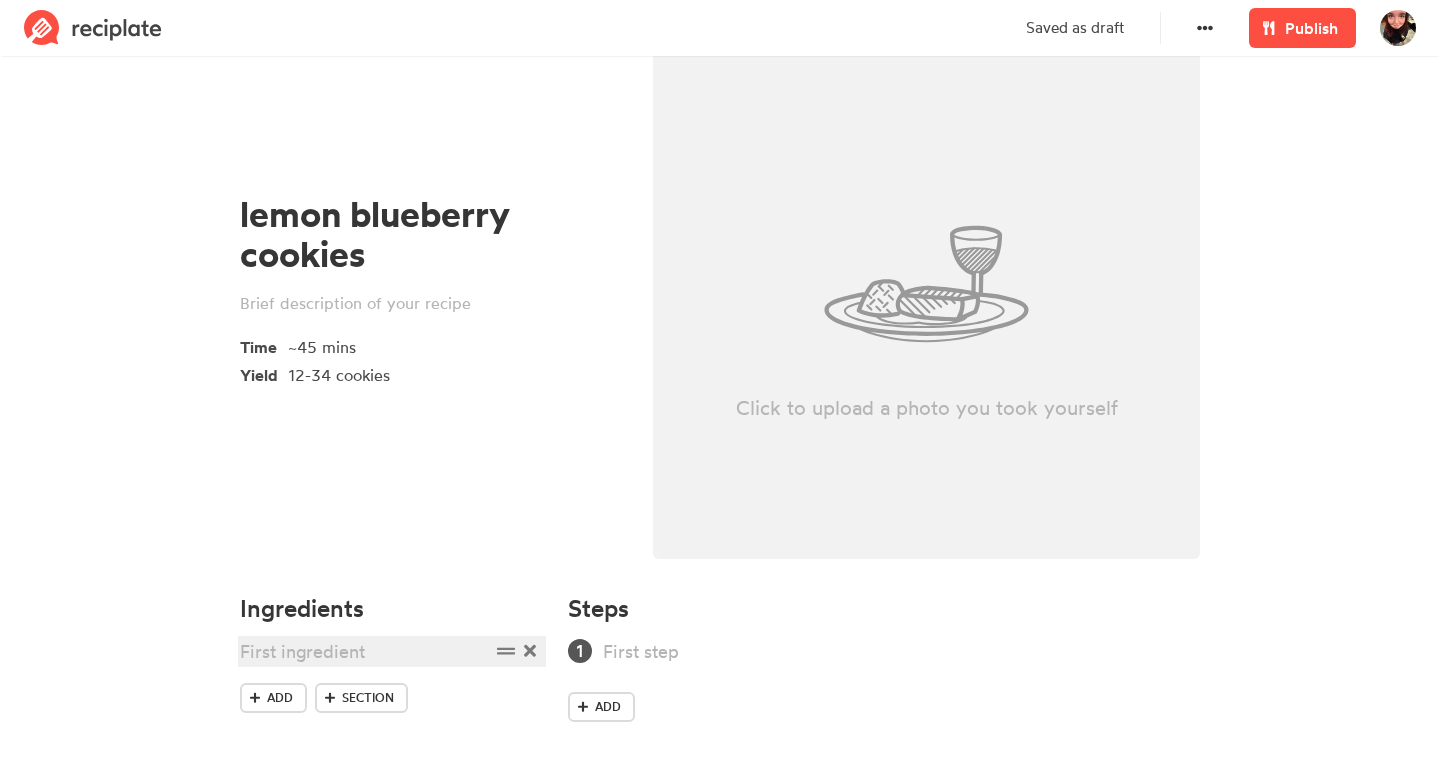 type 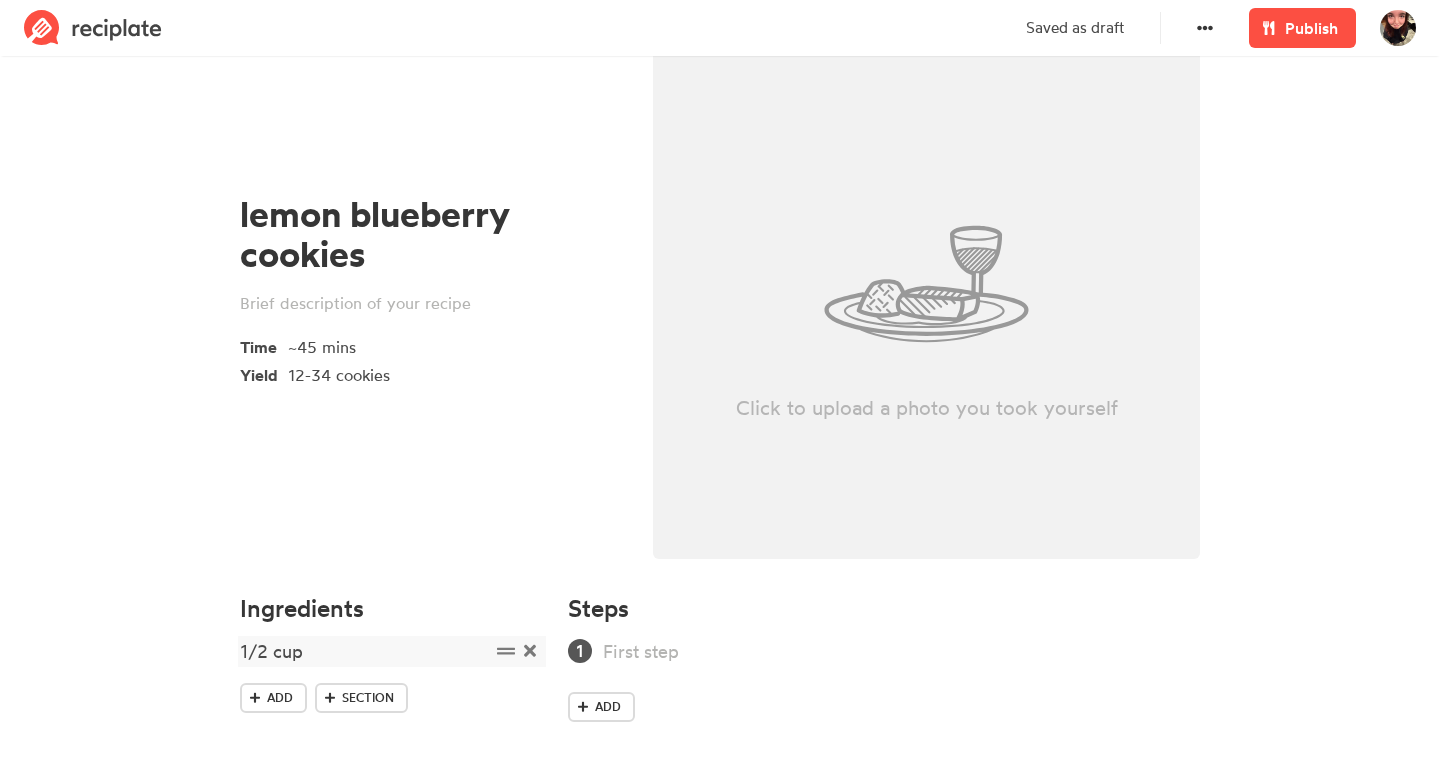 click 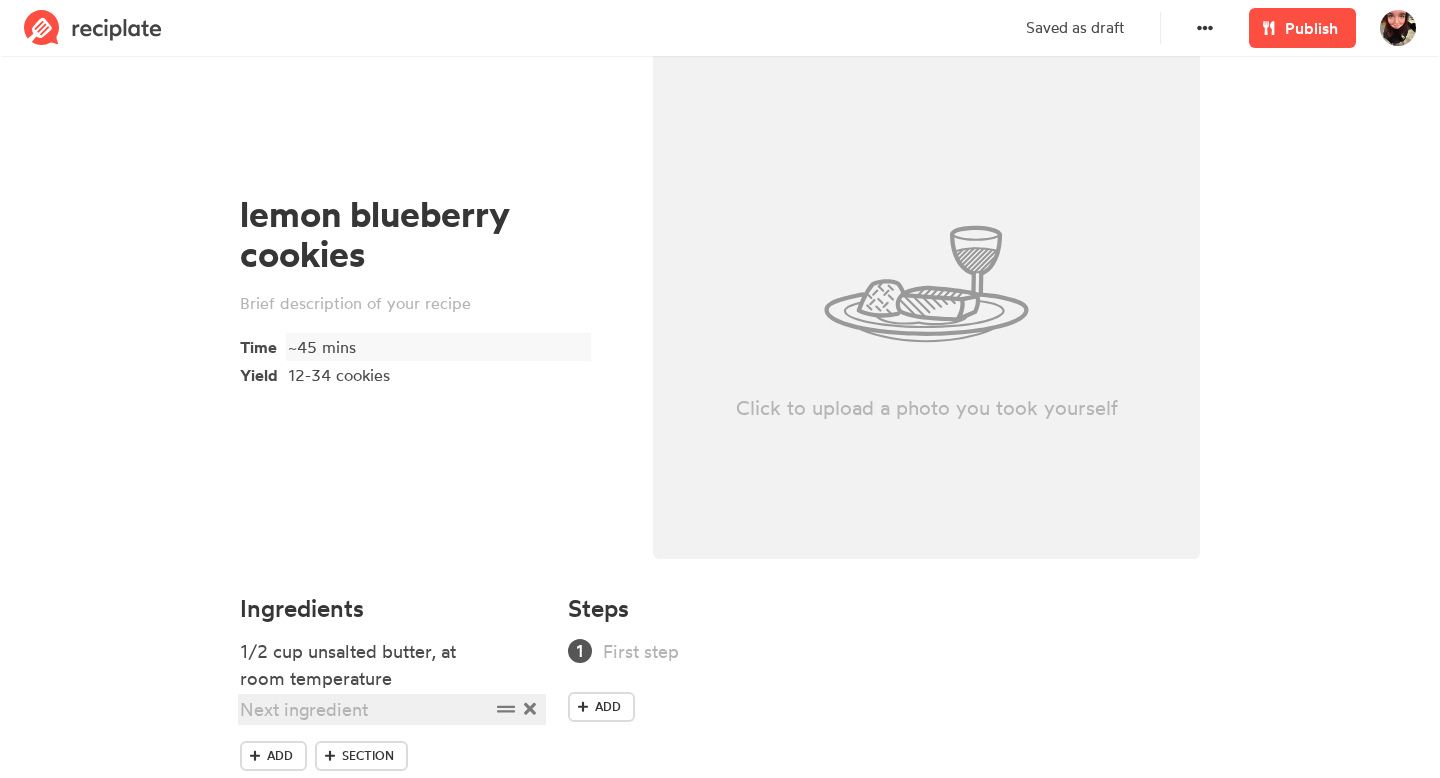 paste 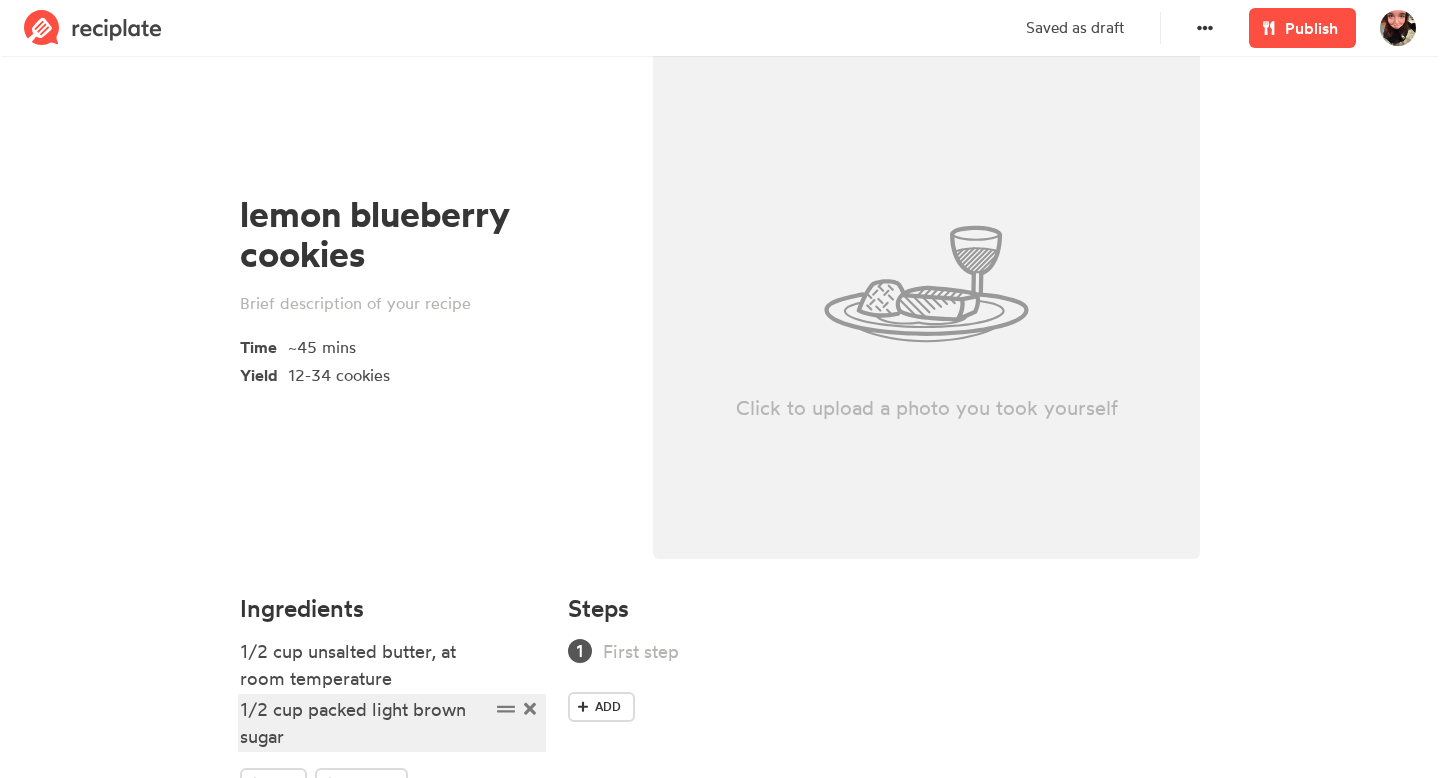 scroll, scrollTop: 166, scrollLeft: 0, axis: vertical 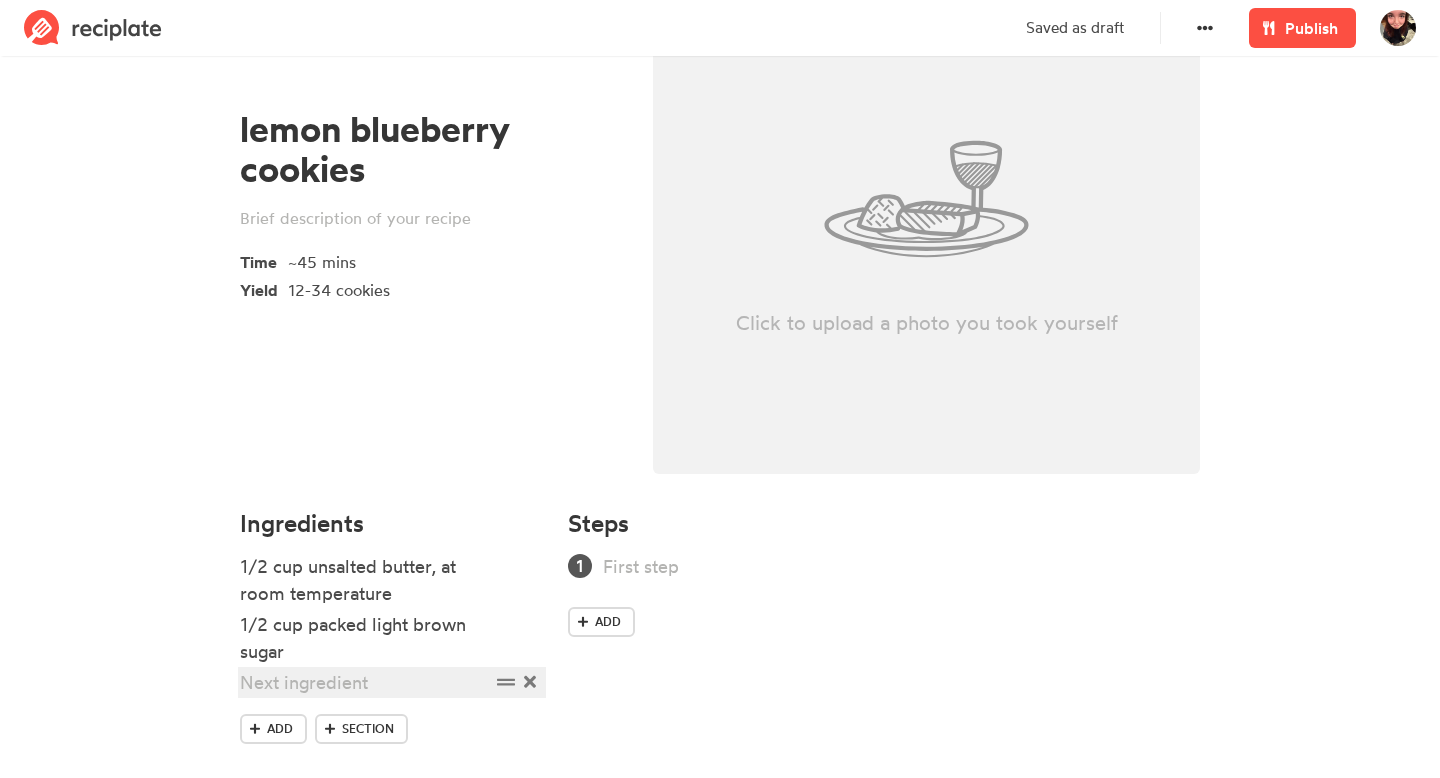 paste 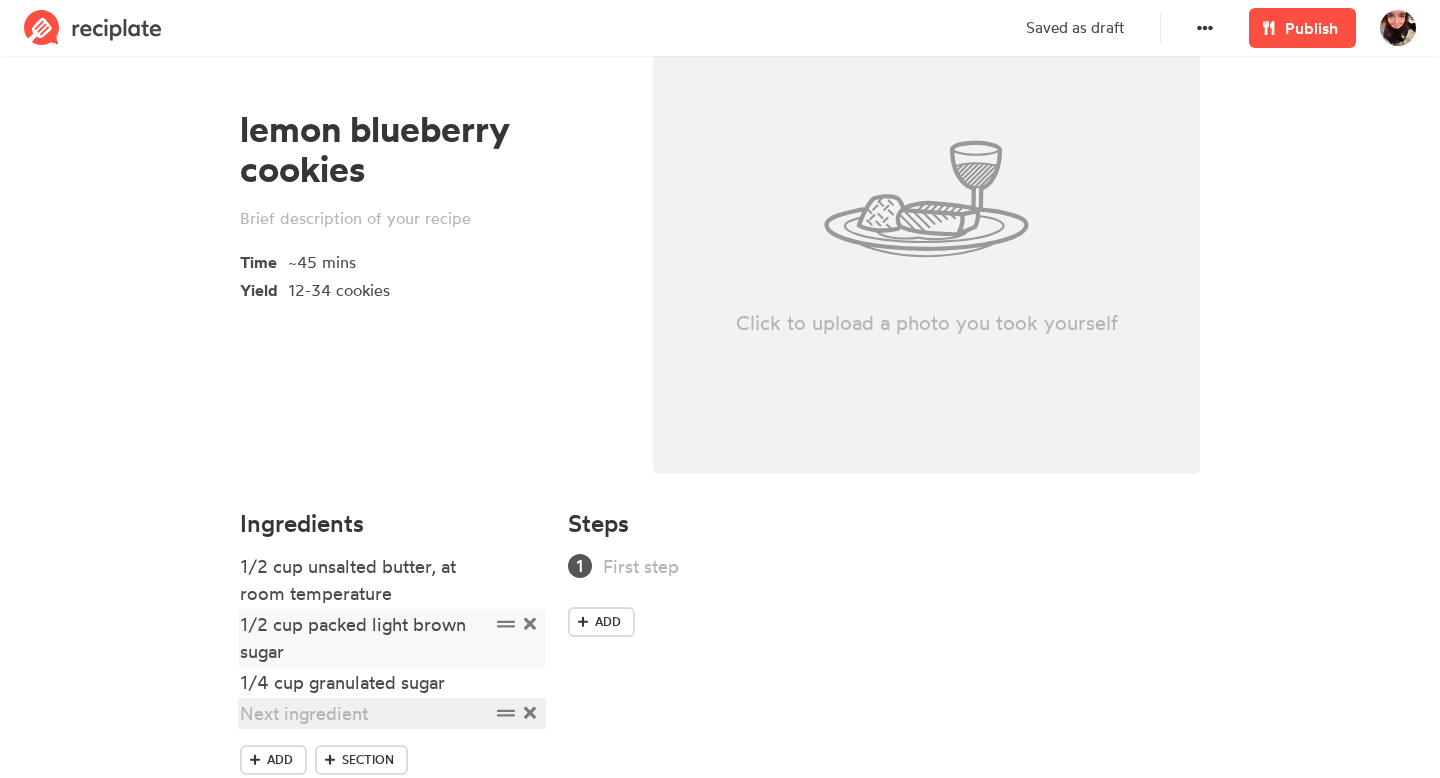paste 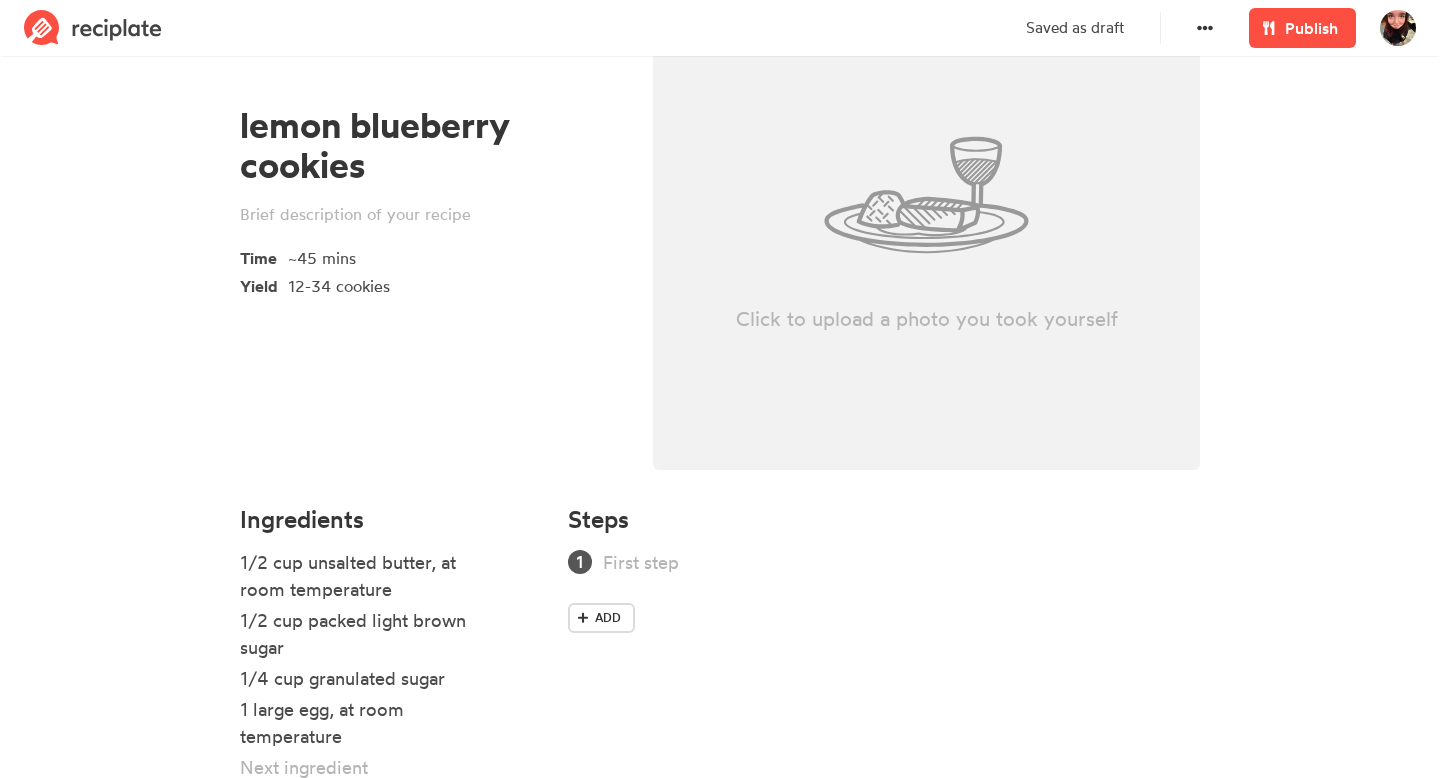 scroll, scrollTop: 286, scrollLeft: 0, axis: vertical 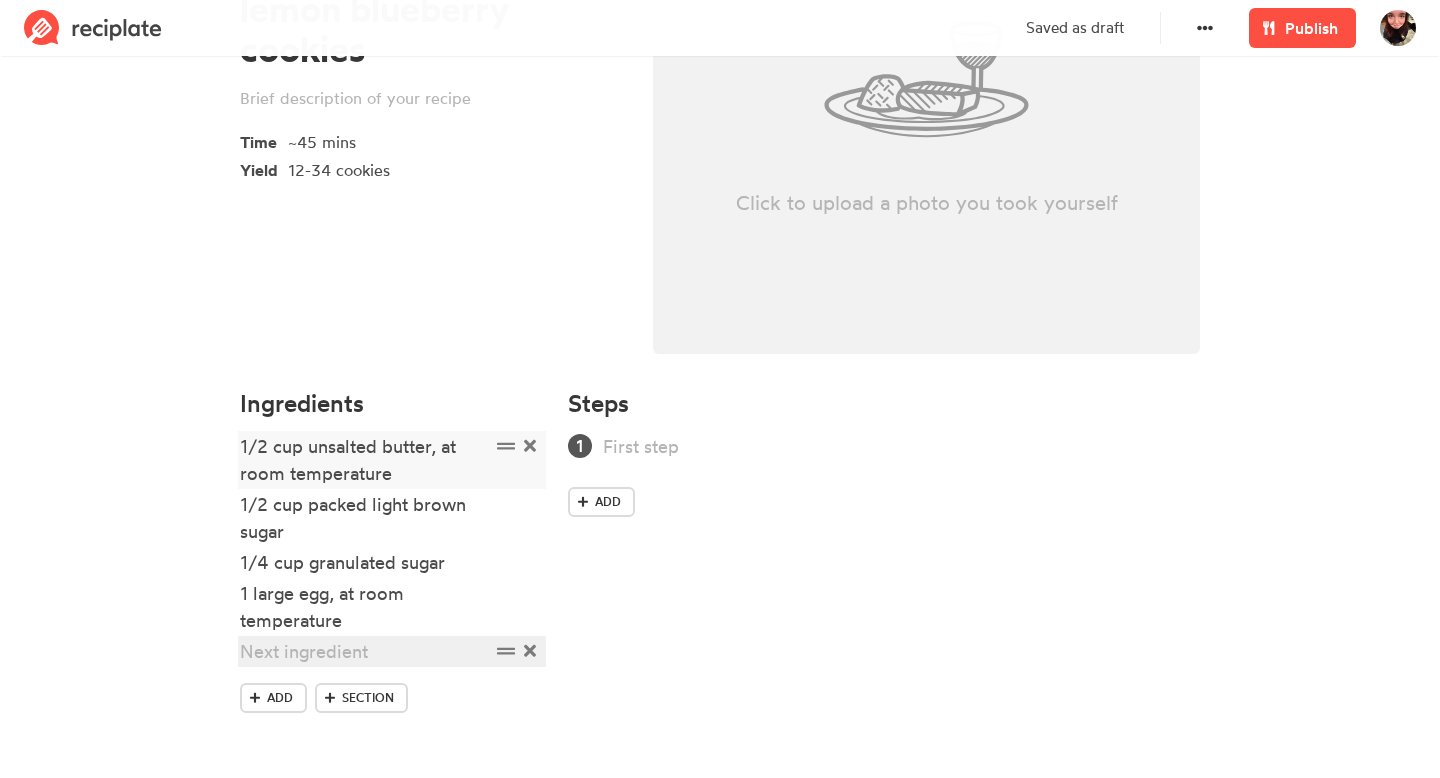 paste 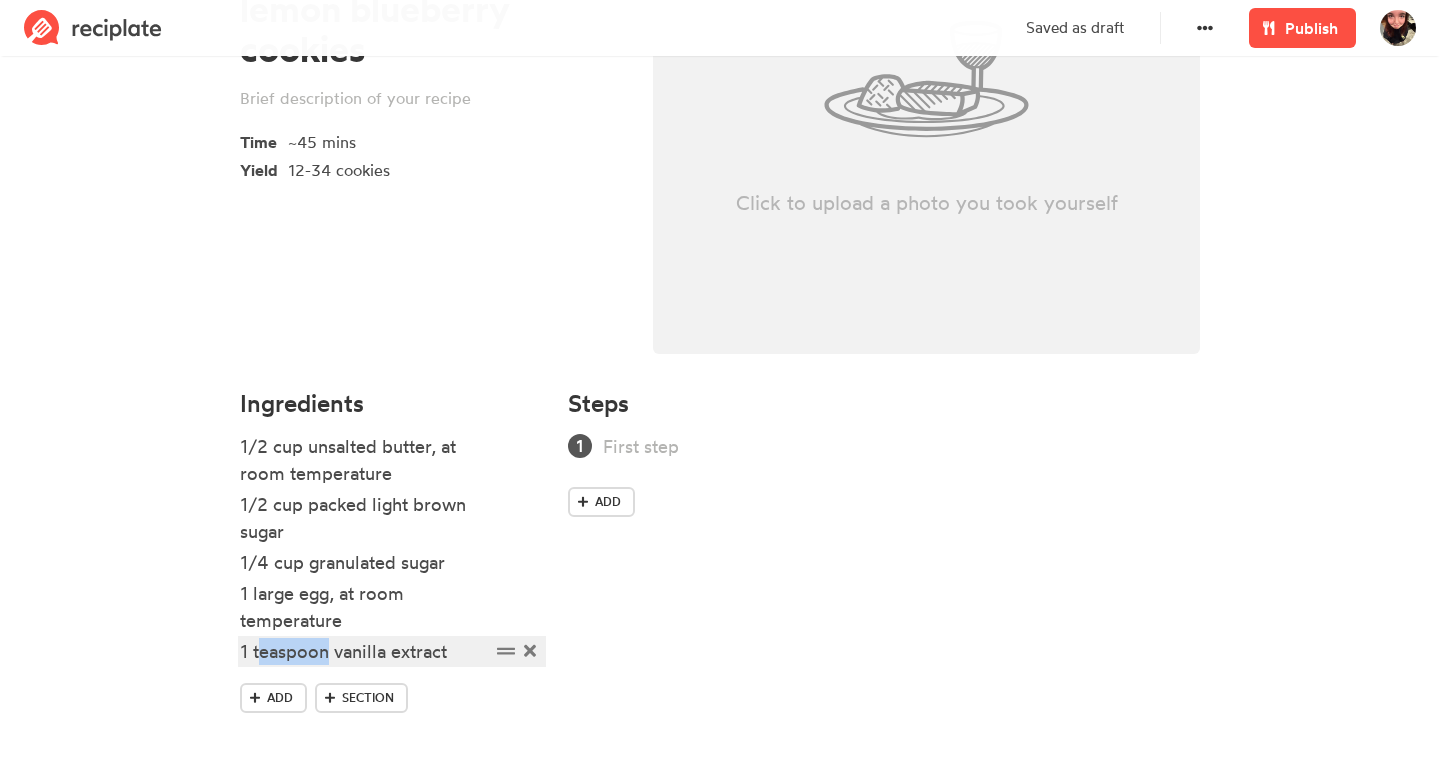 drag, startPoint x: 326, startPoint y: 657, endPoint x: 263, endPoint y: 658, distance: 63.007935 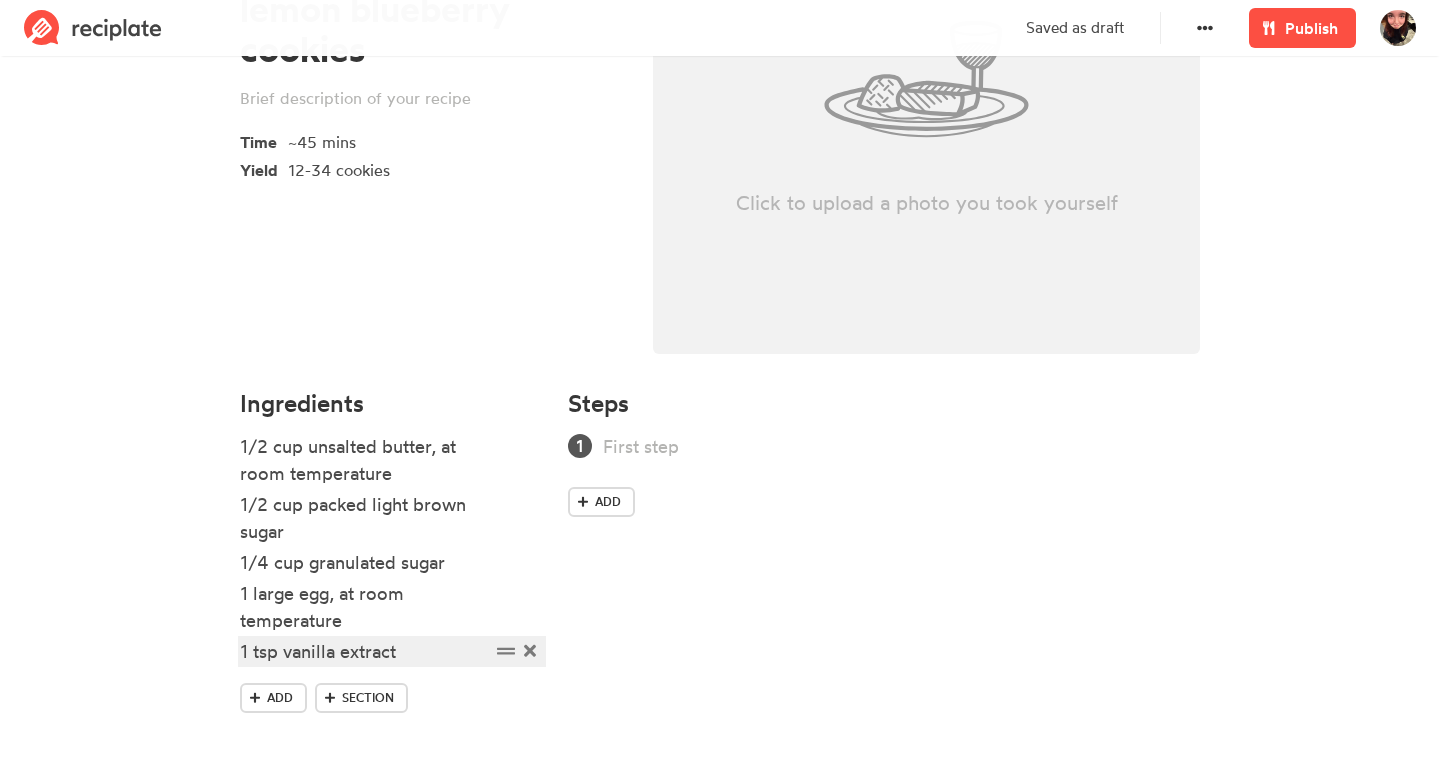 click on "1 tsp vanilla extract" at bounding box center [365, 651] 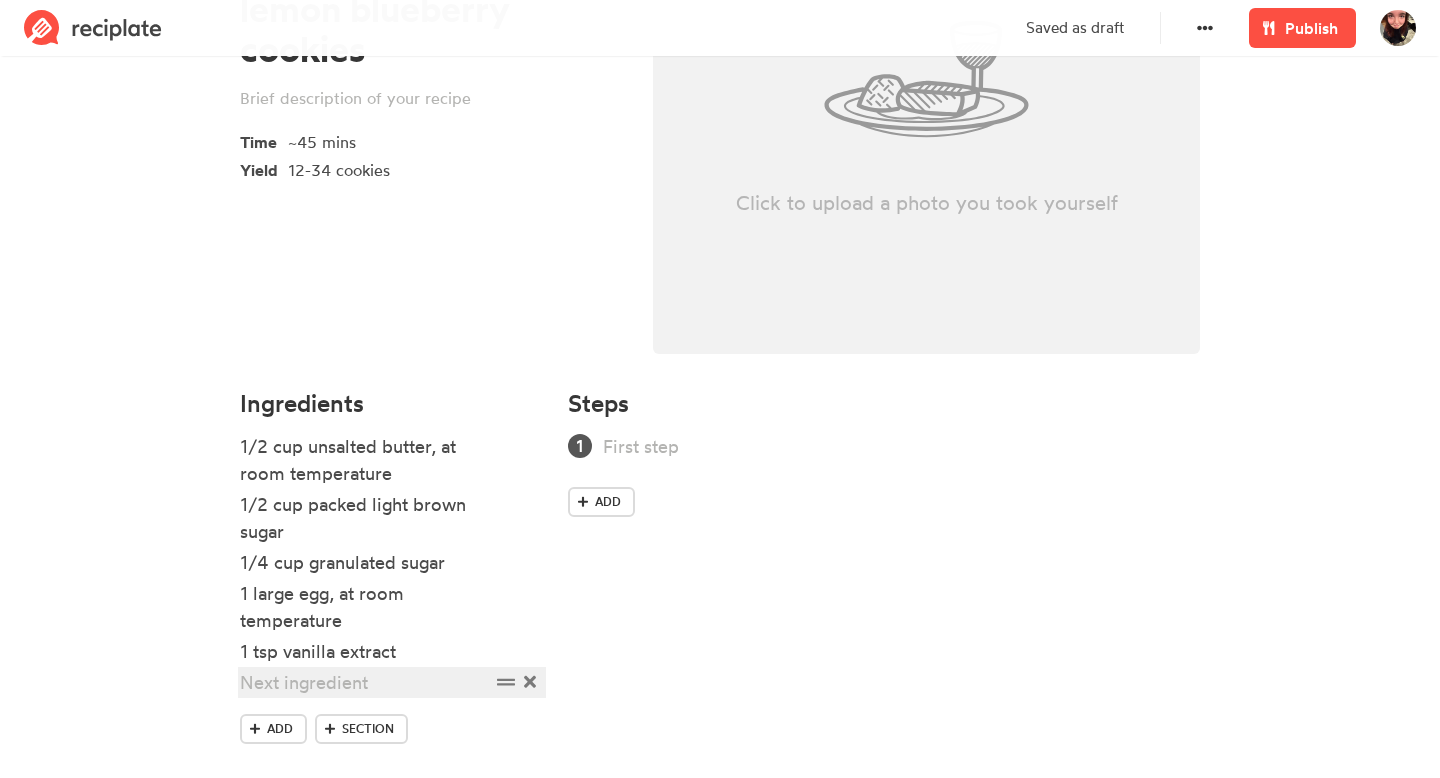 paste 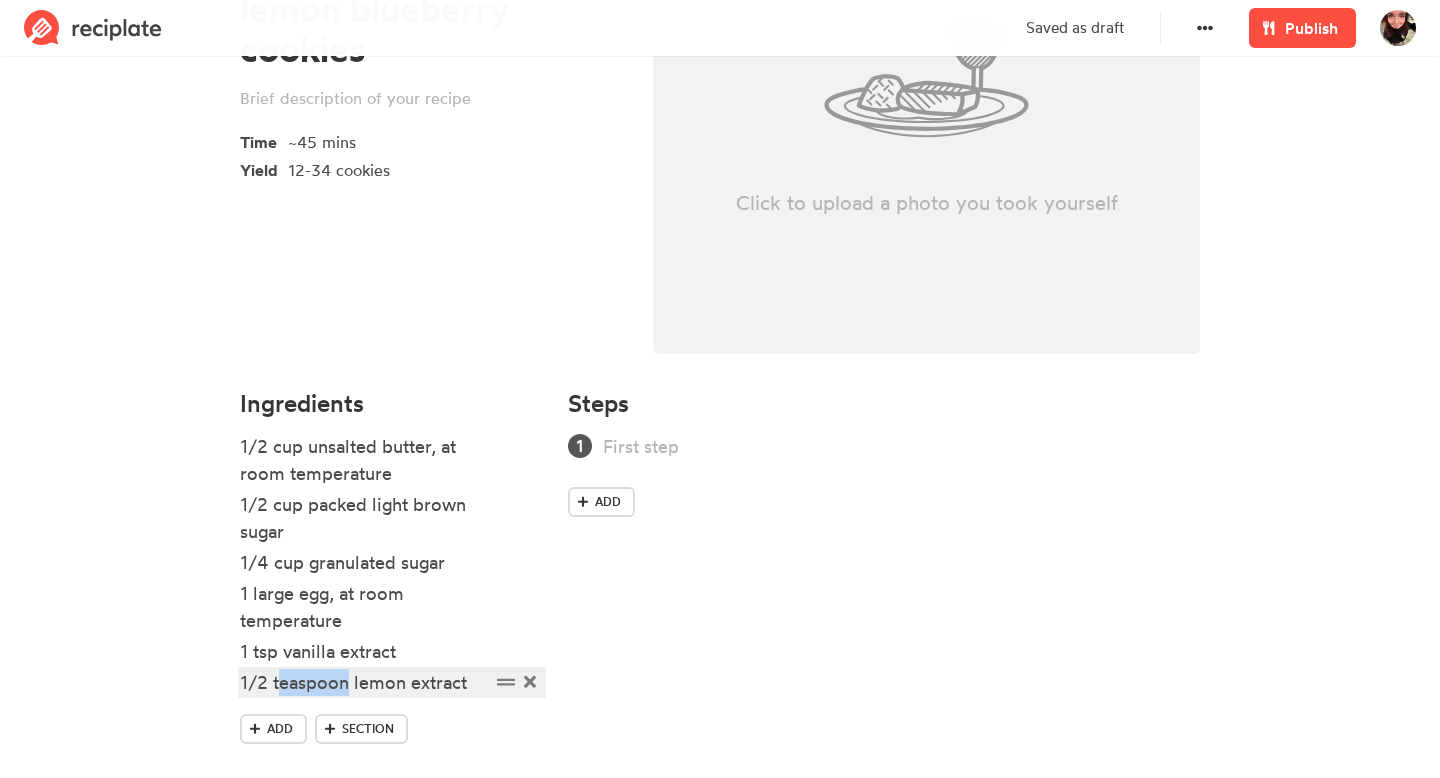 drag, startPoint x: 350, startPoint y: 689, endPoint x: 281, endPoint y: 686, distance: 69.065186 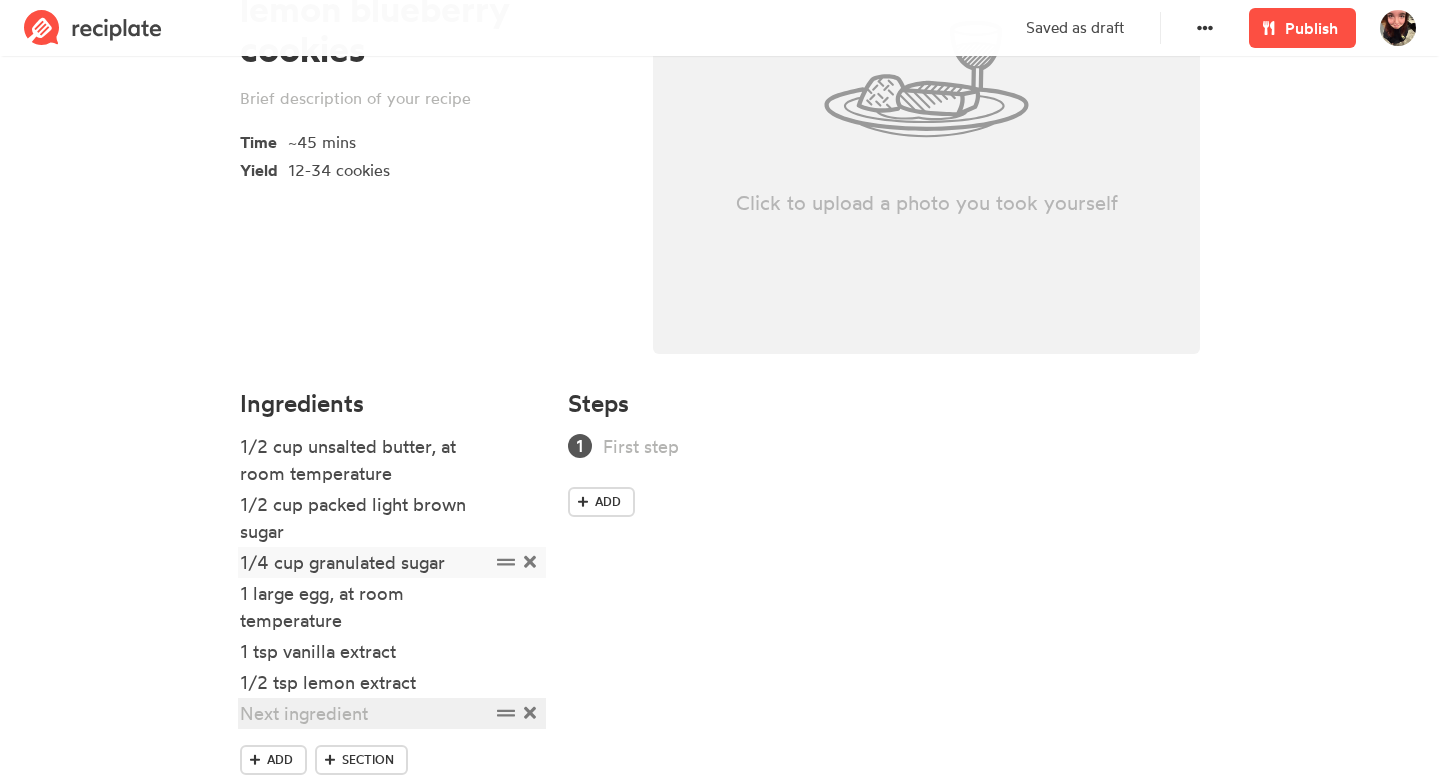 paste 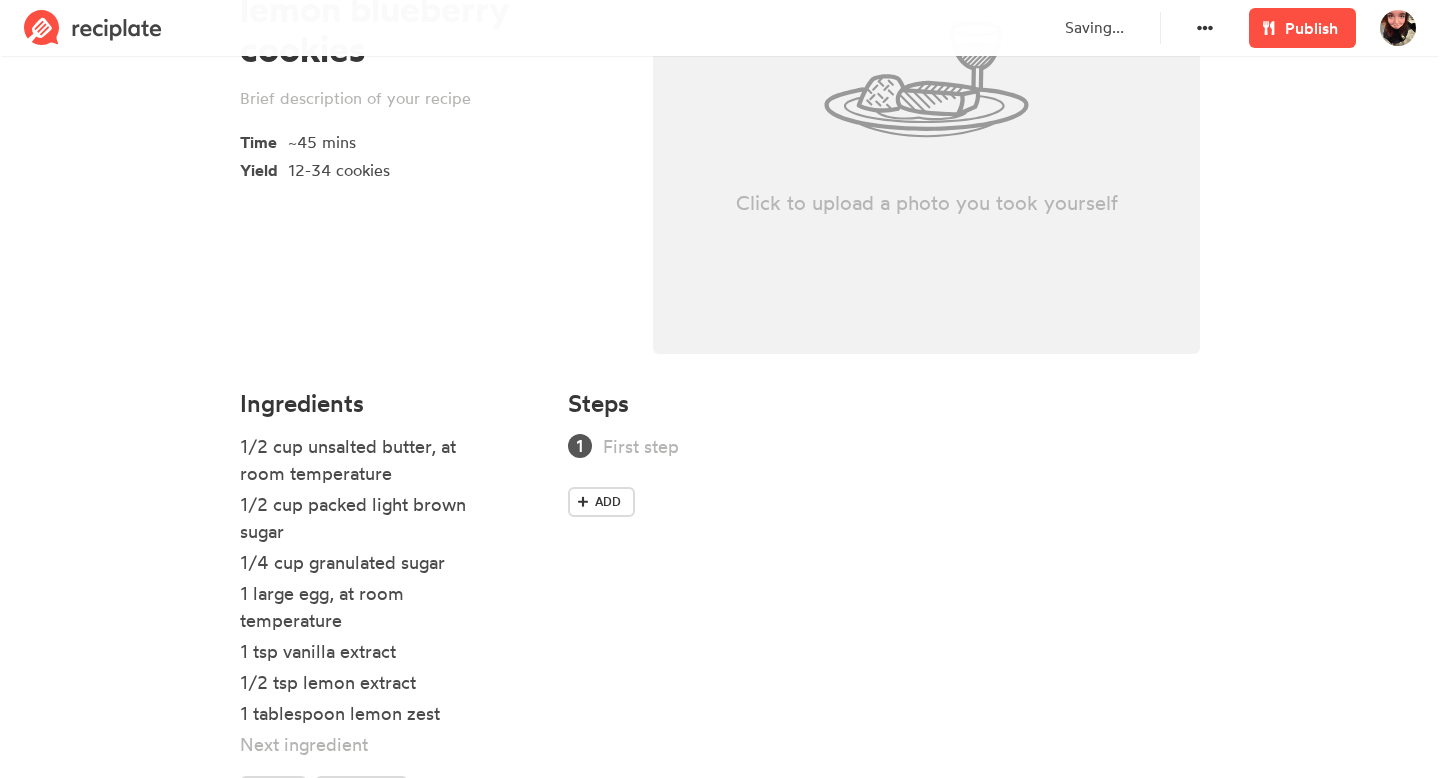 scroll, scrollTop: 379, scrollLeft: 0, axis: vertical 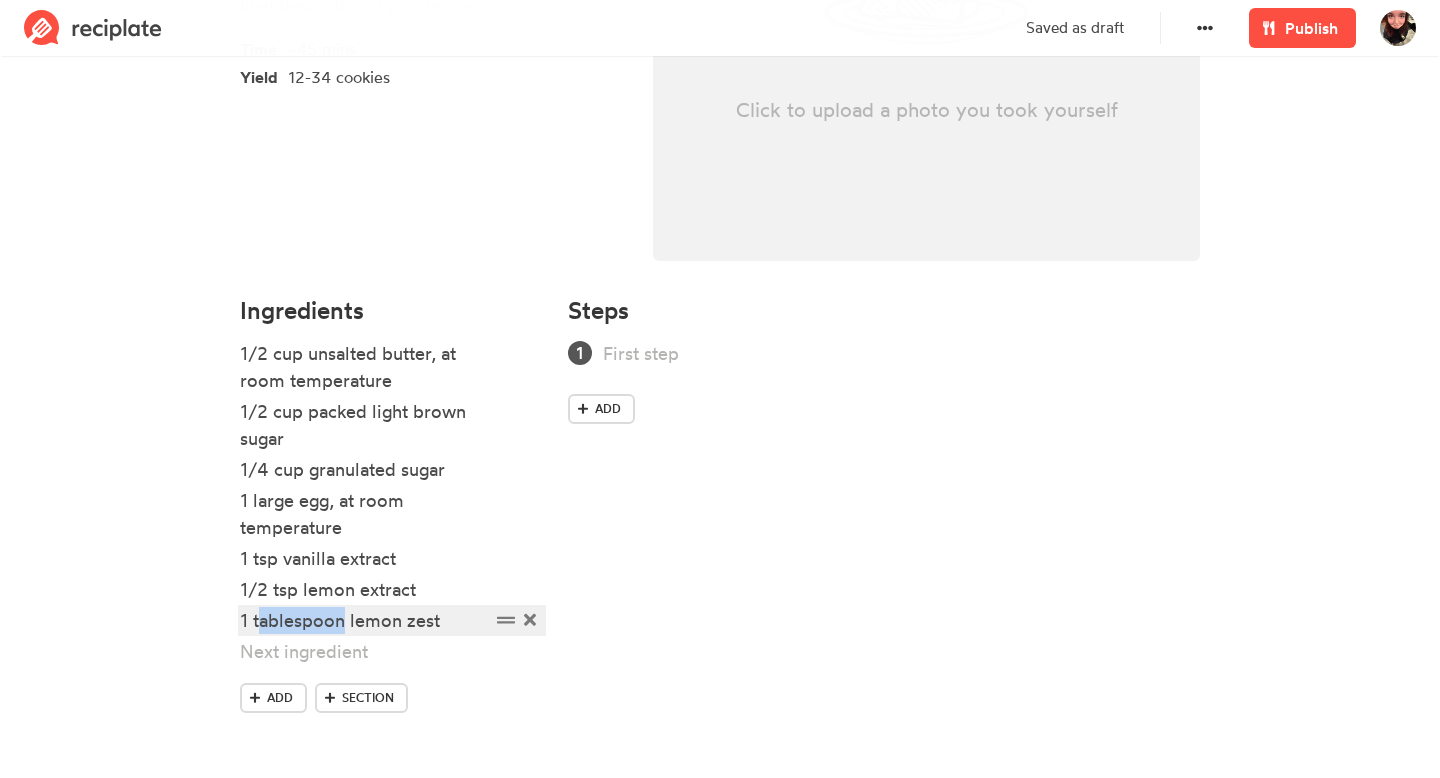 drag, startPoint x: 344, startPoint y: 624, endPoint x: 263, endPoint y: 621, distance: 81.055534 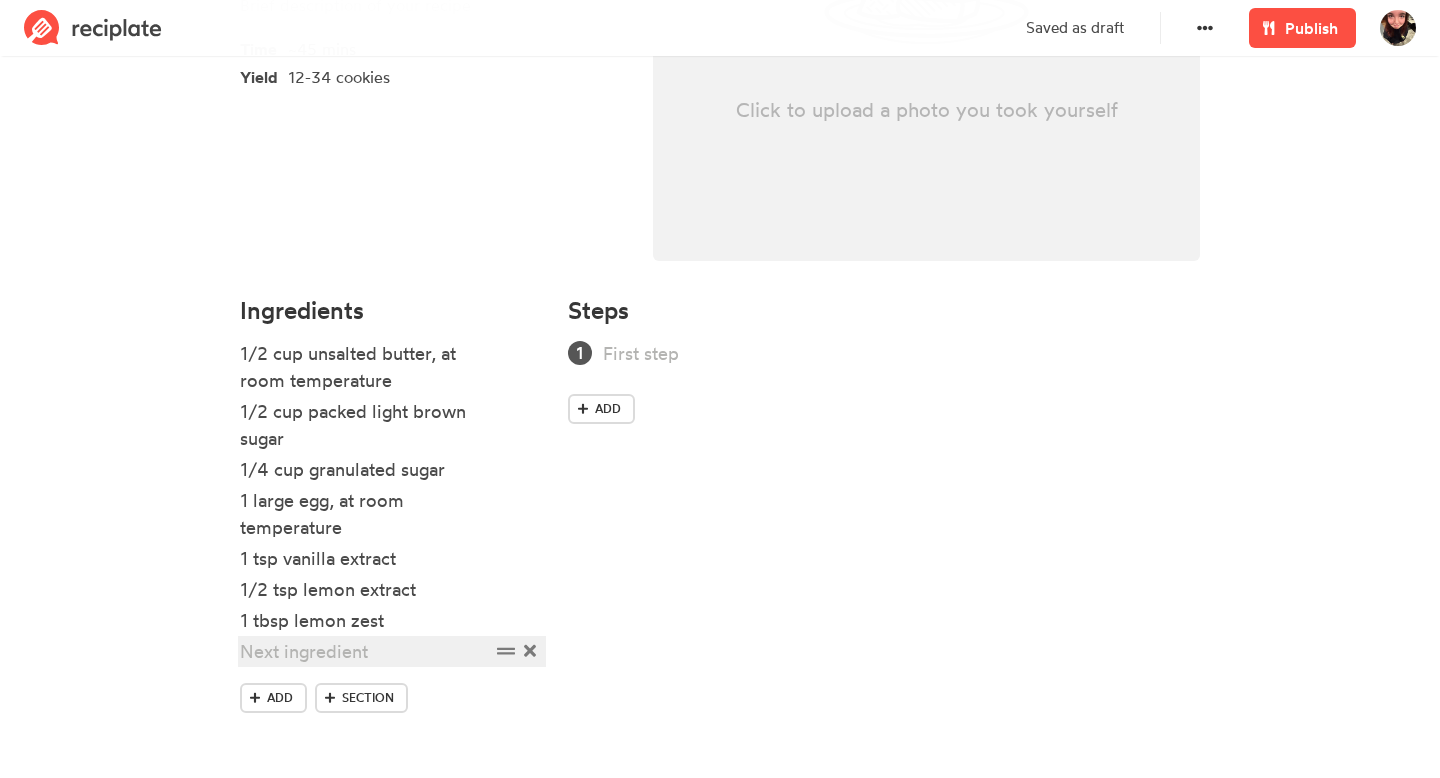 click at bounding box center (365, 651) 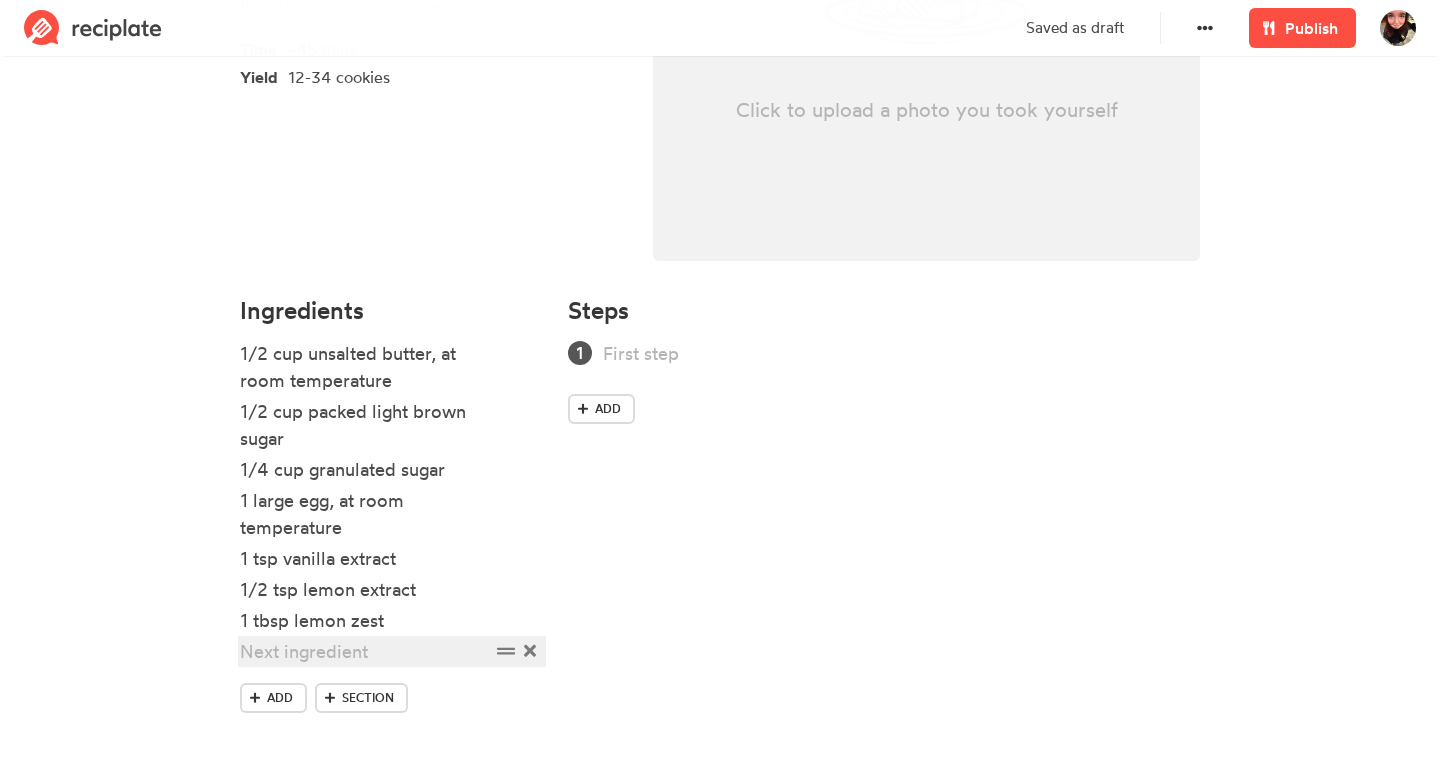 paste 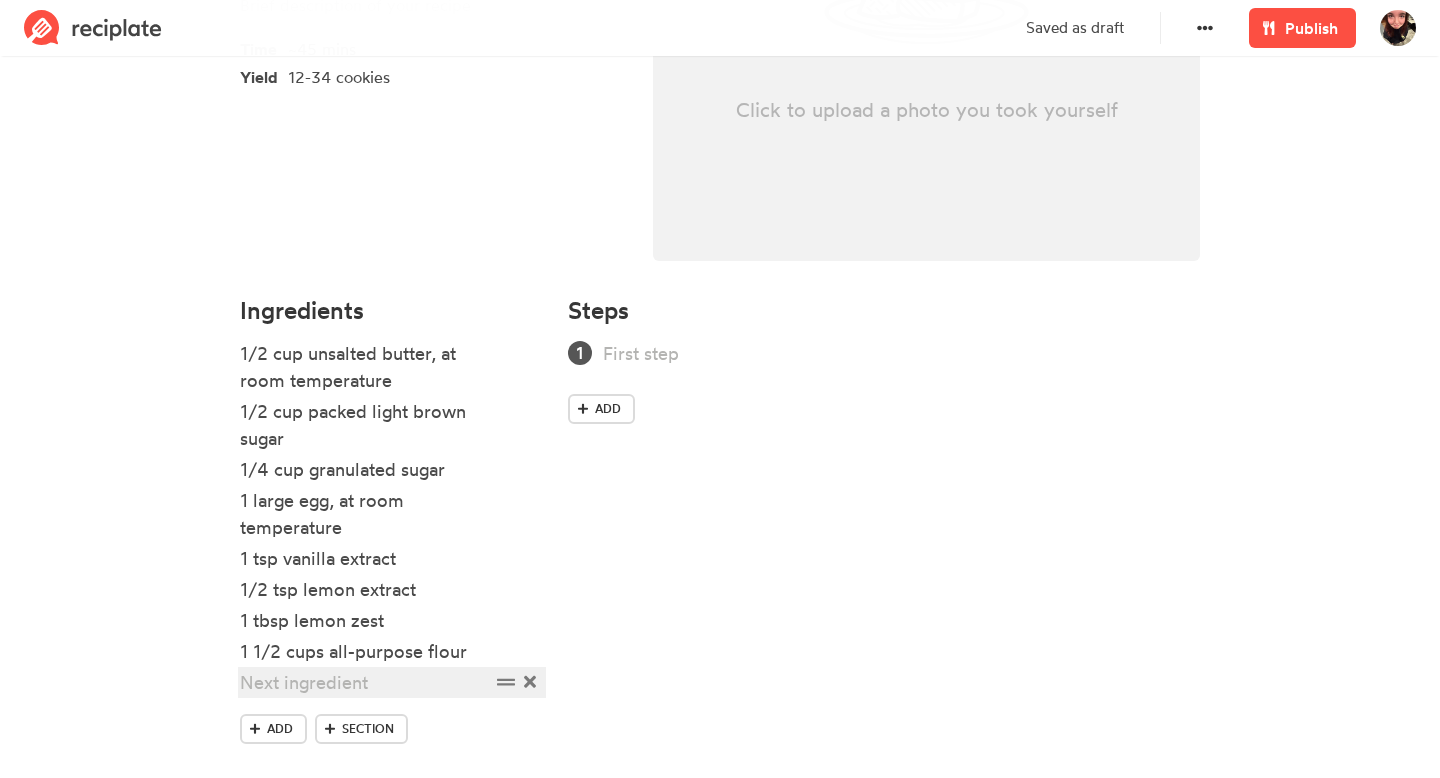 paste 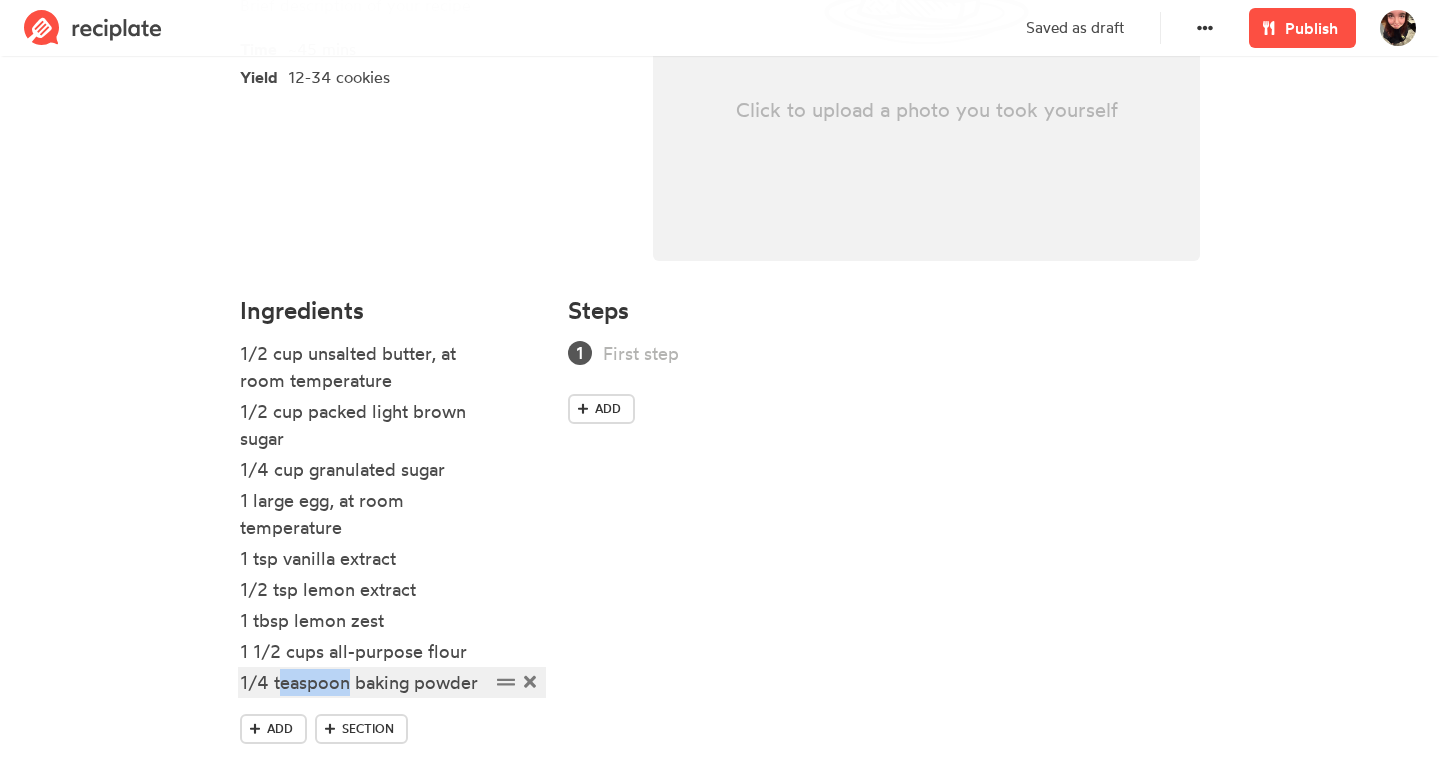 drag, startPoint x: 351, startPoint y: 687, endPoint x: 284, endPoint y: 687, distance: 67 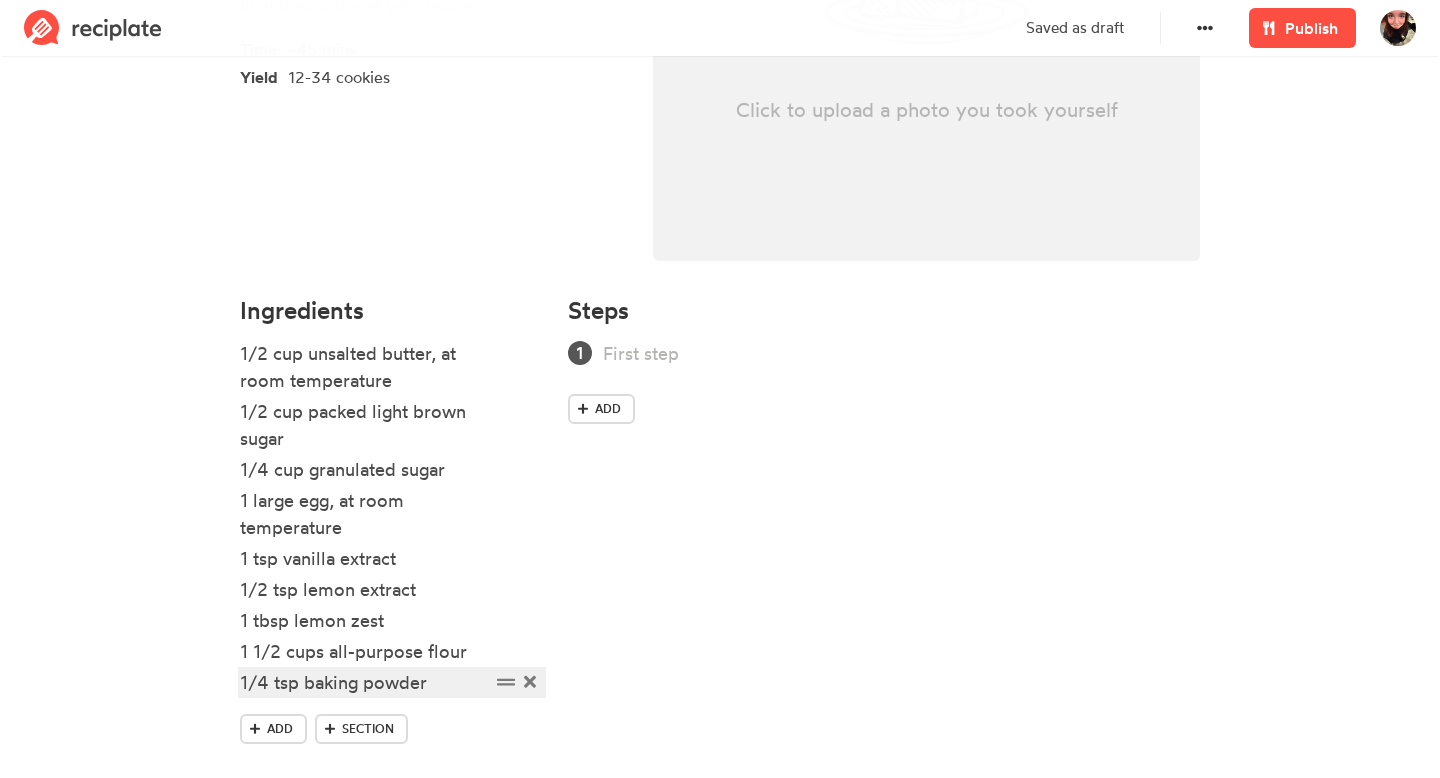 click on "1/4 tsp baking powder" at bounding box center [365, 682] 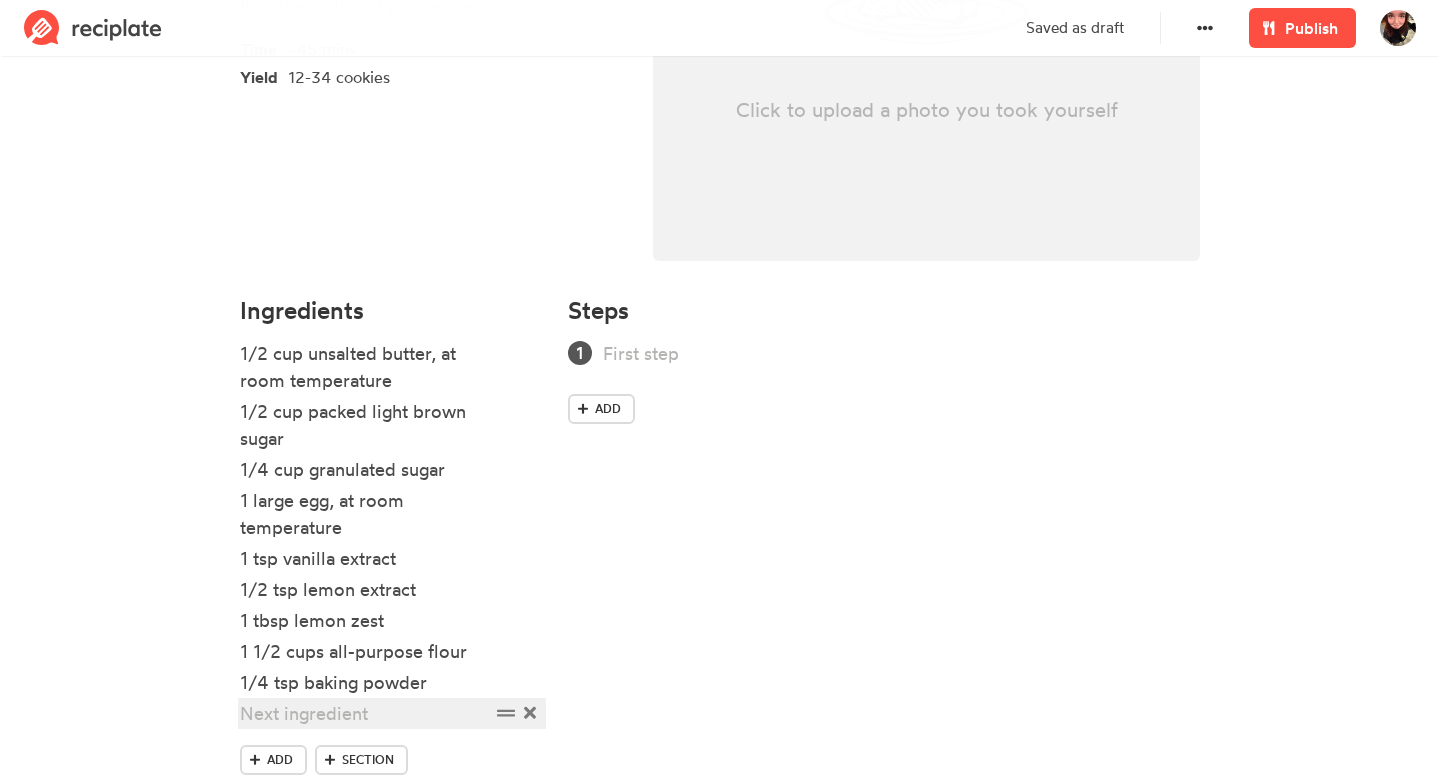 paste 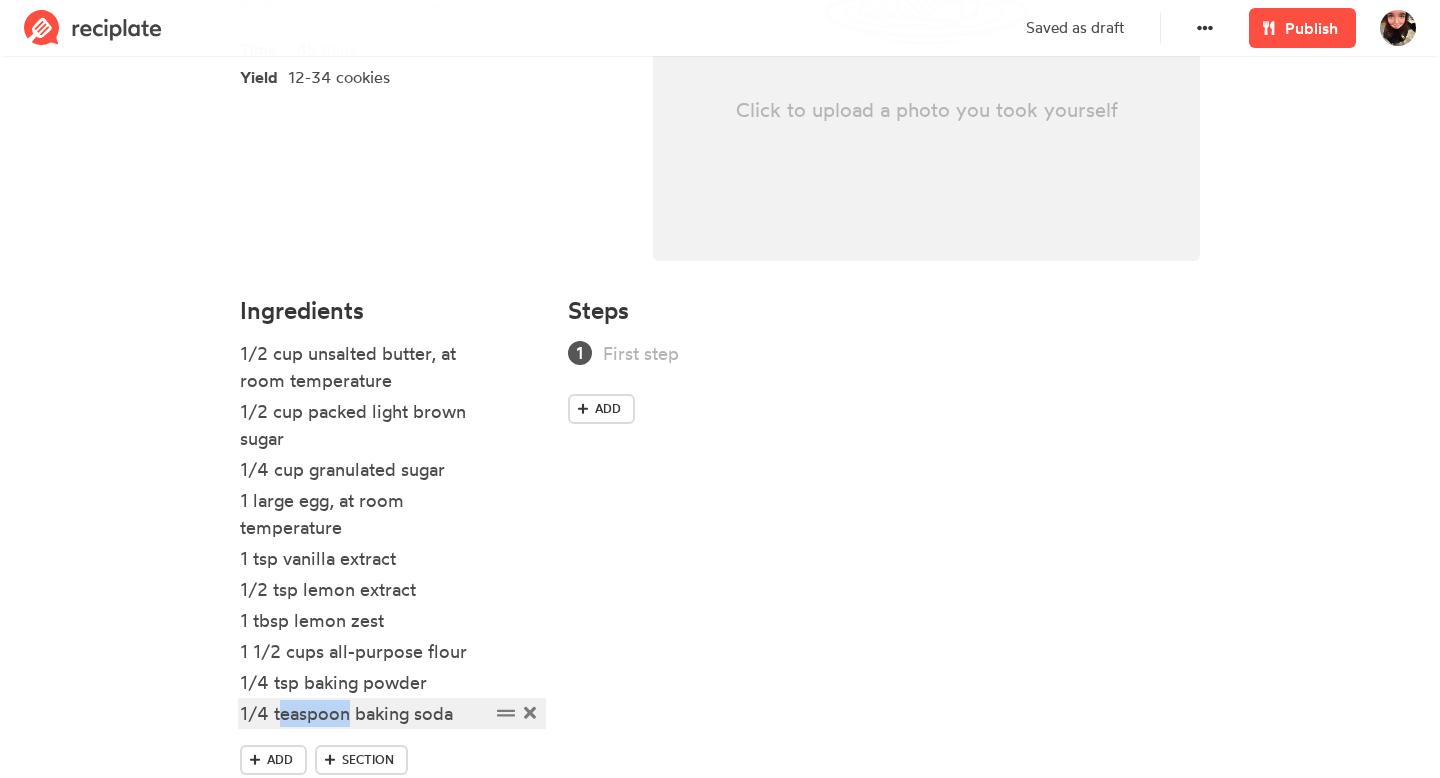 drag, startPoint x: 349, startPoint y: 718, endPoint x: 281, endPoint y: 718, distance: 68 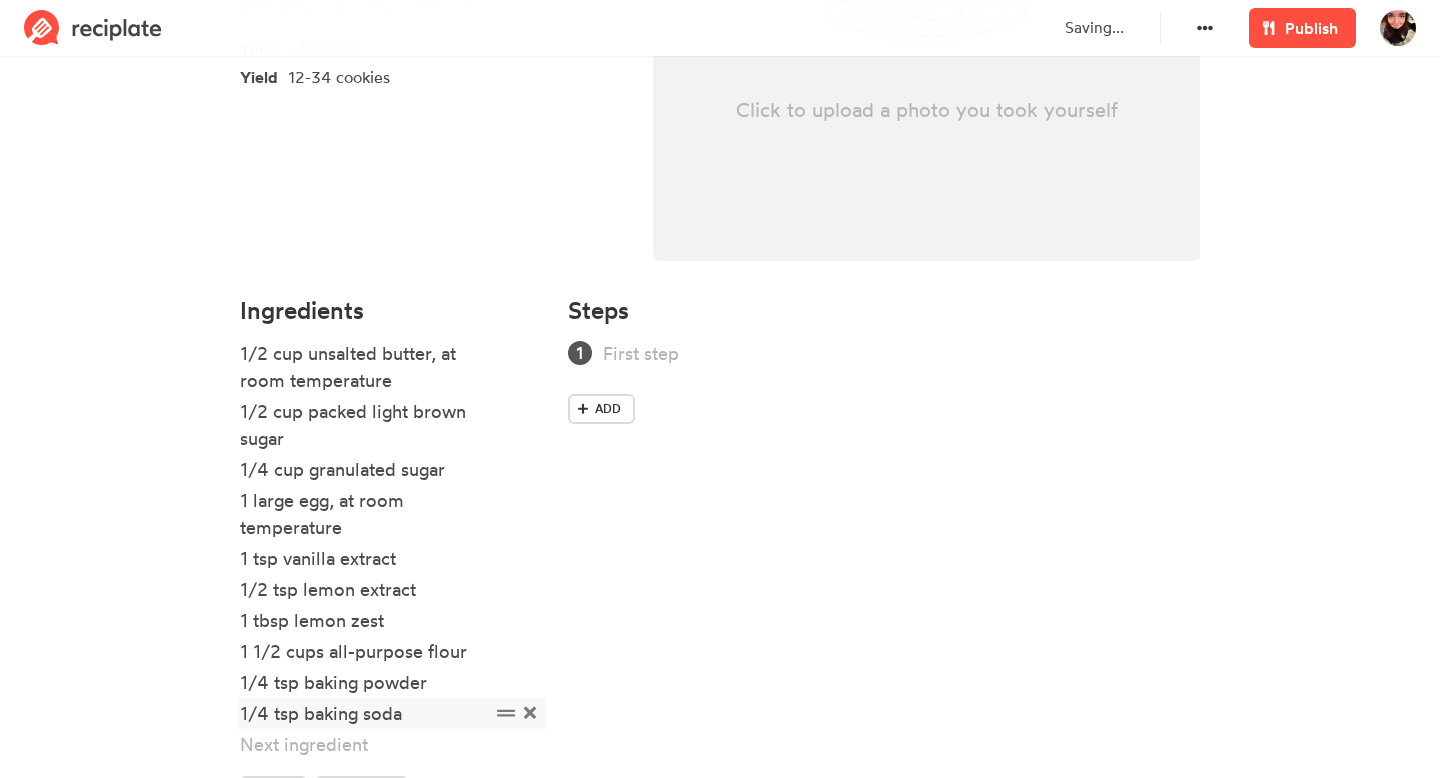 scroll, scrollTop: 472, scrollLeft: 0, axis: vertical 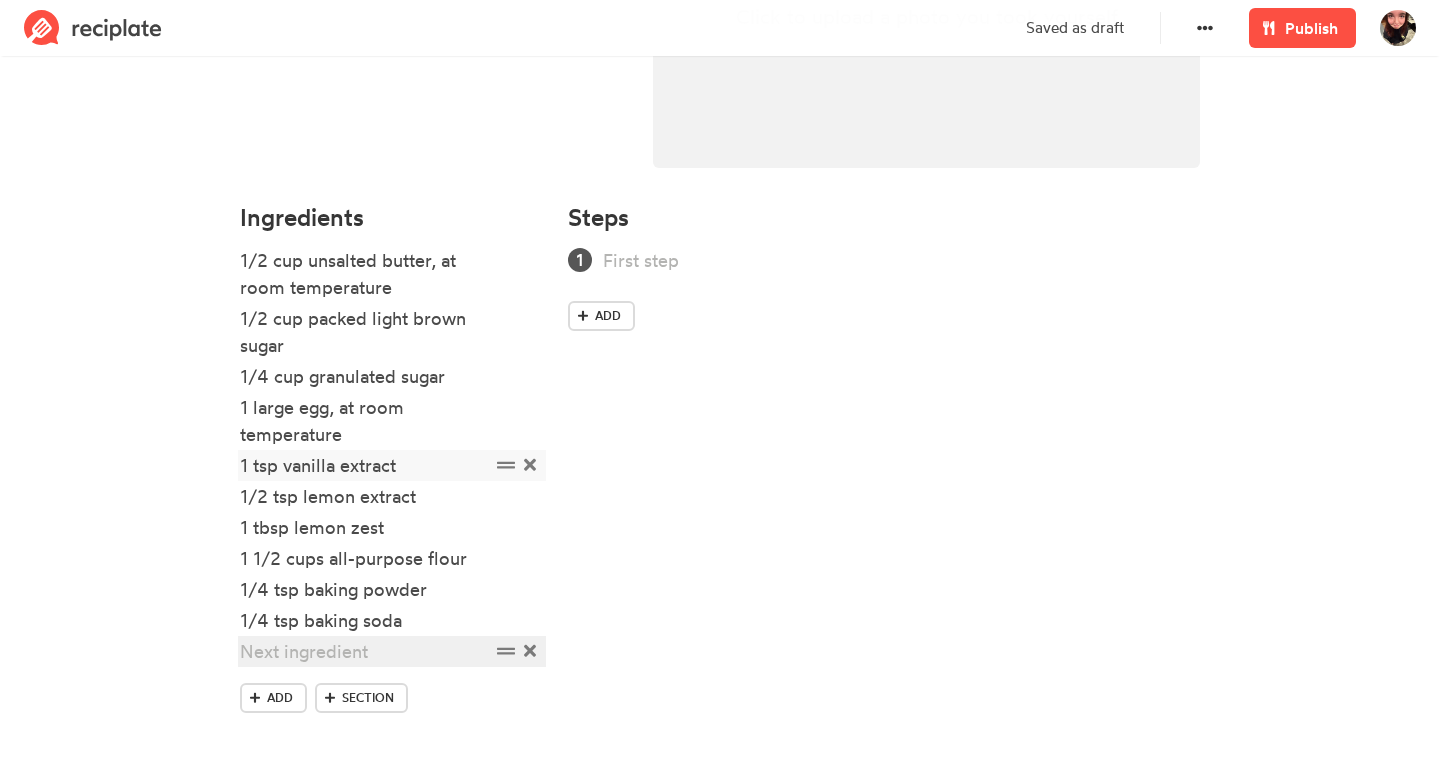 paste 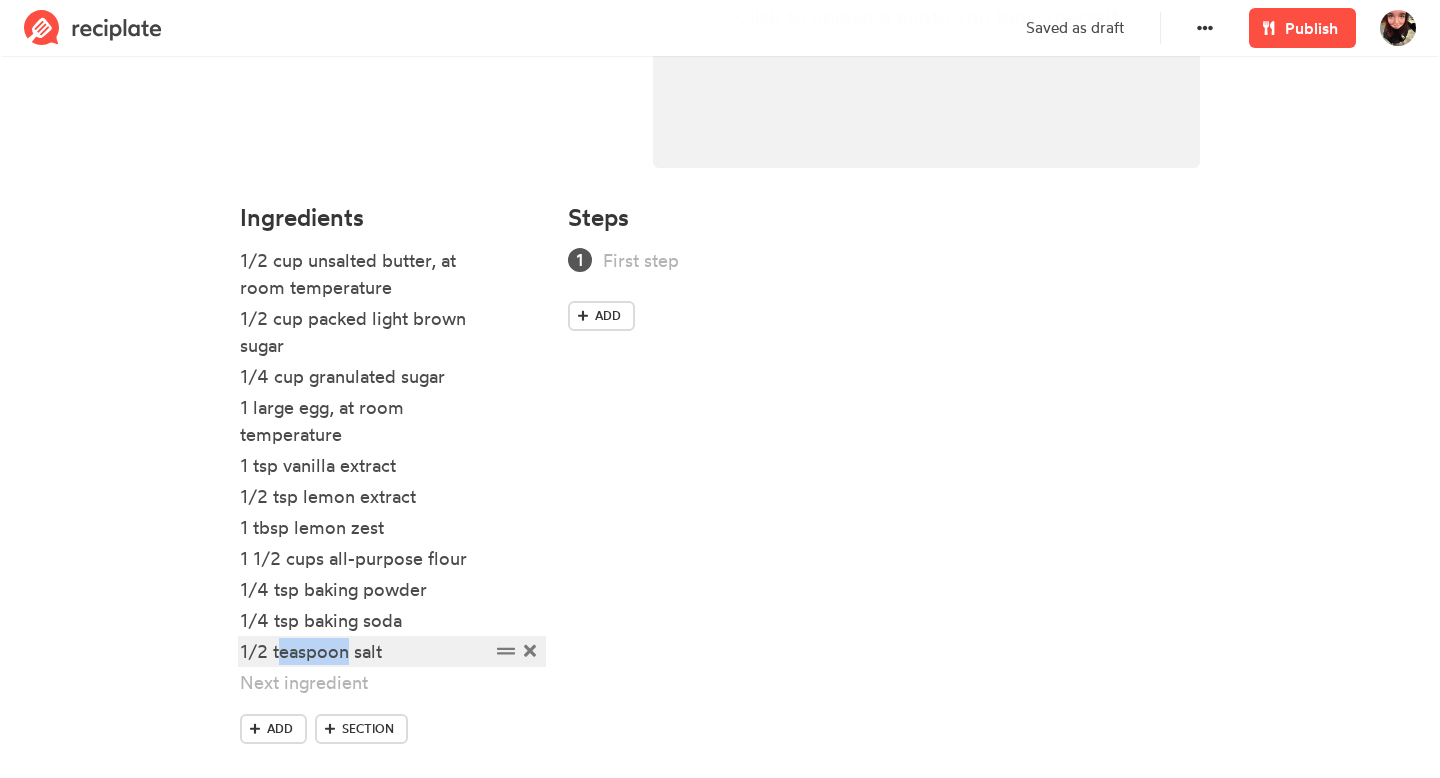drag, startPoint x: 349, startPoint y: 654, endPoint x: 283, endPoint y: 654, distance: 66 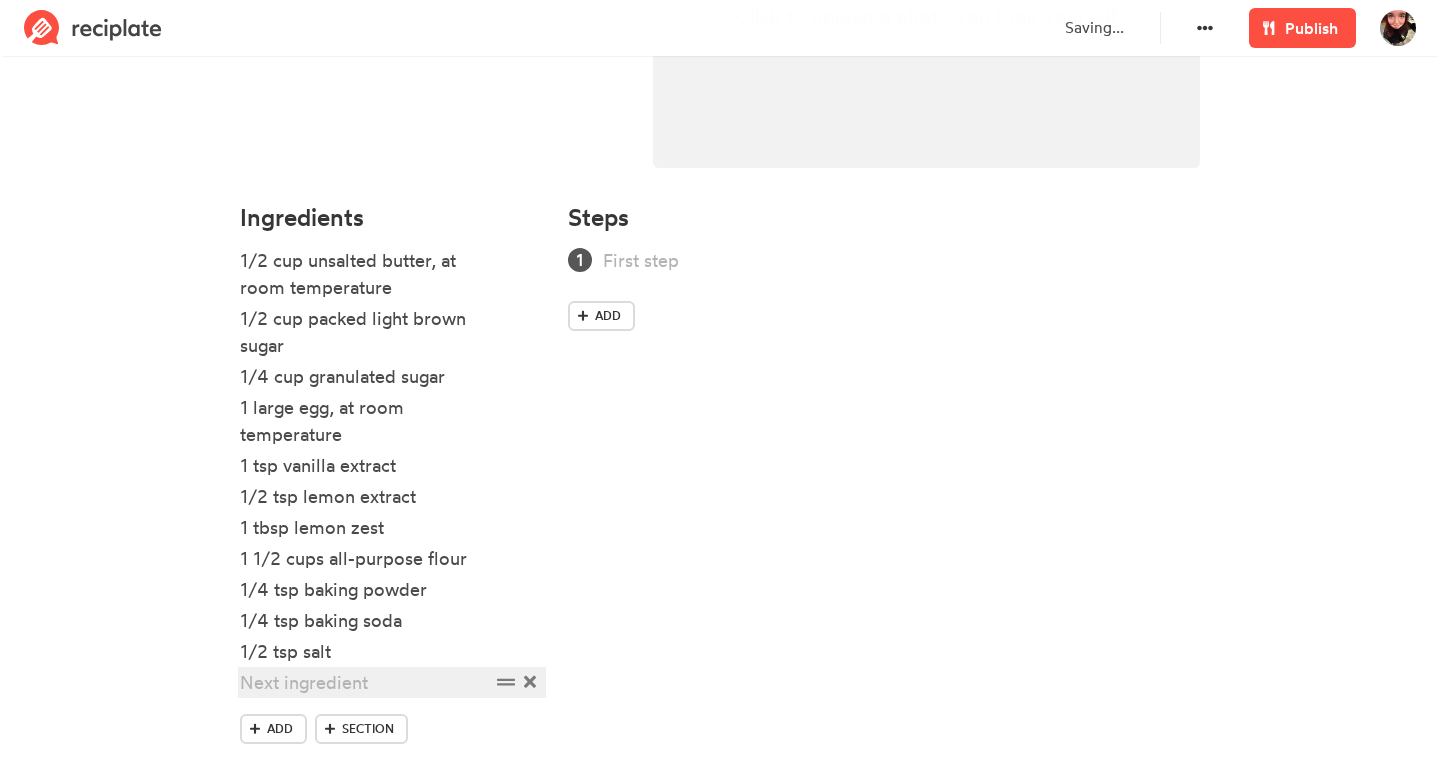 click at bounding box center (365, 682) 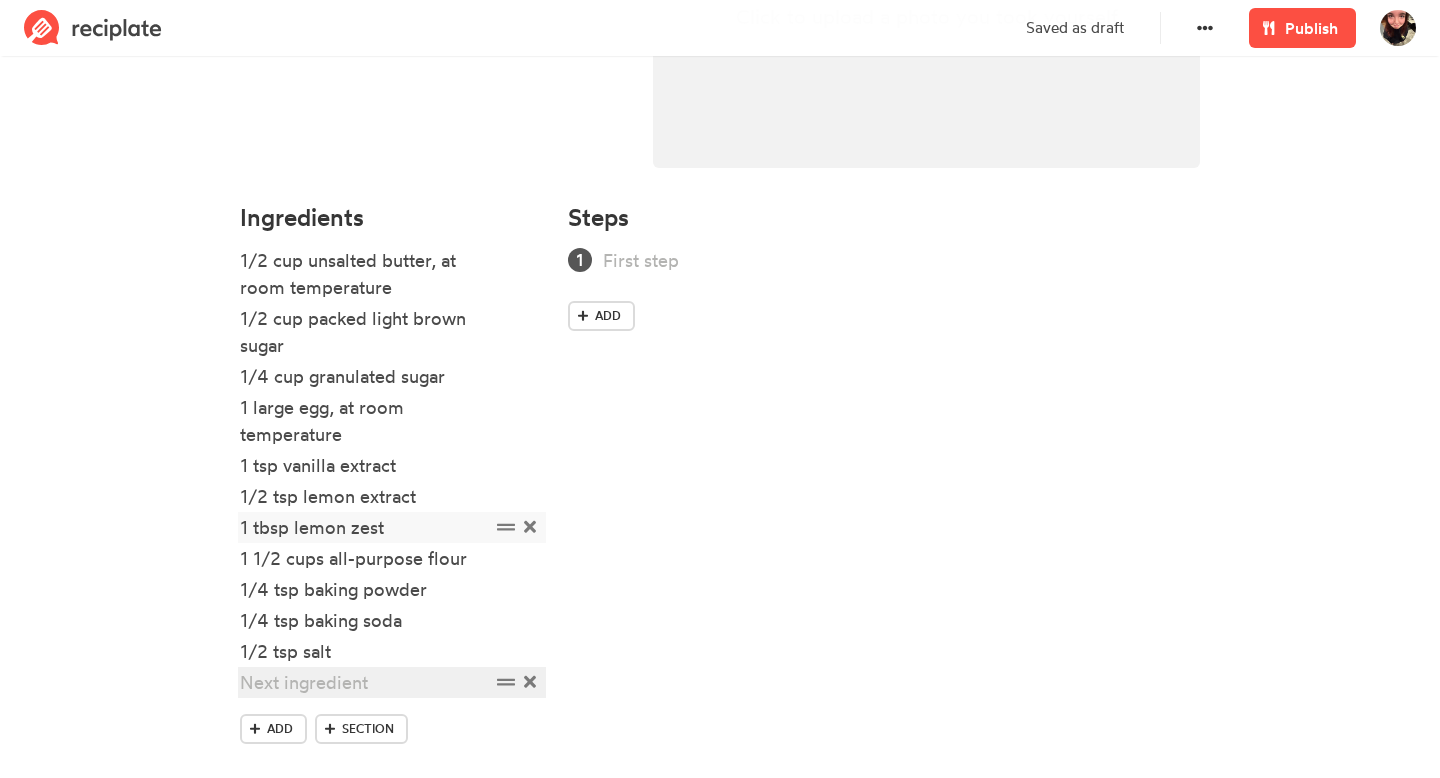 paste 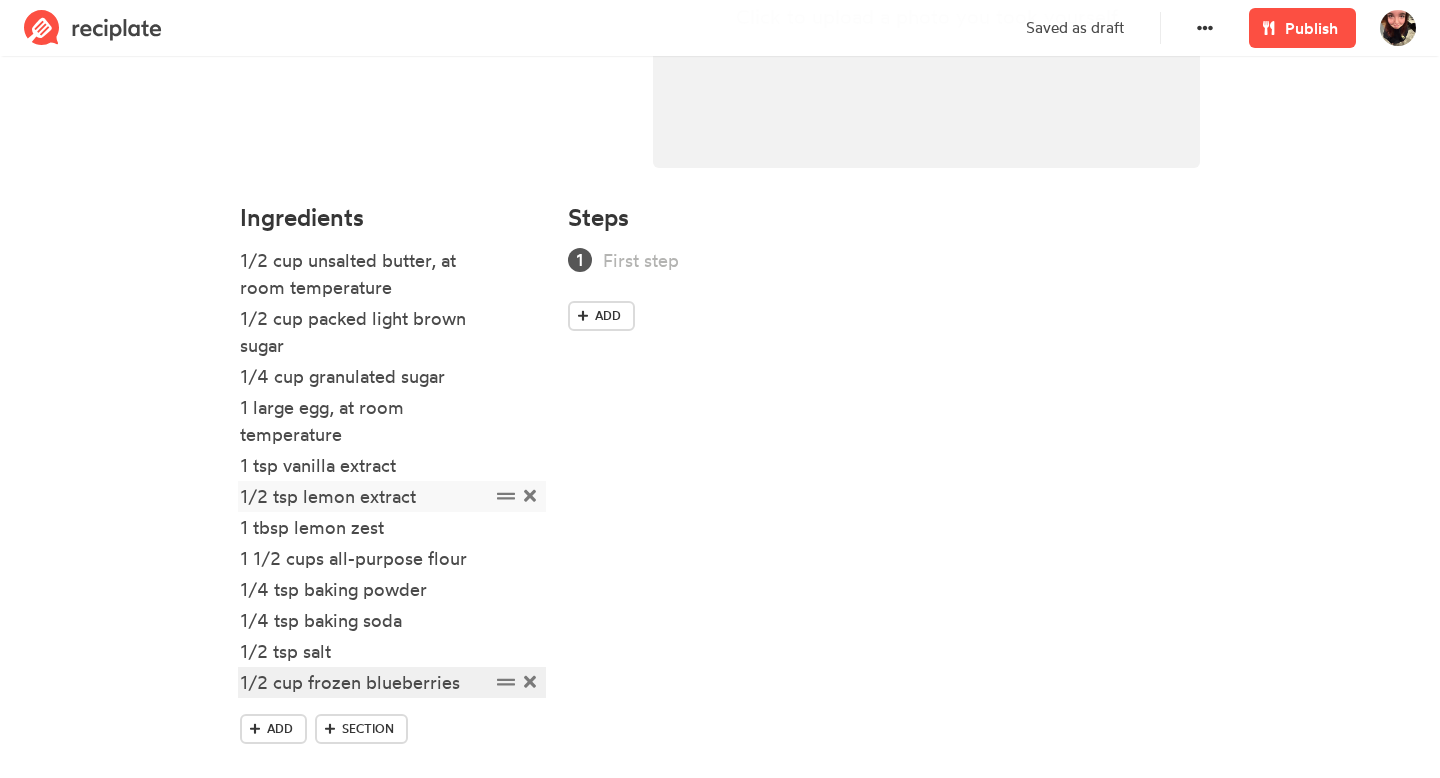 scroll, scrollTop: 503, scrollLeft: 0, axis: vertical 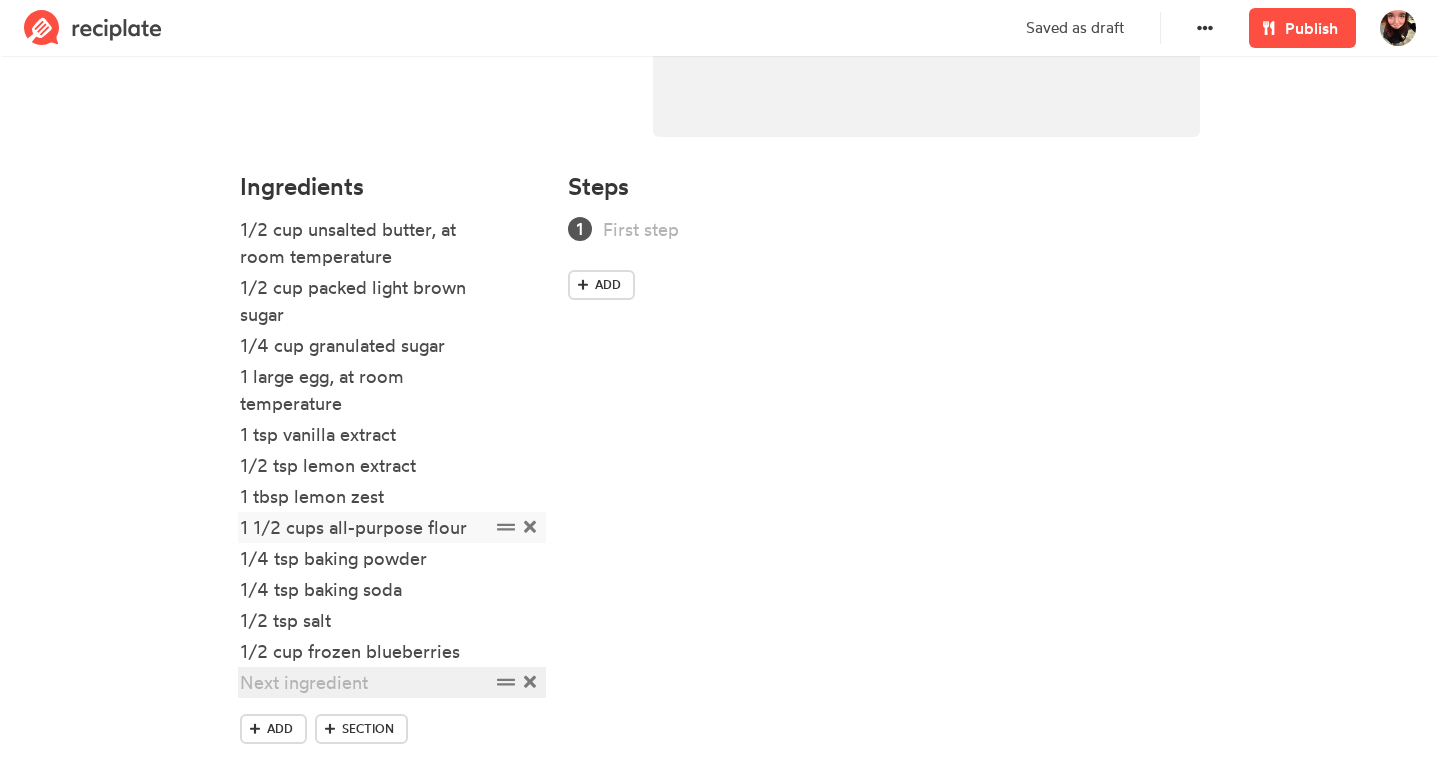 paste 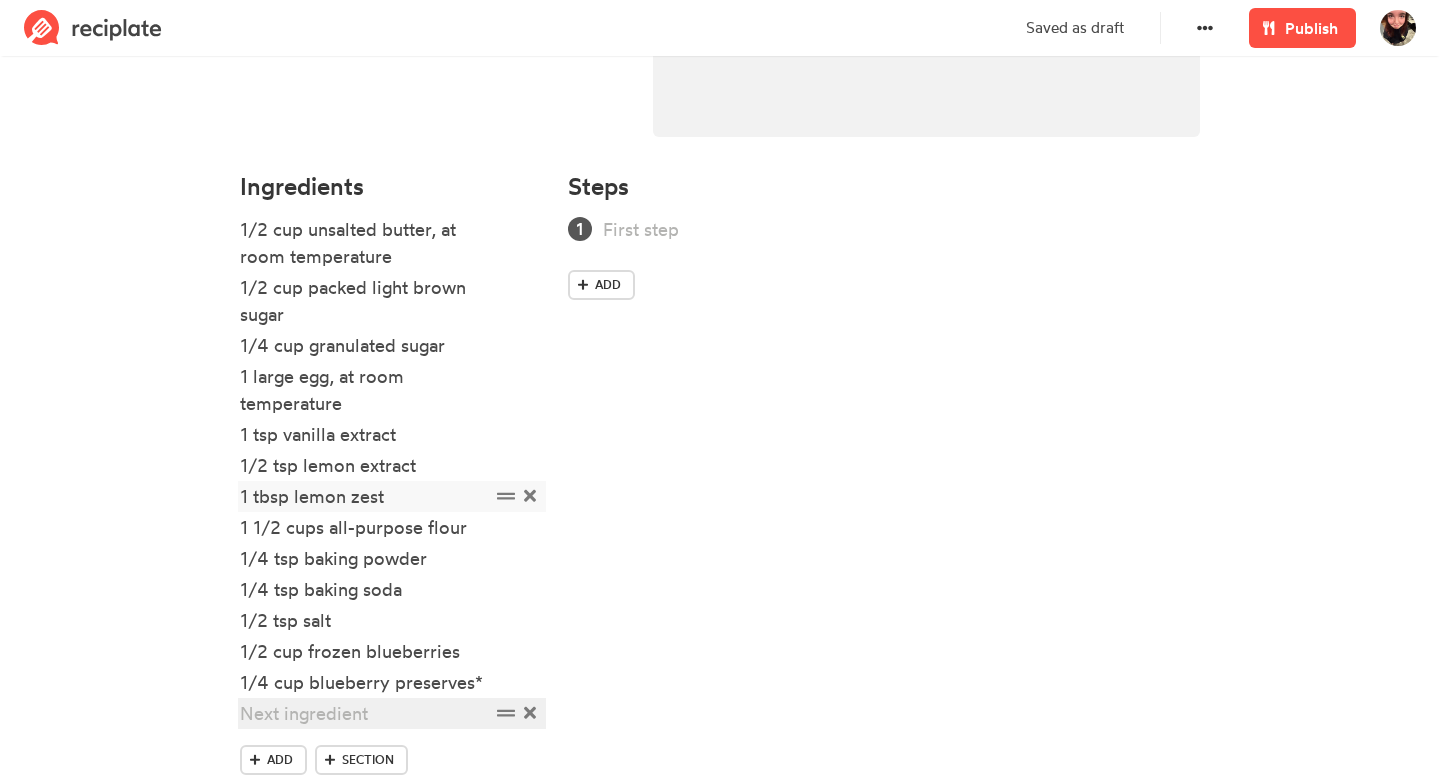 paste 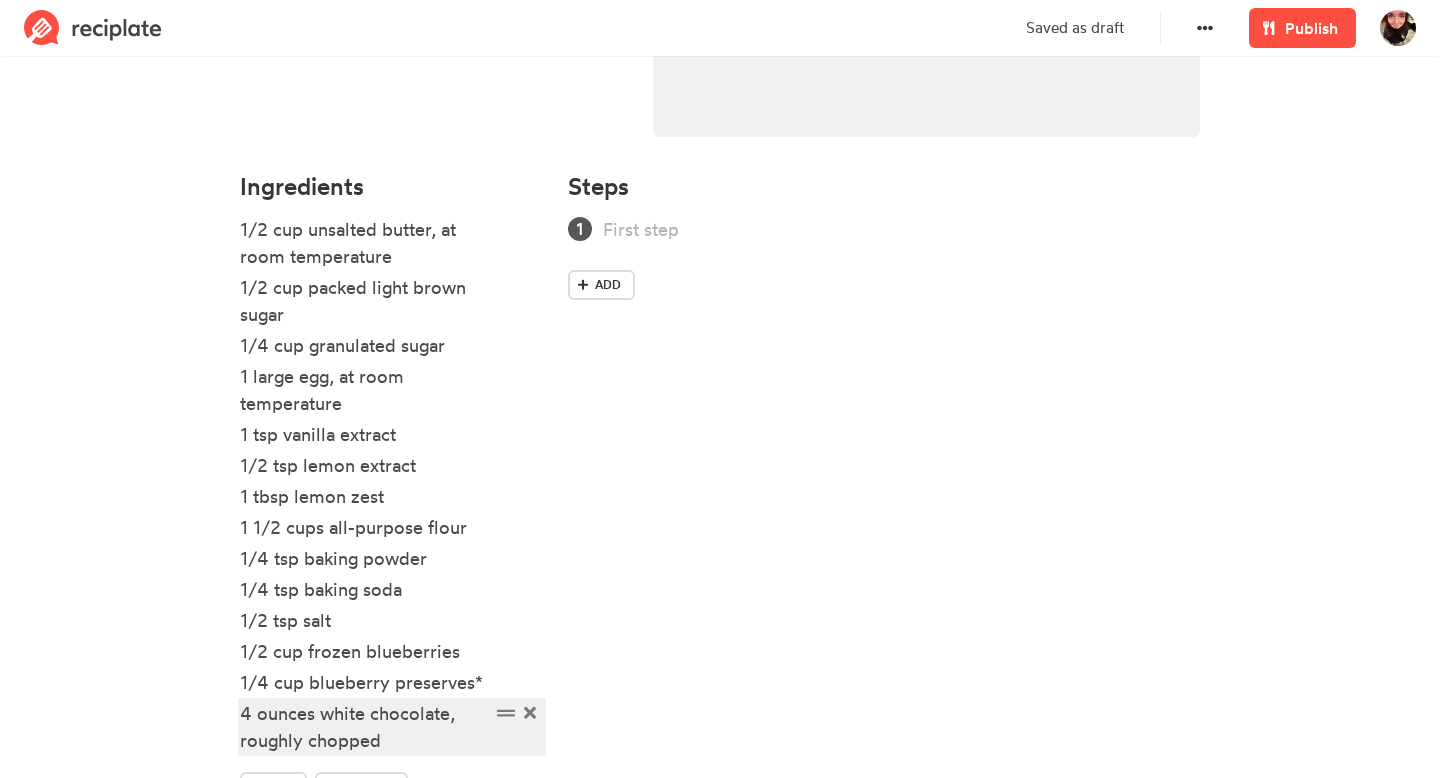 scroll, scrollTop: 592, scrollLeft: 0, axis: vertical 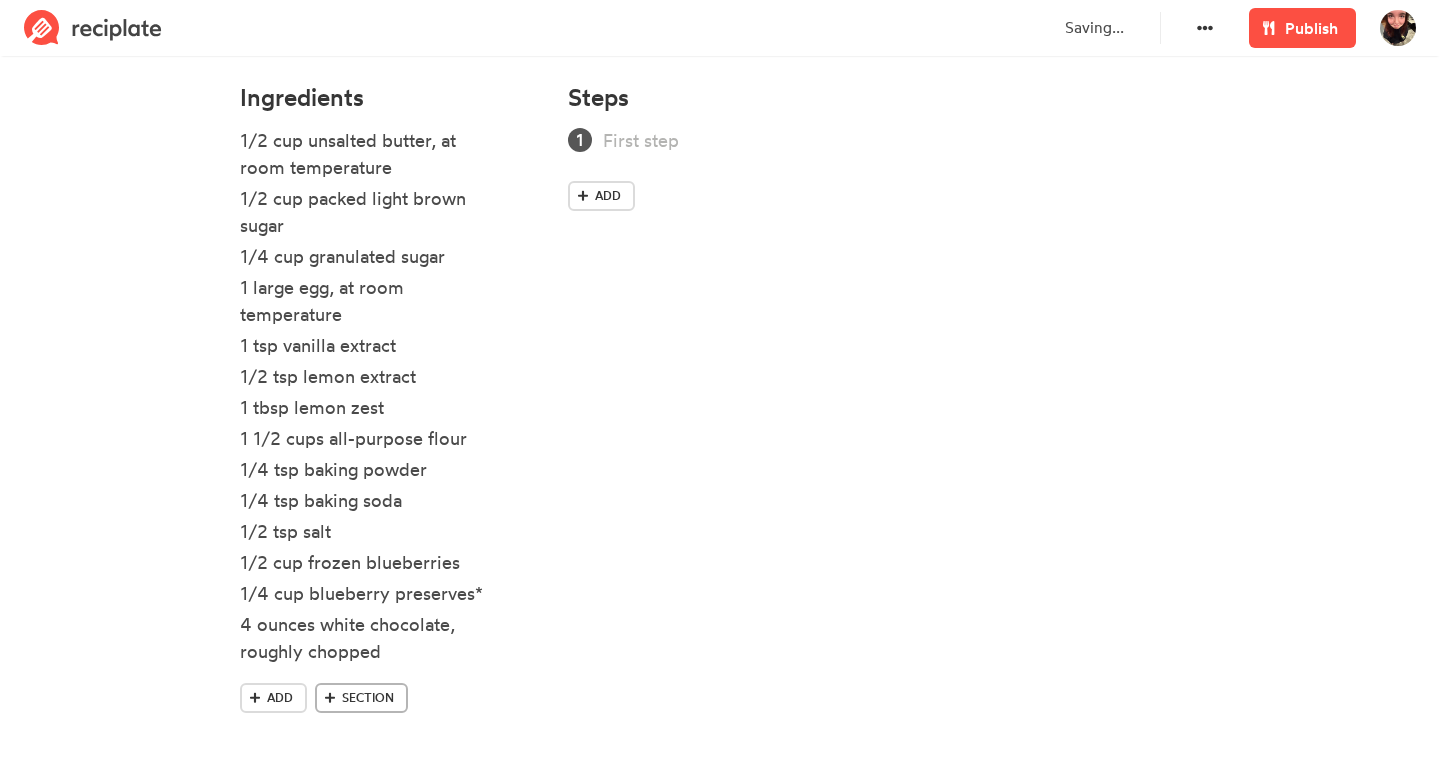 click on "Section" at bounding box center (368, 698) 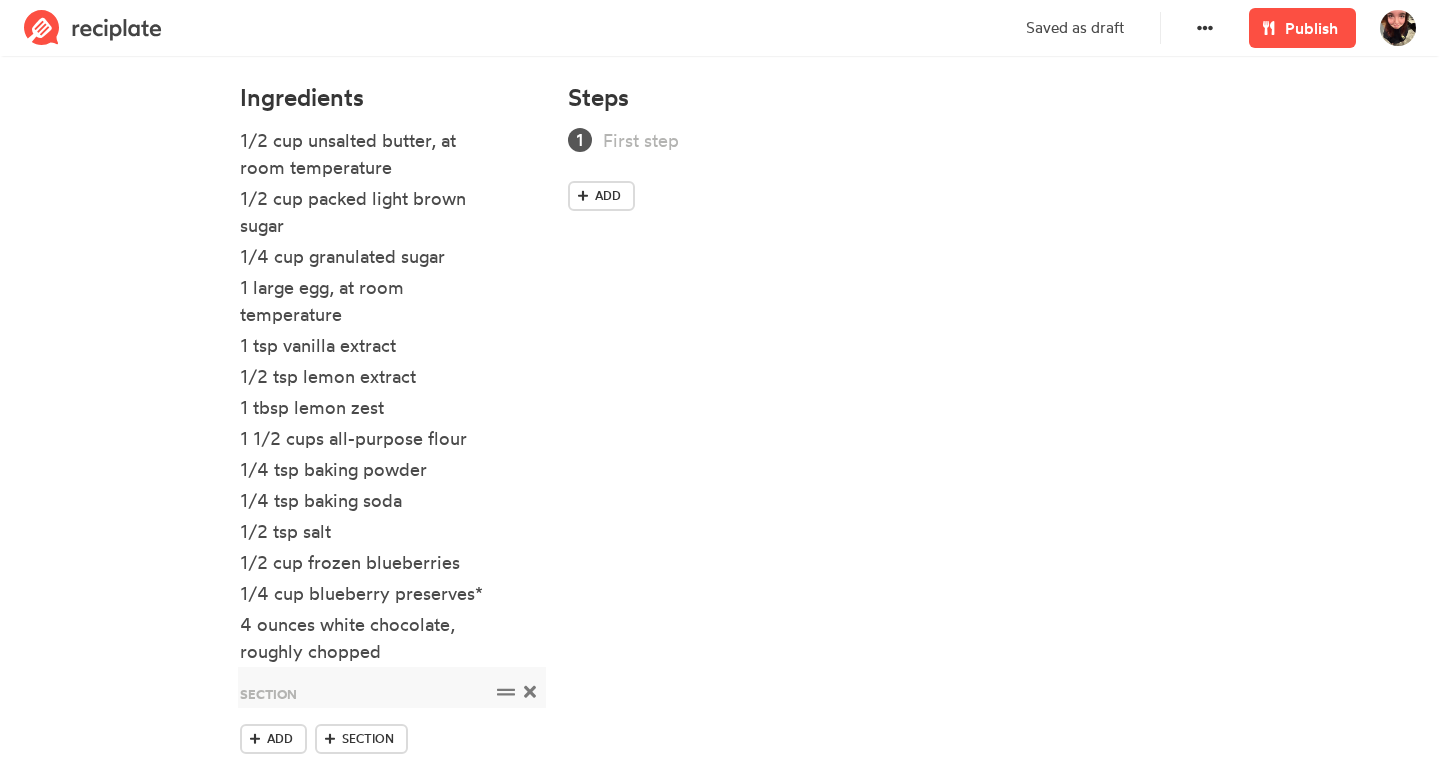 type 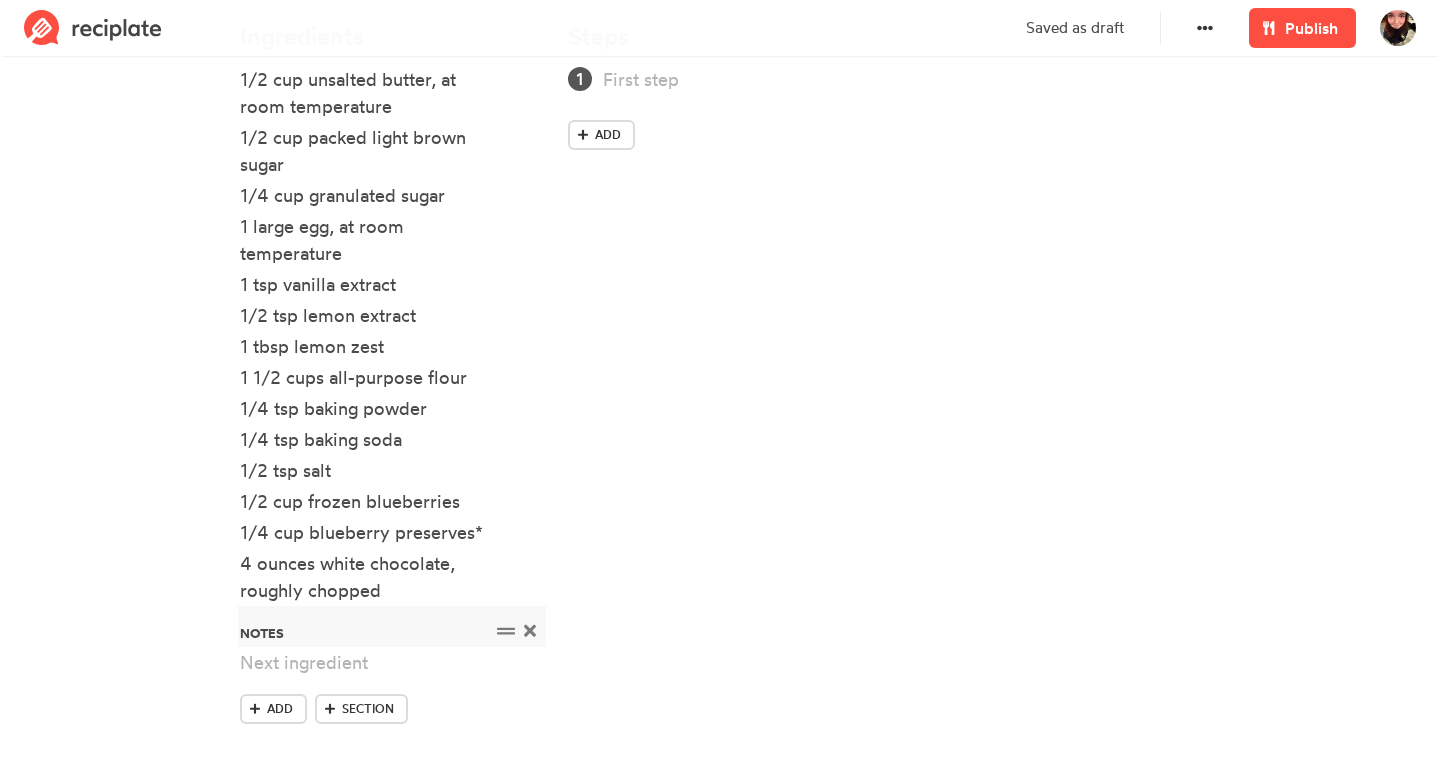 scroll, scrollTop: 664, scrollLeft: 0, axis: vertical 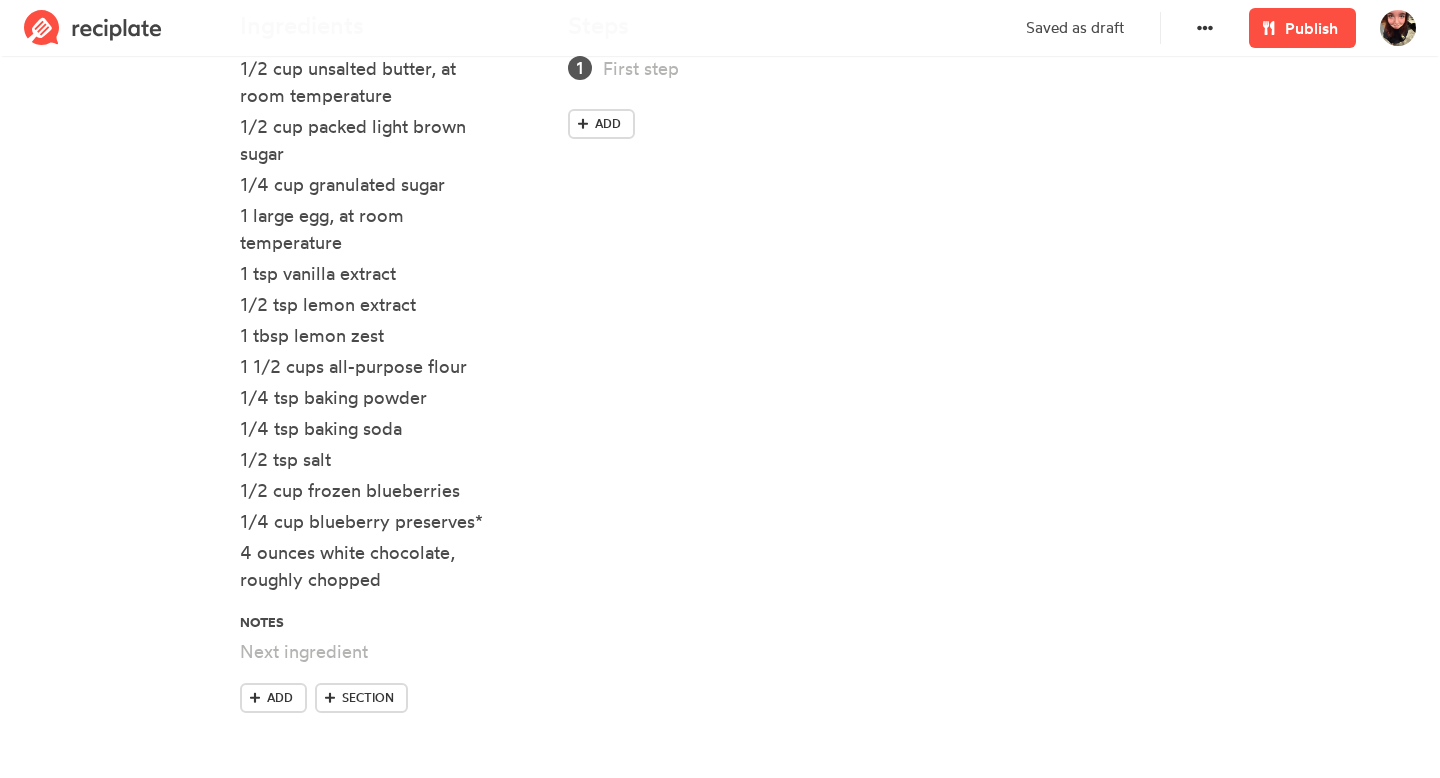 type 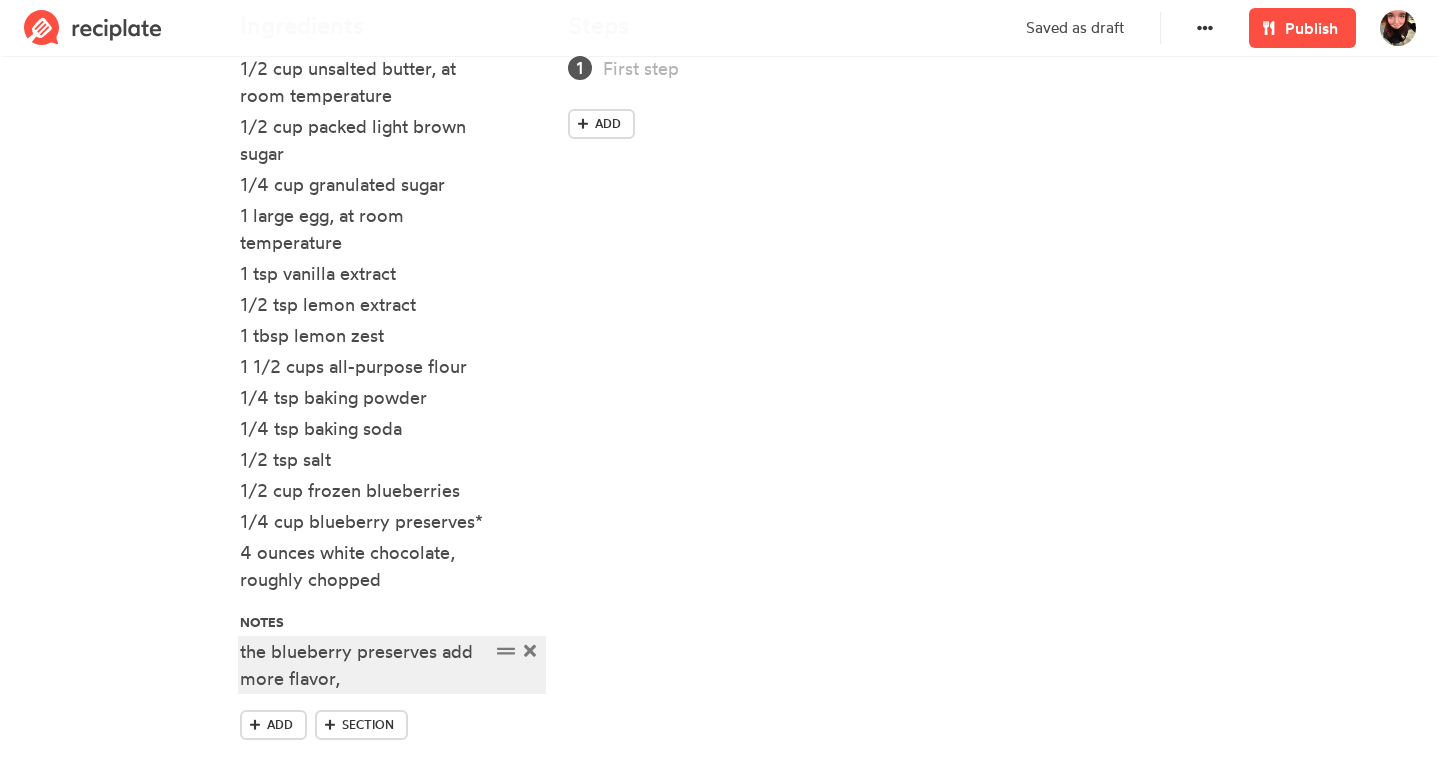 click on "the blueberry preserves add more flavor," at bounding box center (365, 665) 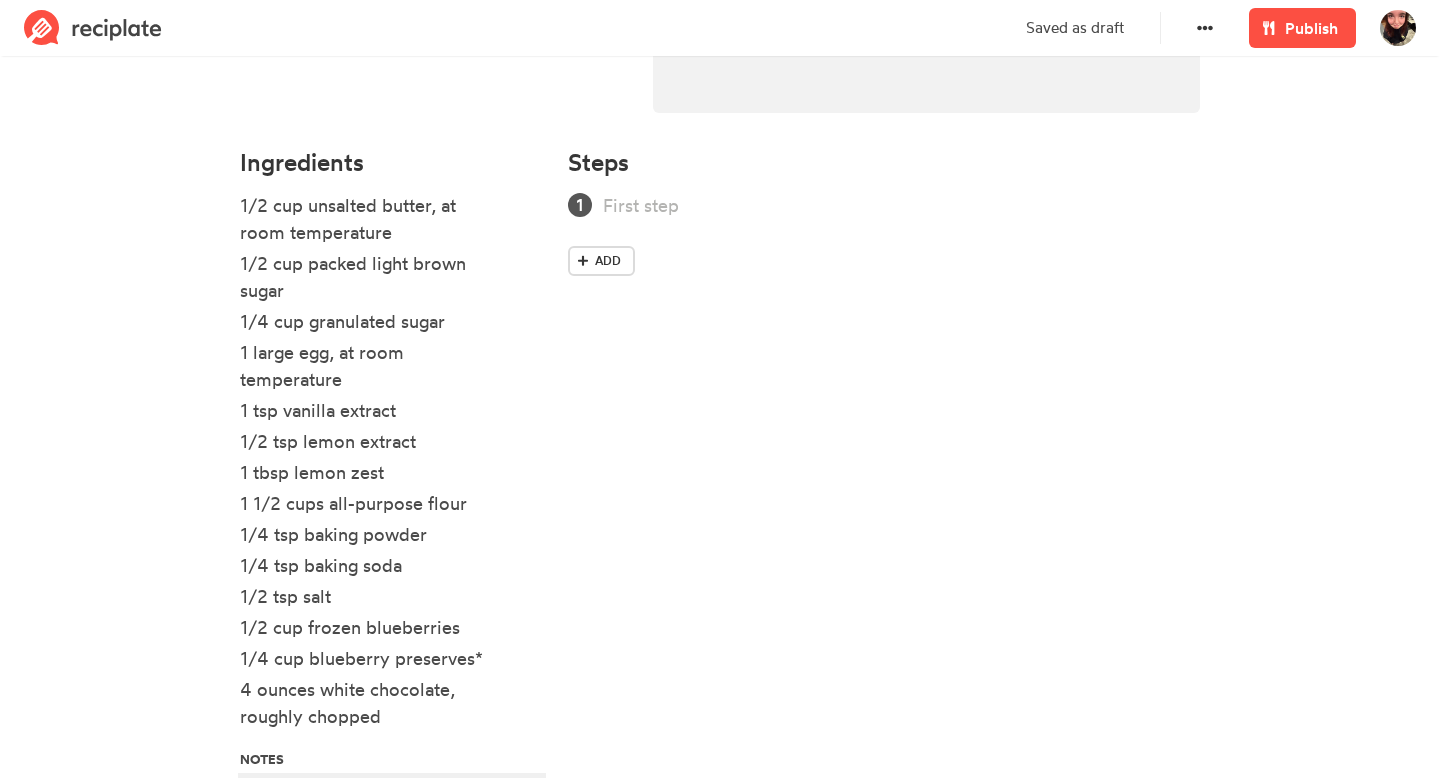 scroll, scrollTop: 526, scrollLeft: 0, axis: vertical 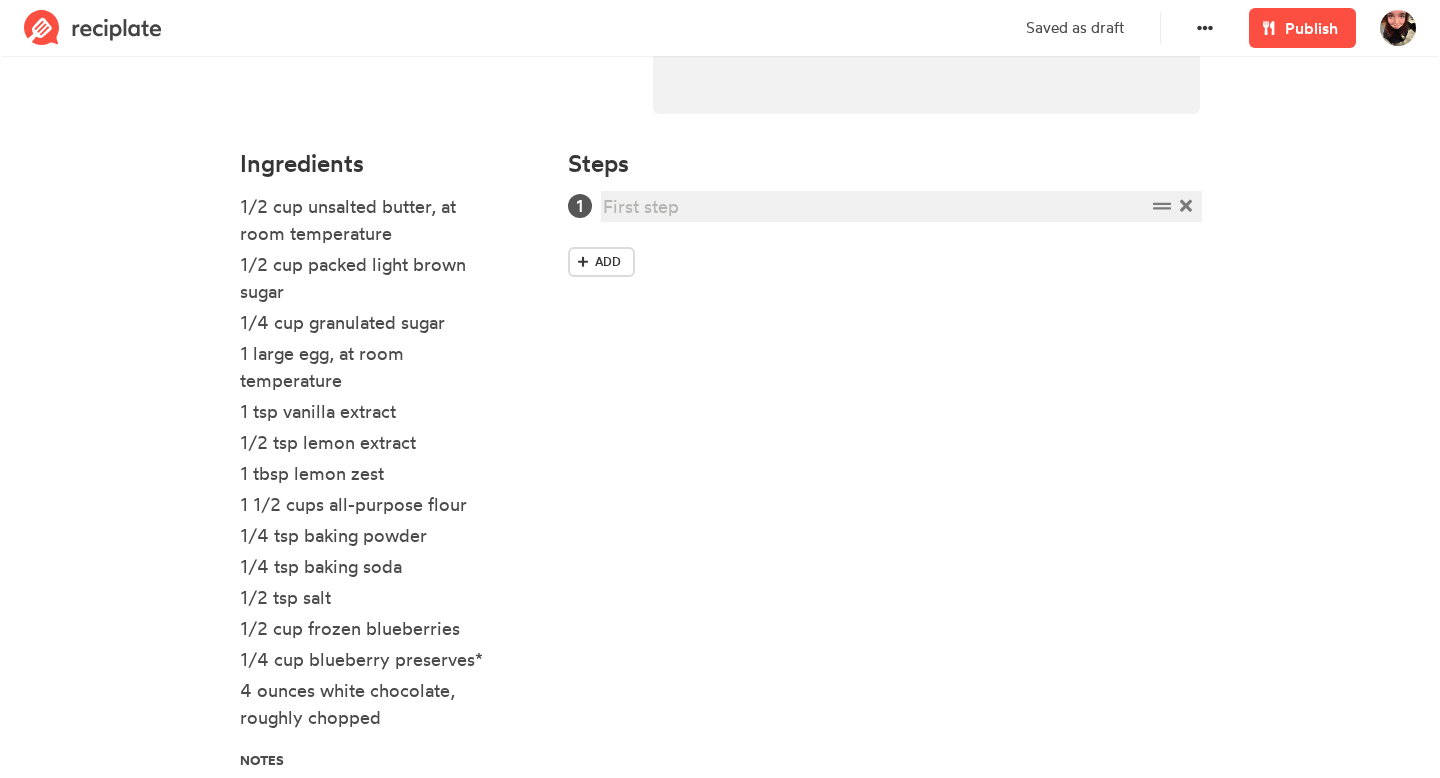 click at bounding box center (874, 206) 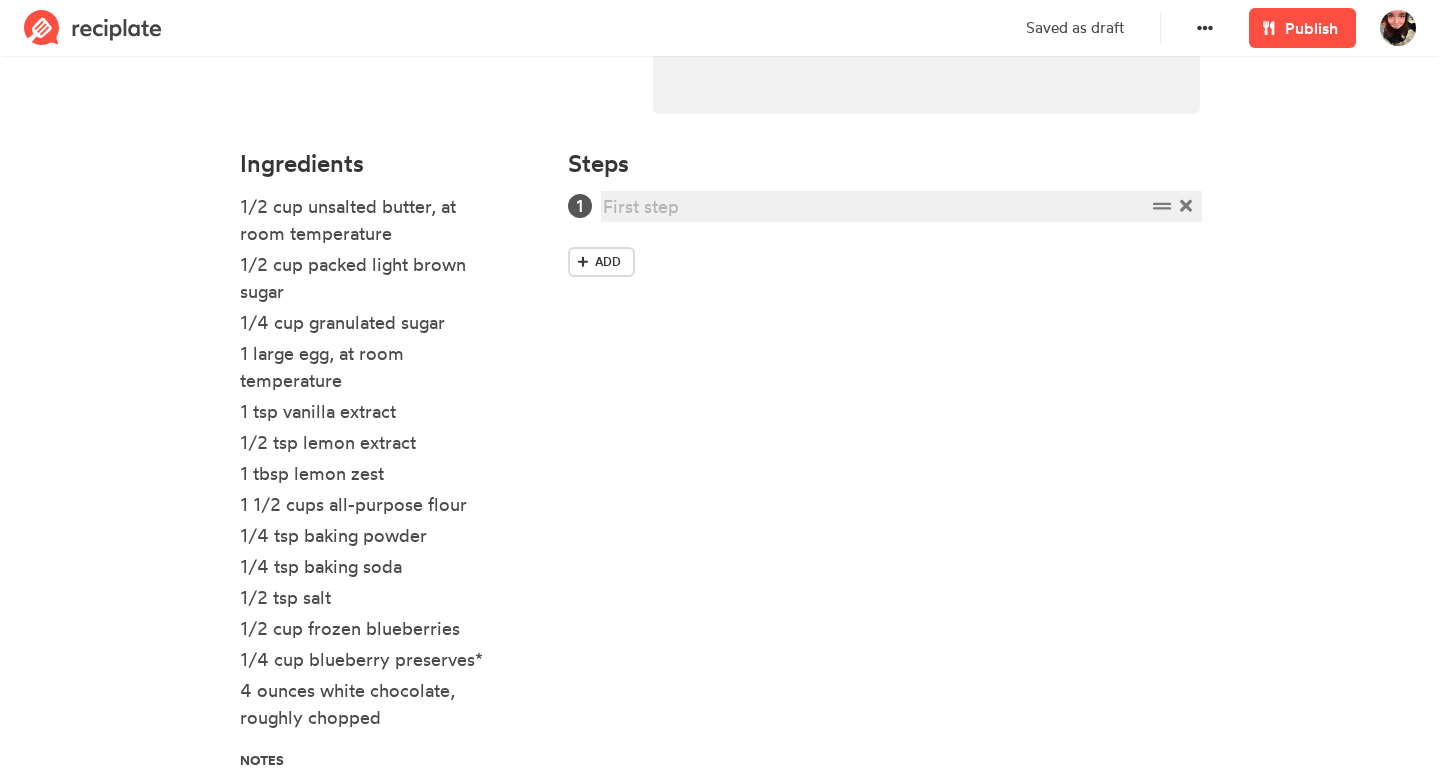 type 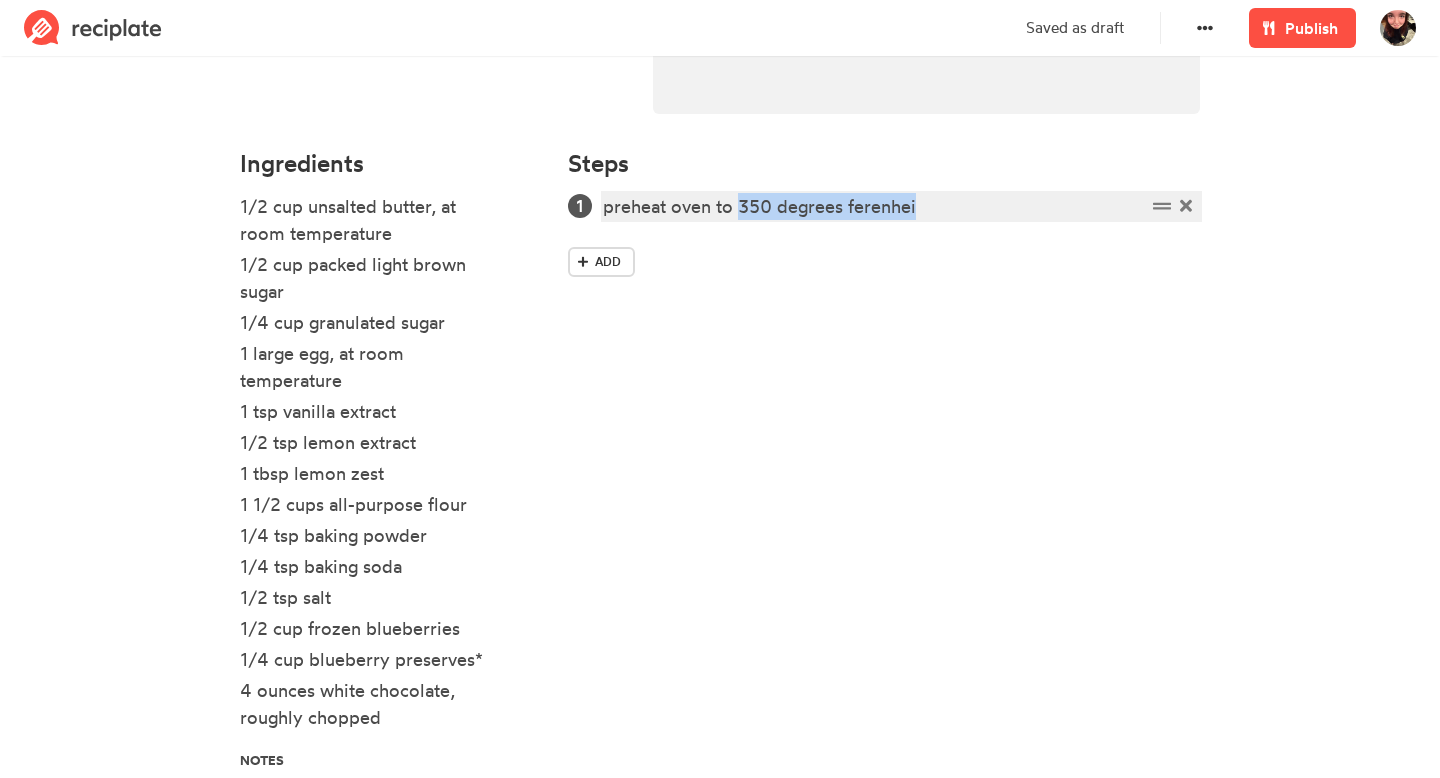 drag, startPoint x: 934, startPoint y: 212, endPoint x: 741, endPoint y: 210, distance: 193.01036 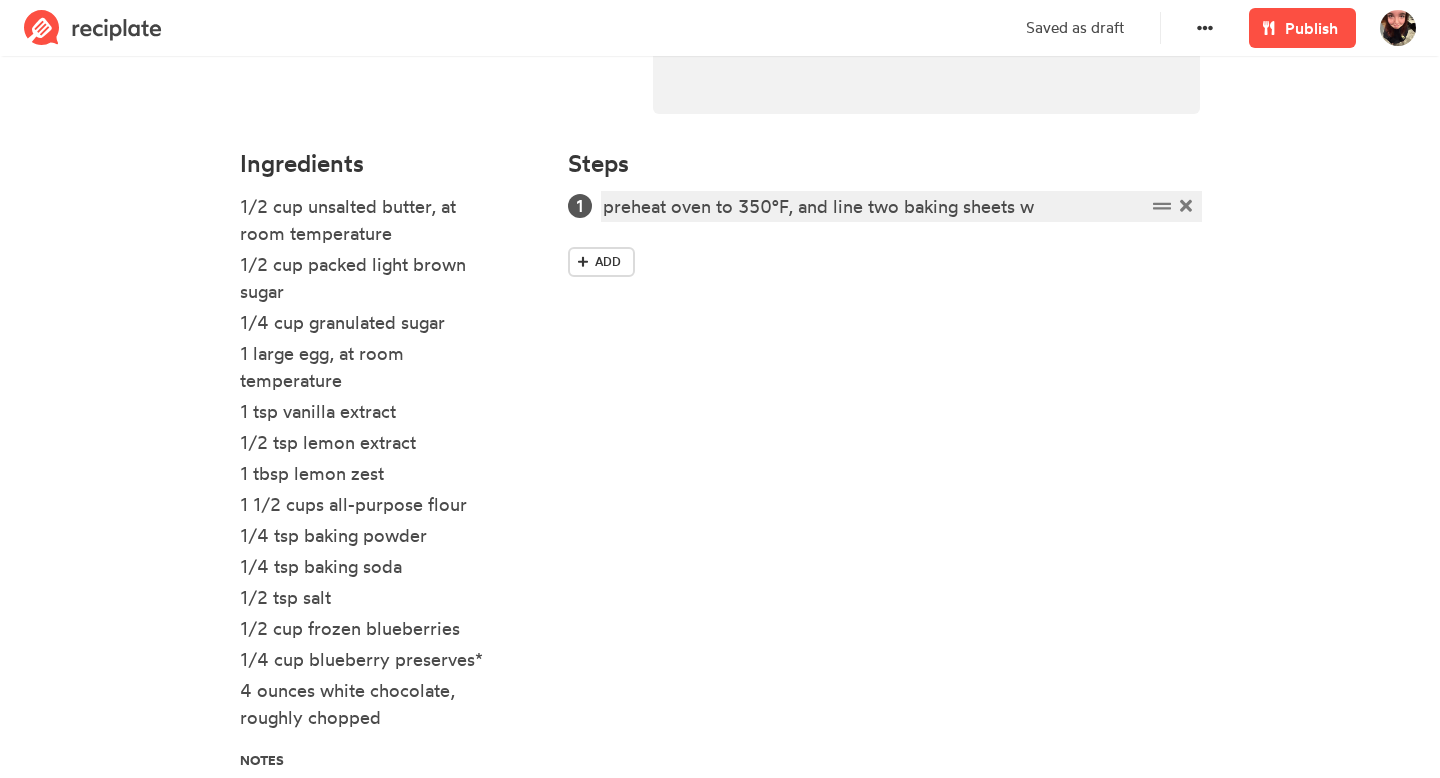 click on "preheat oven to 350°F, and line two baking sheets w" at bounding box center (874, 206) 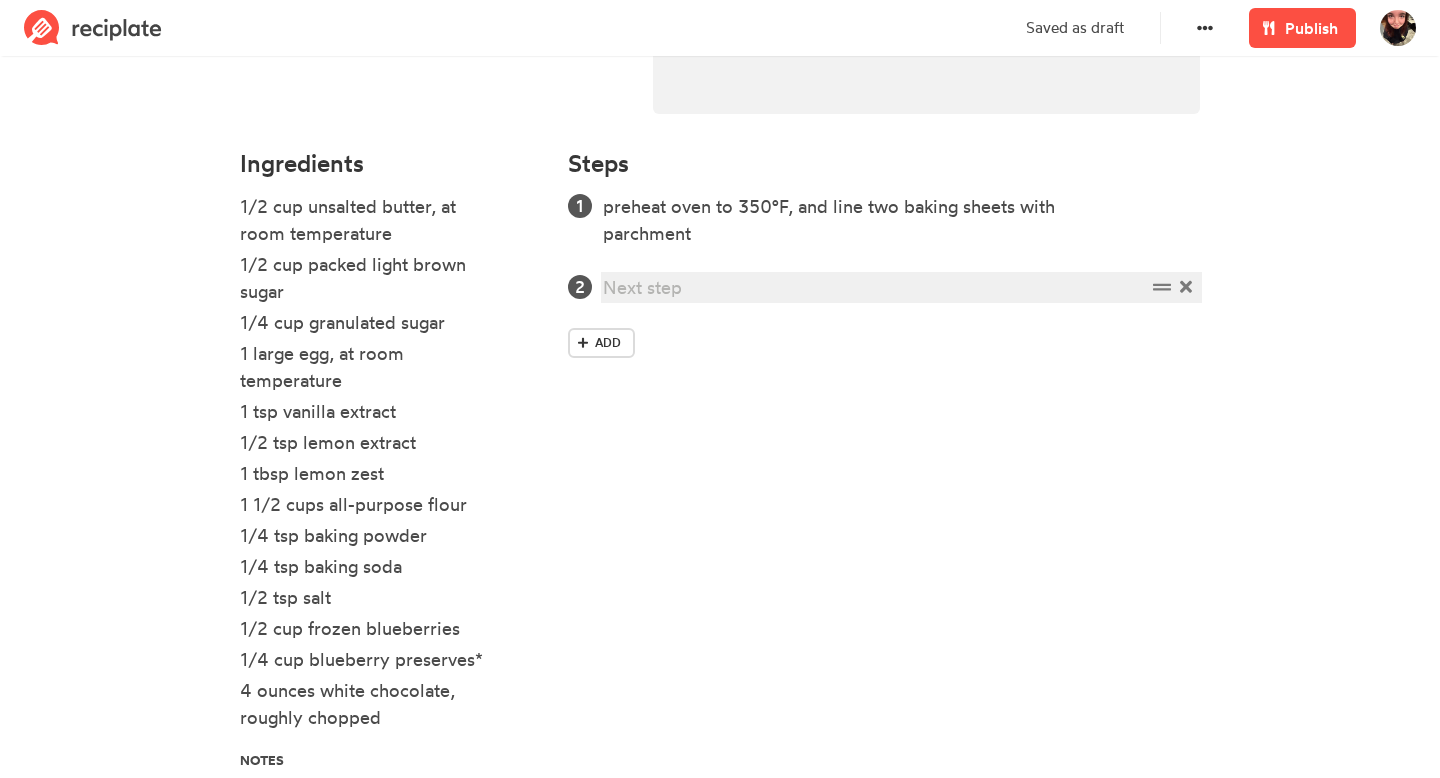 type 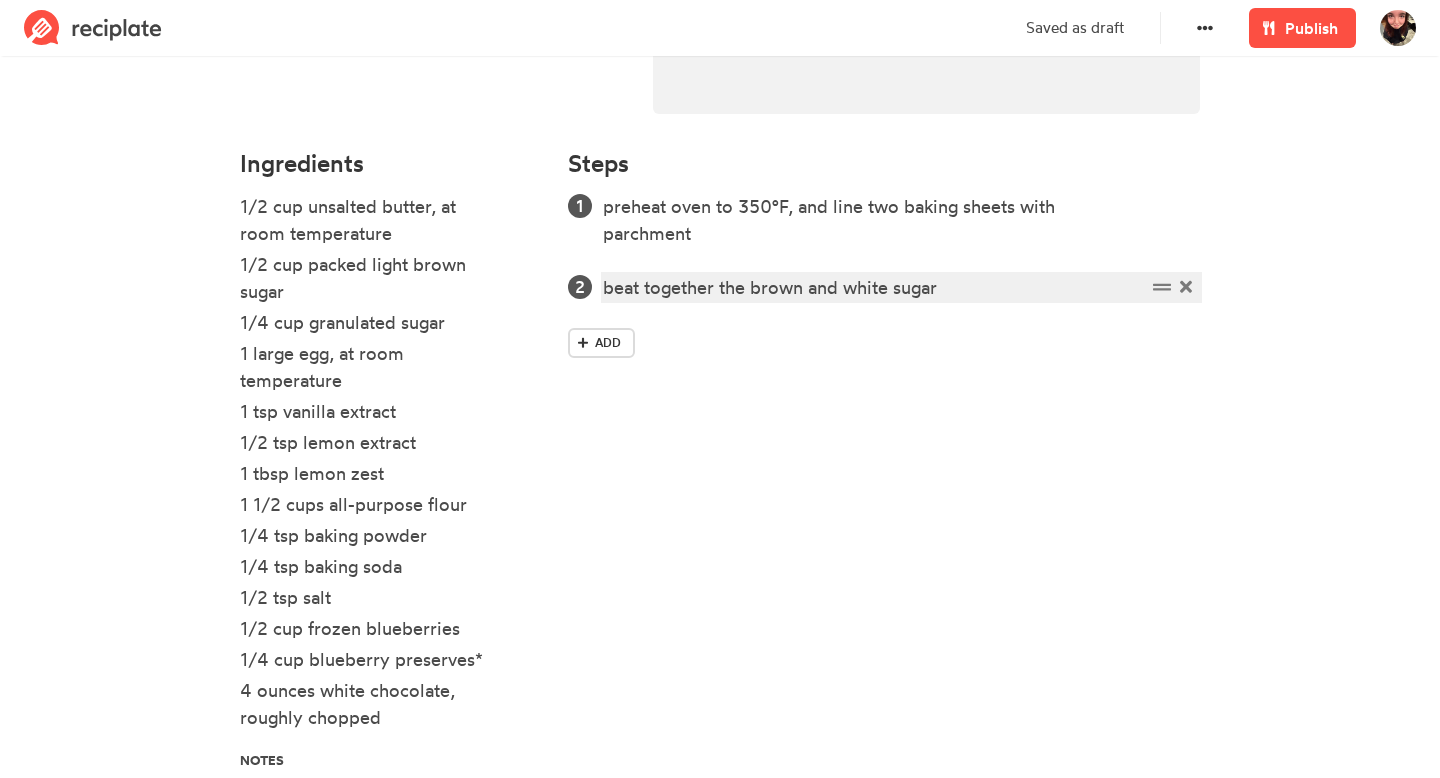 click on "beat together the brown and white sugar" at bounding box center [874, 287] 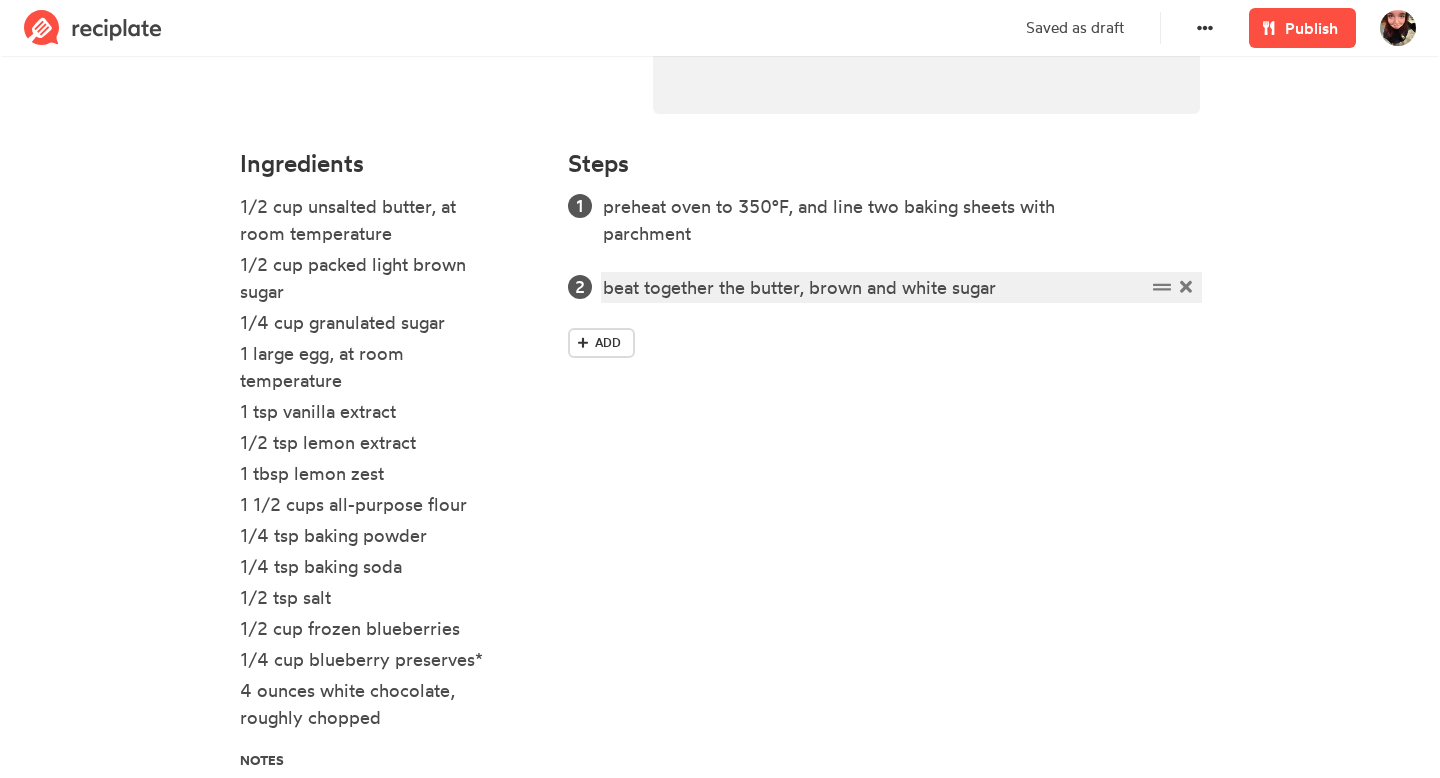click on "beat together the butter, brown and white sugar" at bounding box center [874, 287] 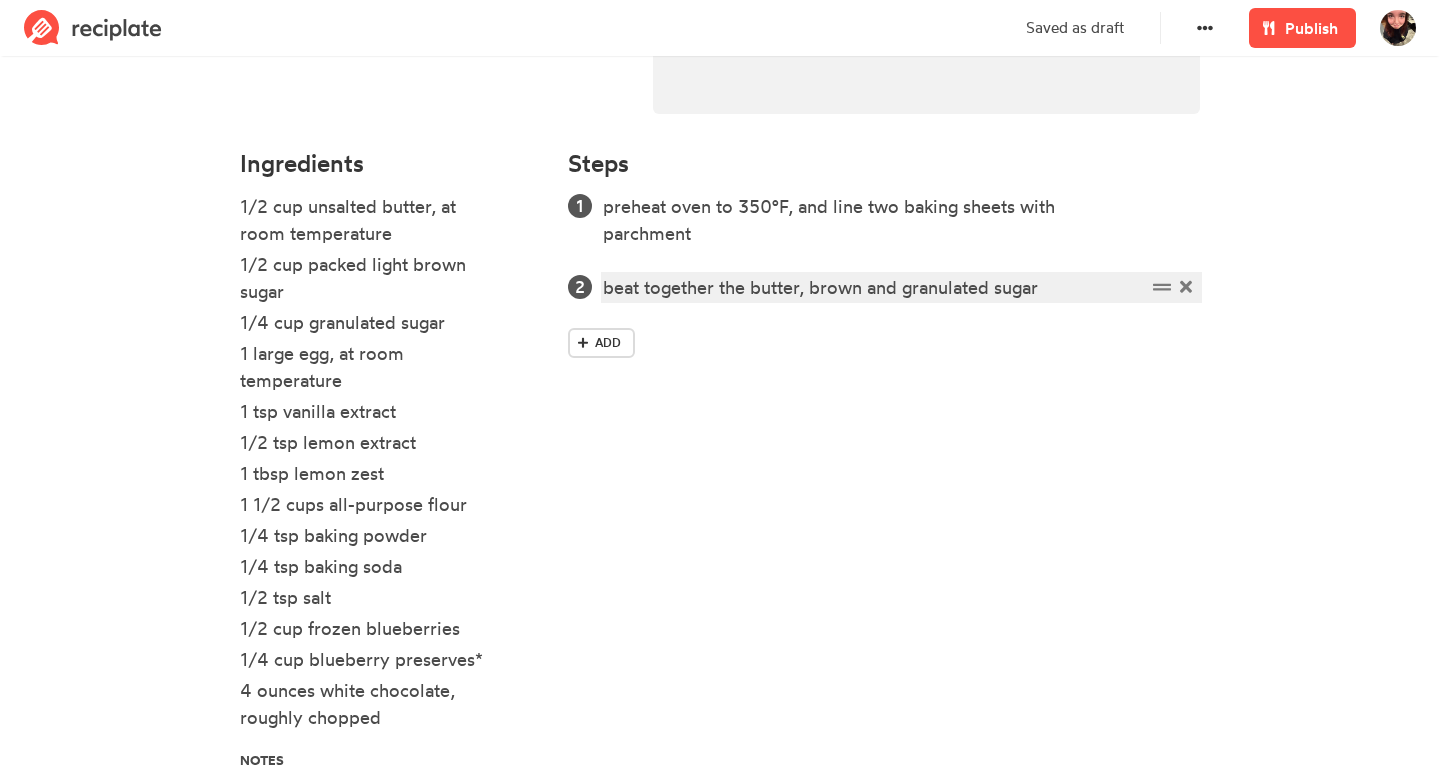 click on "beat together the butter, brown and granulated sugar" at bounding box center (874, 287) 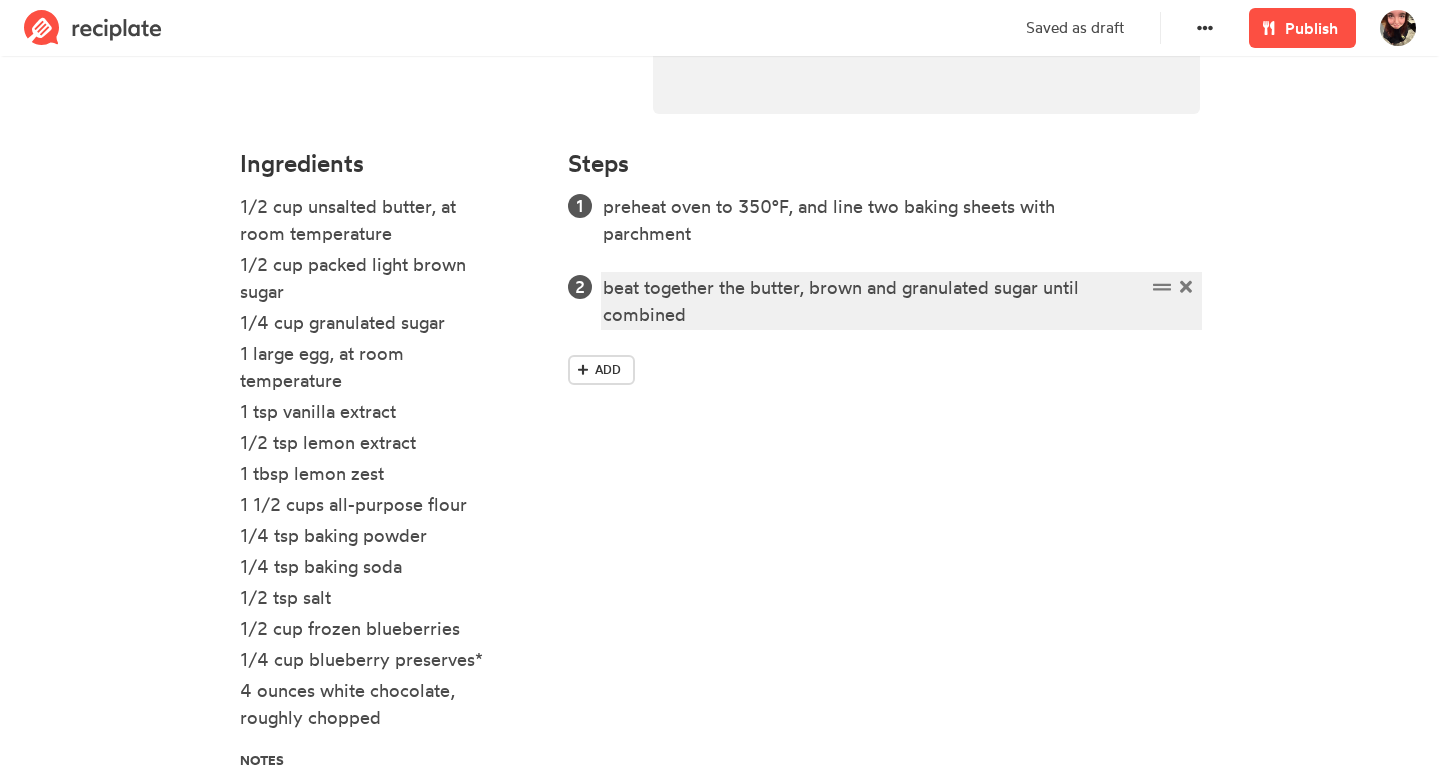 click on "beat together the butter, brown and granulated sugar until combined" at bounding box center [874, 301] 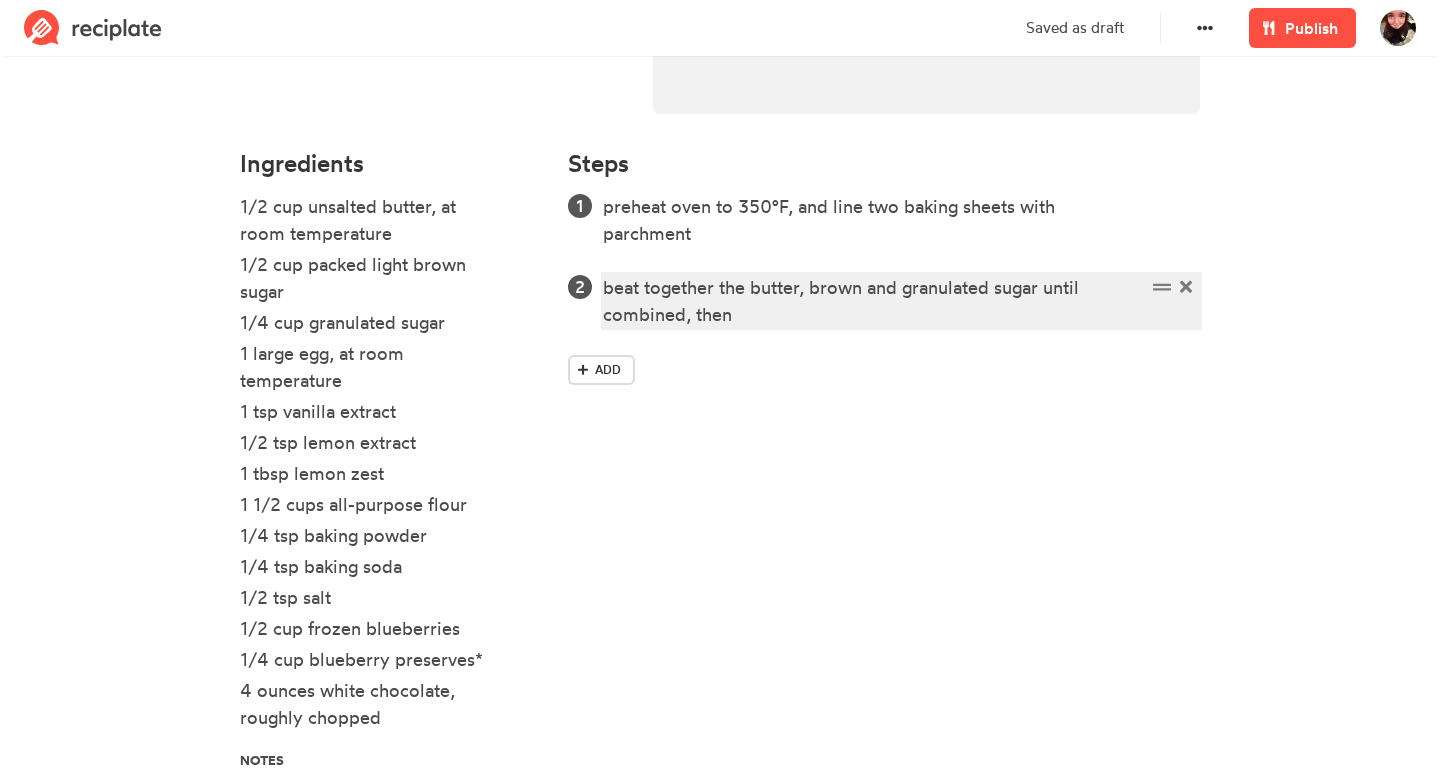 click on "beat together the butter, brown and granulated sugar until combined, then" at bounding box center (874, 301) 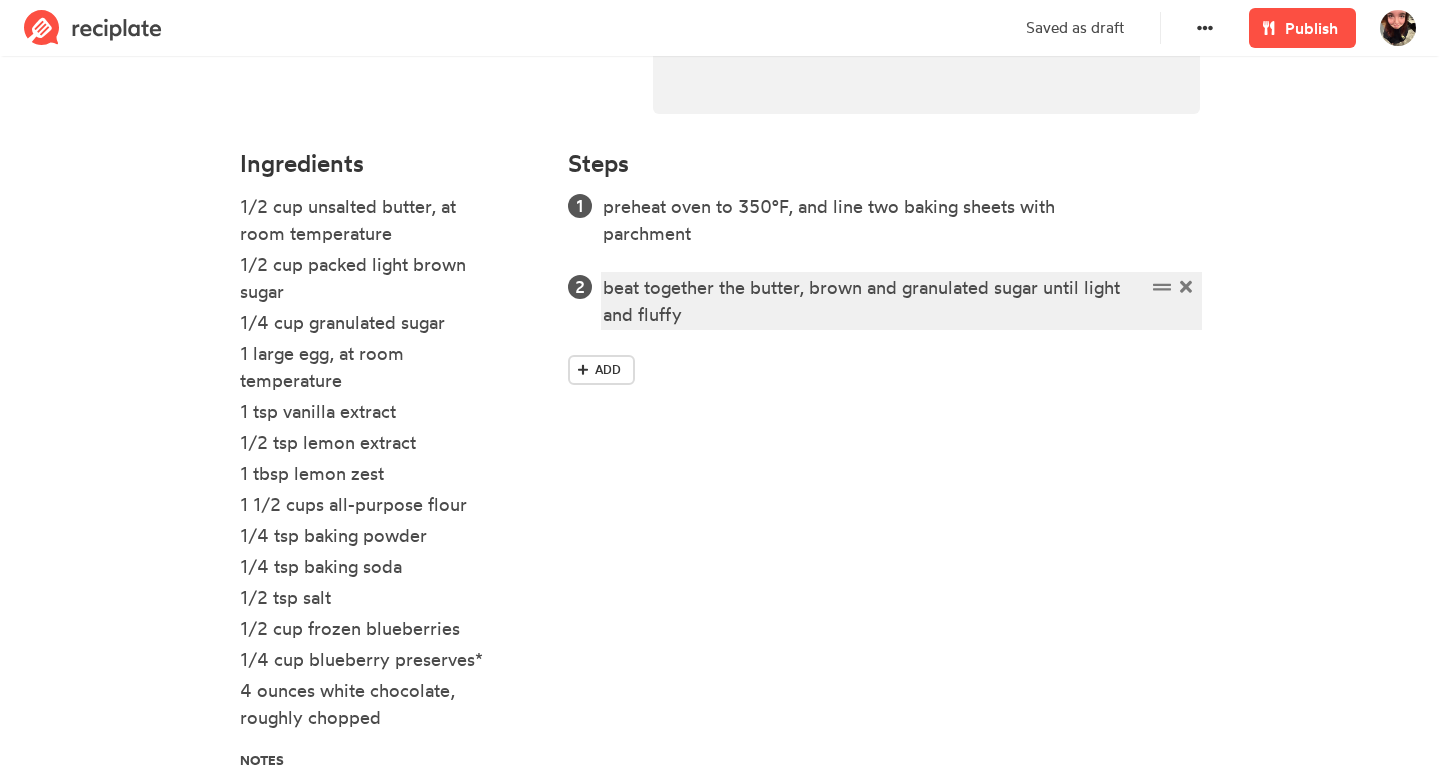 click on "beat together the butter, brown and granulated sugar until light and fluffy" at bounding box center [874, 301] 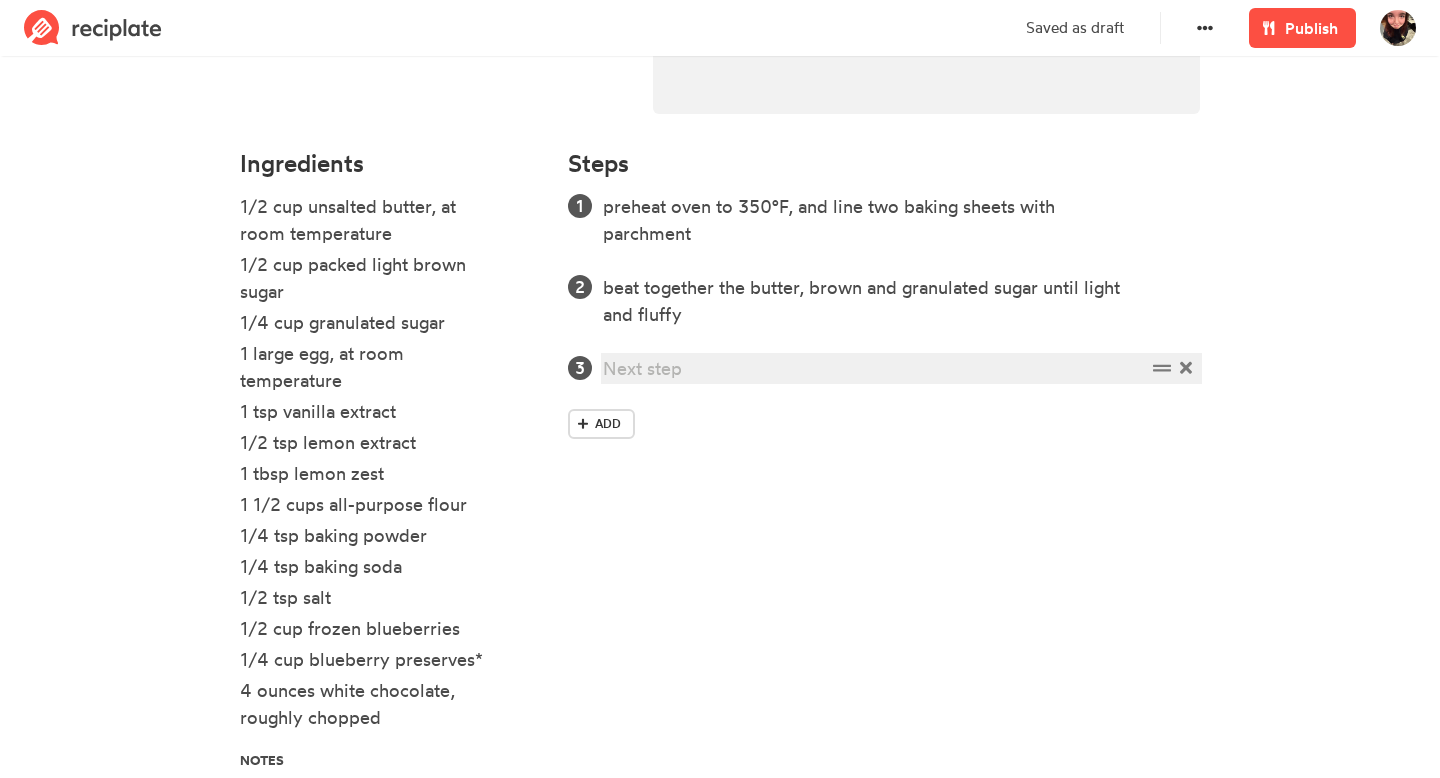 type 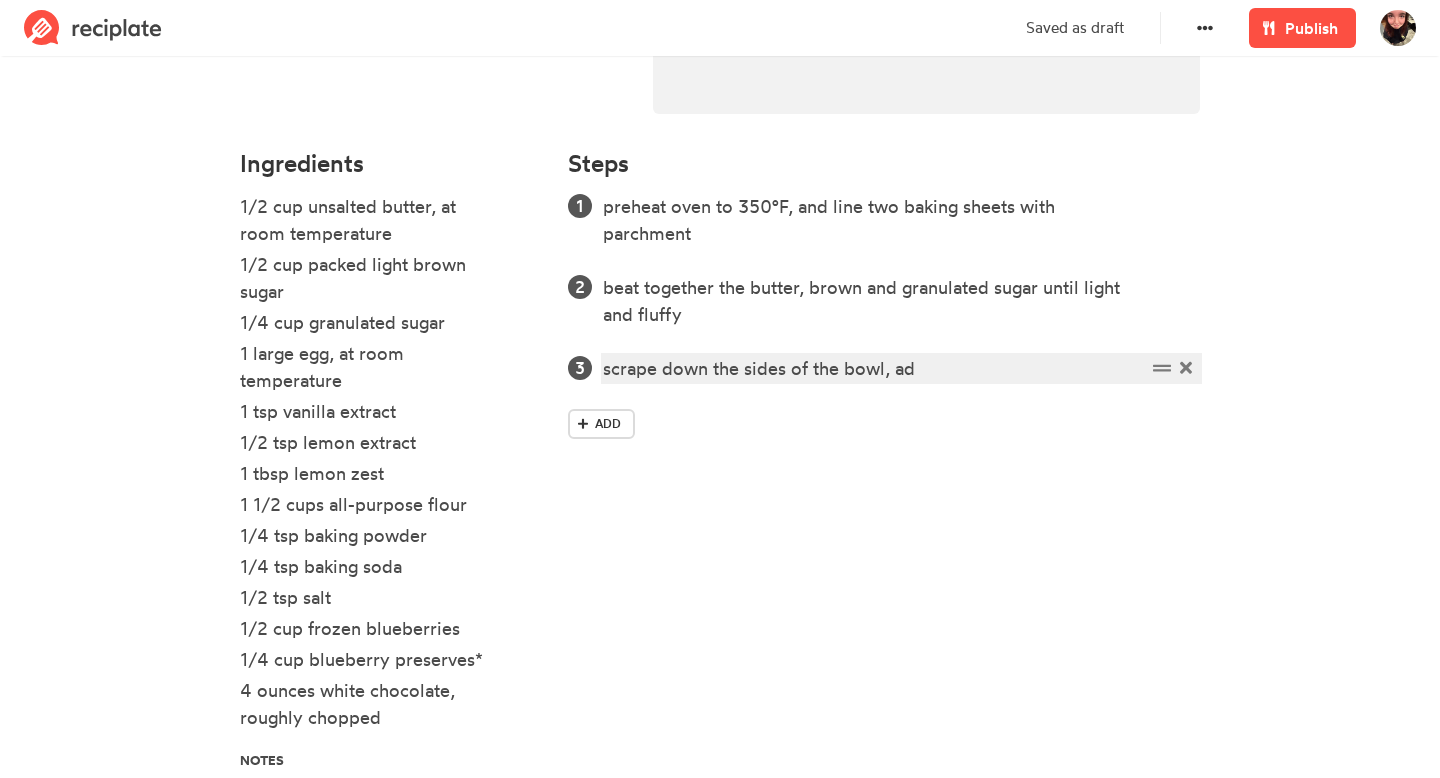 click on "scrape down the sides of the bowl, ad" at bounding box center [874, 368] 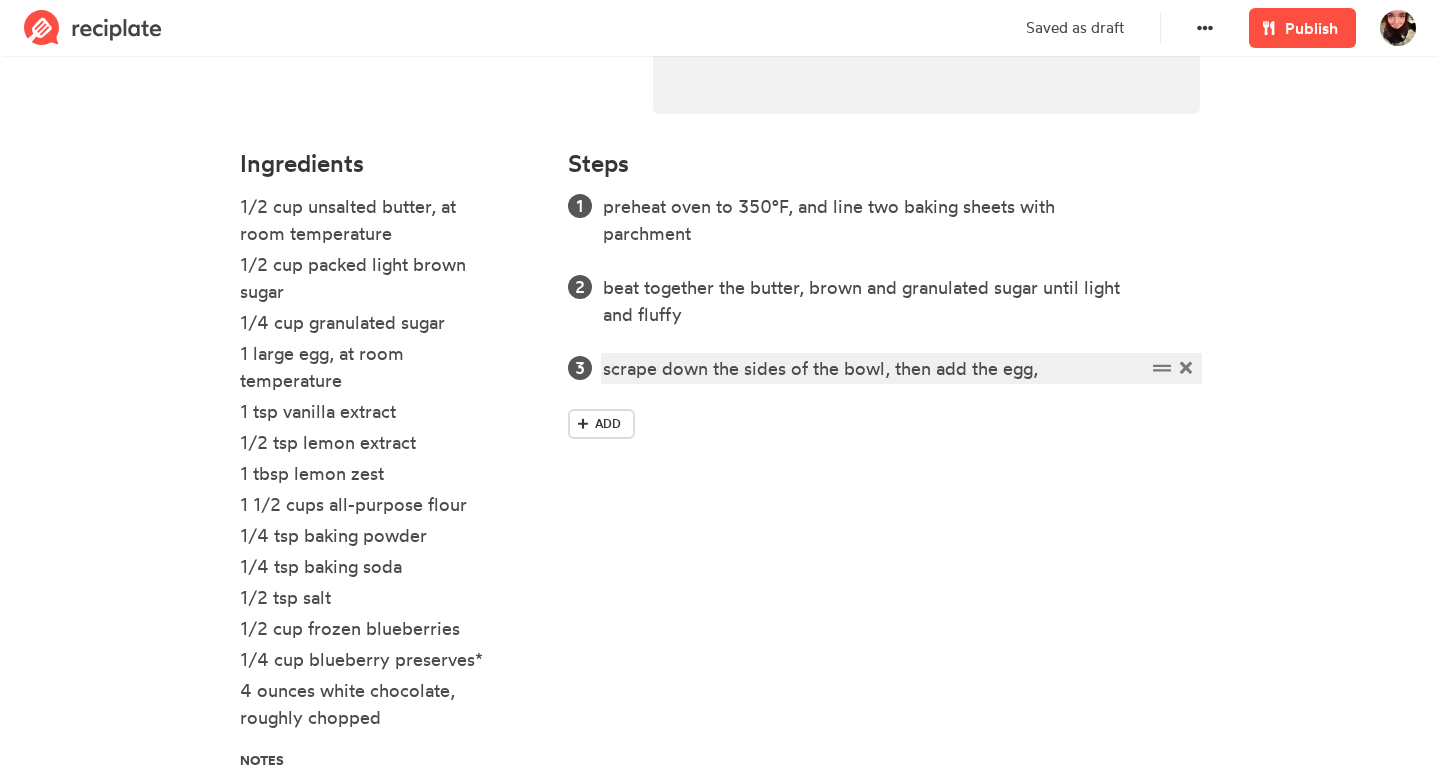 click on "scrape down the sides of the bowl, then add the egg," at bounding box center [874, 368] 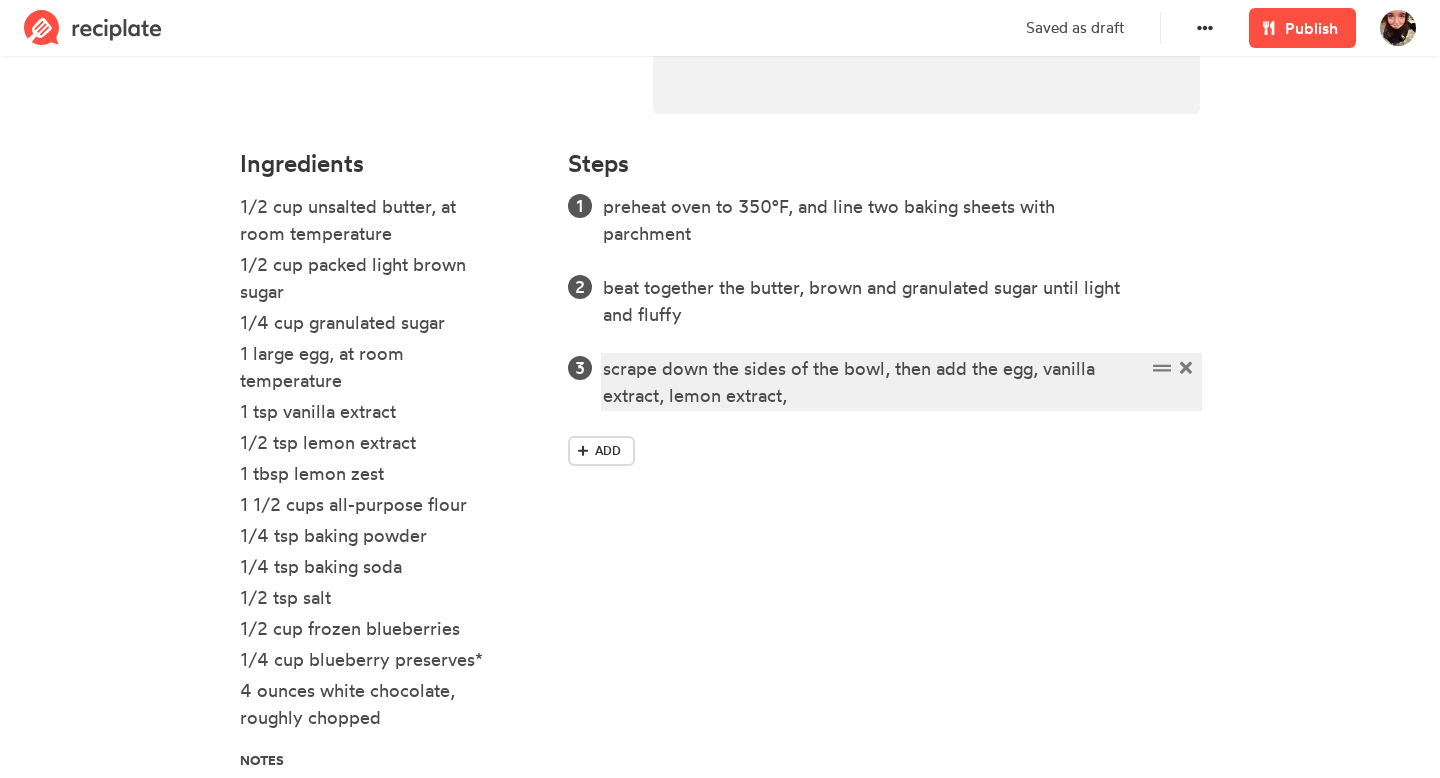 click on "scrape down the sides of the bowl, then add the egg, vanilla extract, lemon extract," at bounding box center (874, 382) 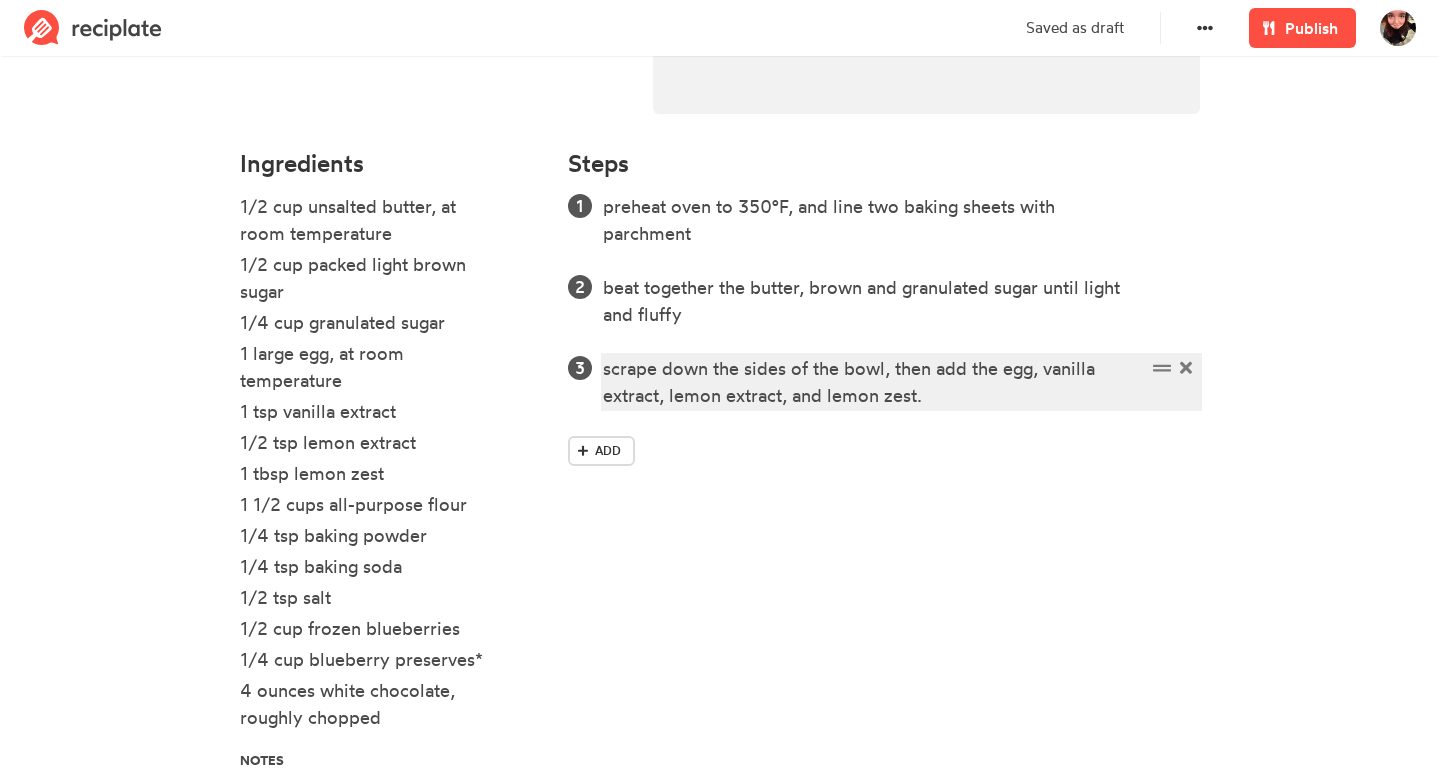 click on "scrape down the sides of the bowl, then add the egg, vanilla extract, lemon extract, and lemon zest." at bounding box center (874, 382) 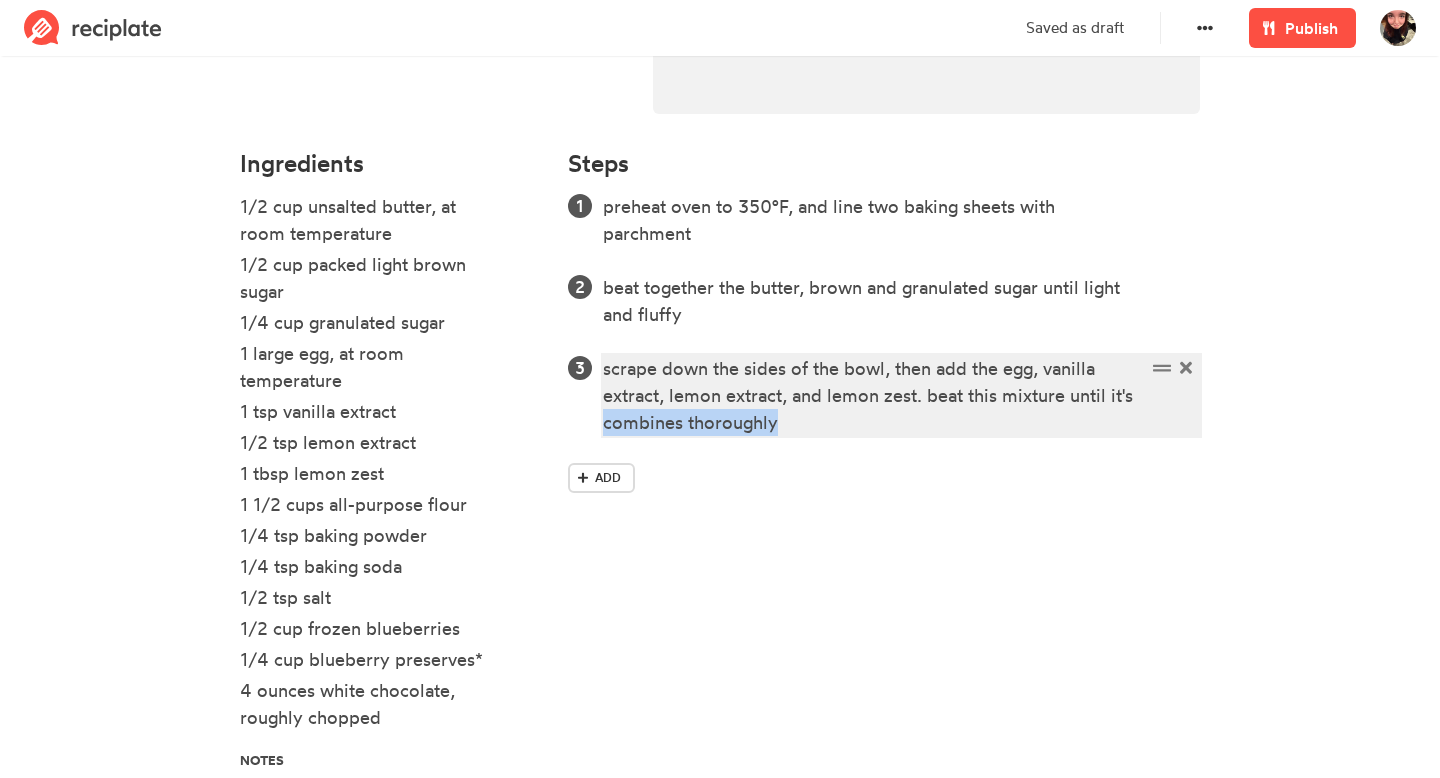 drag, startPoint x: 817, startPoint y: 417, endPoint x: 605, endPoint y: 411, distance: 212.08488 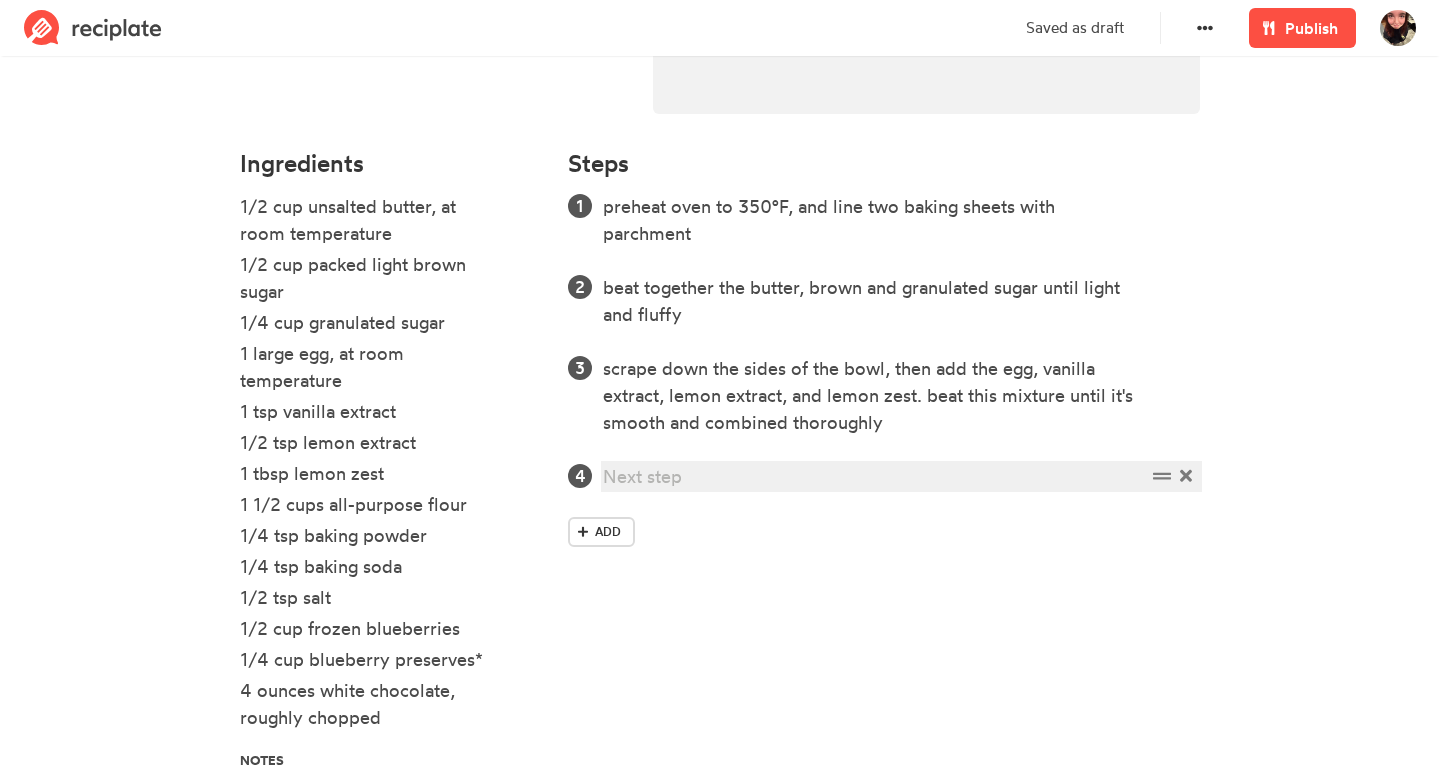 type 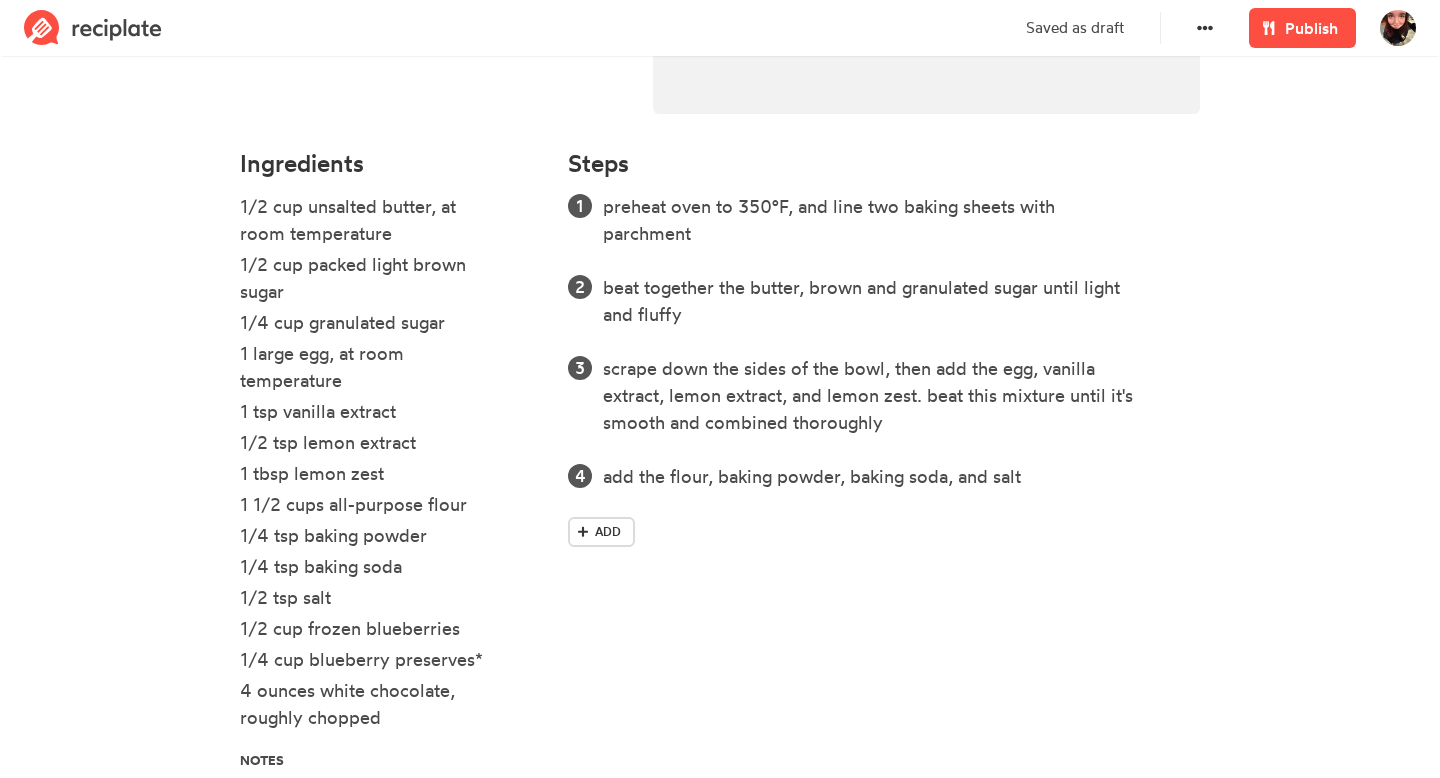 click on "preheat oven to 350°F, and line two baking sheets with parchment beat together the butter, brown and granulated sugar until light and fluffy scrape down the sides of the bowl, then add the egg, vanilla extract, lemon extract, and lemon zest. beat this mixture until it's smooth and combined thoroughly add the flour, baking powder, baking soda, and salt  Add" at bounding box center [884, 374] 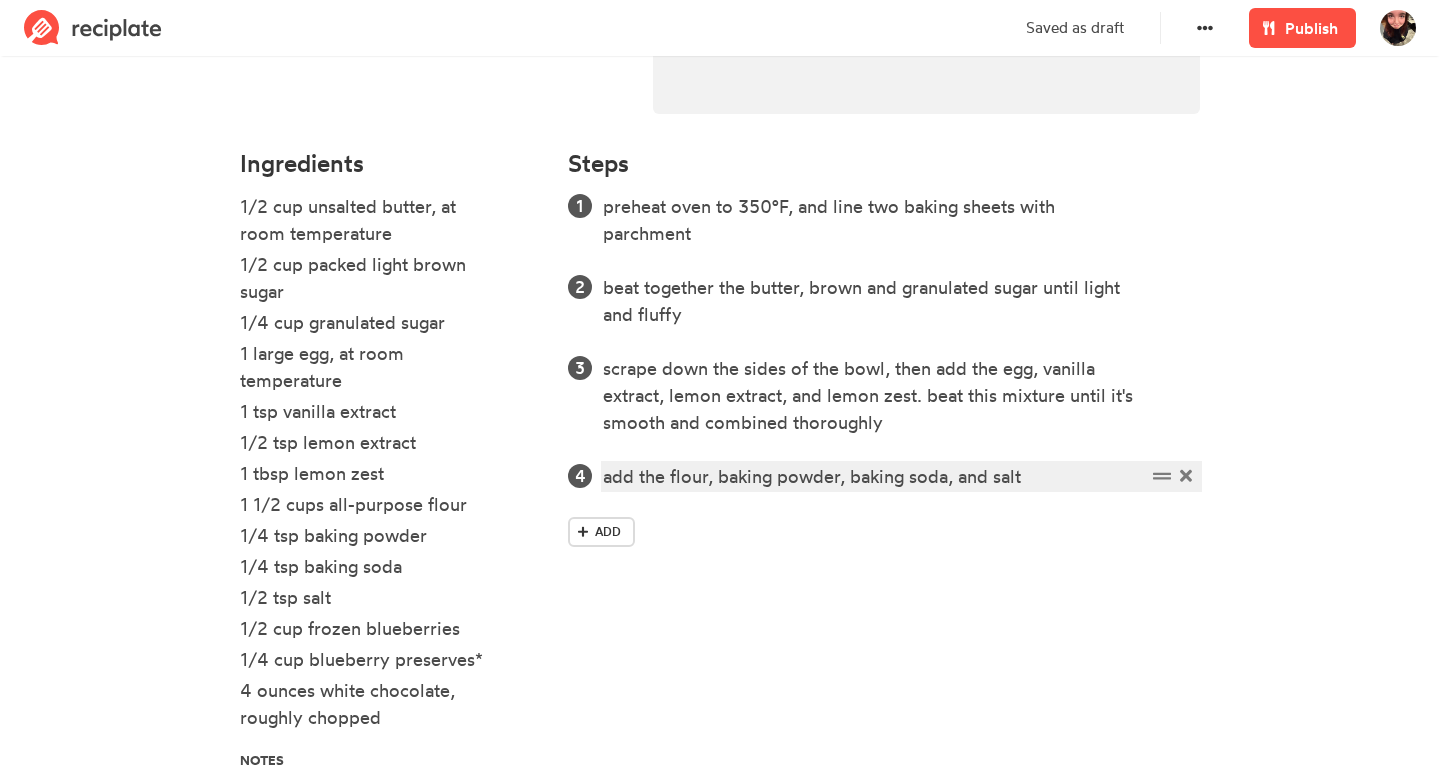 click on "add the flour, baking powder, baking soda, and salt" at bounding box center [874, 476] 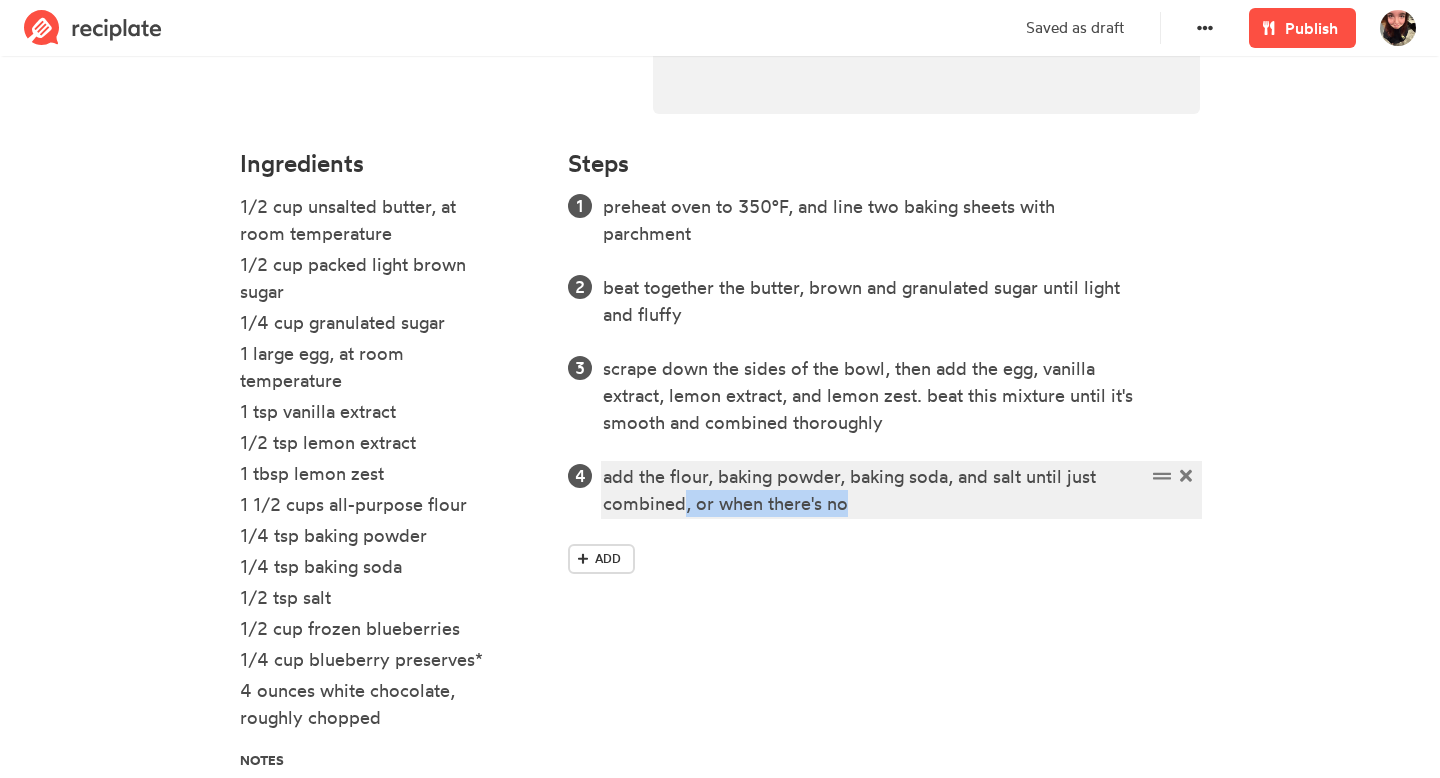 drag, startPoint x: 874, startPoint y: 506, endPoint x: 684, endPoint y: 505, distance: 190.00262 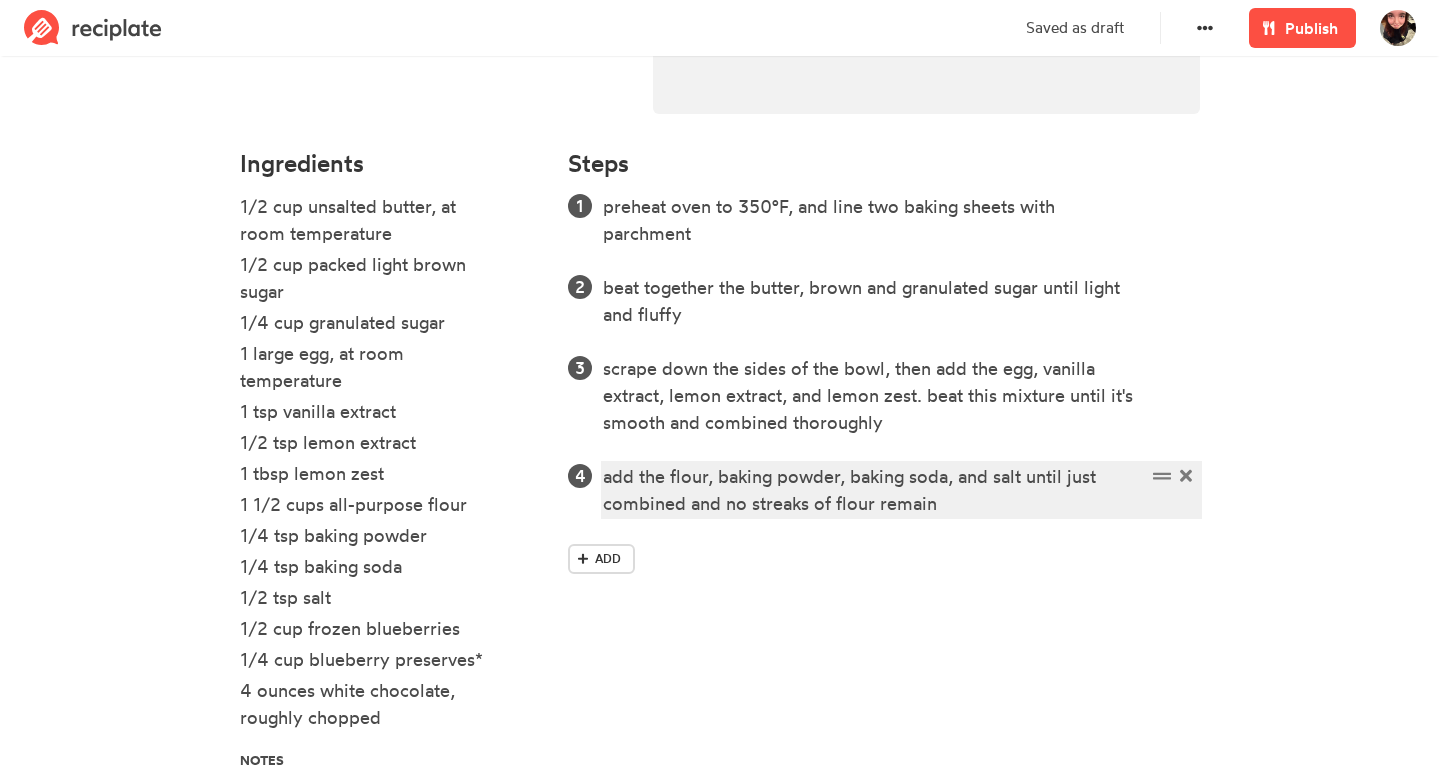 click on "add the flour, baking powder, baking soda, and salt until just combined and no streaks of flour remain" at bounding box center (874, 490) 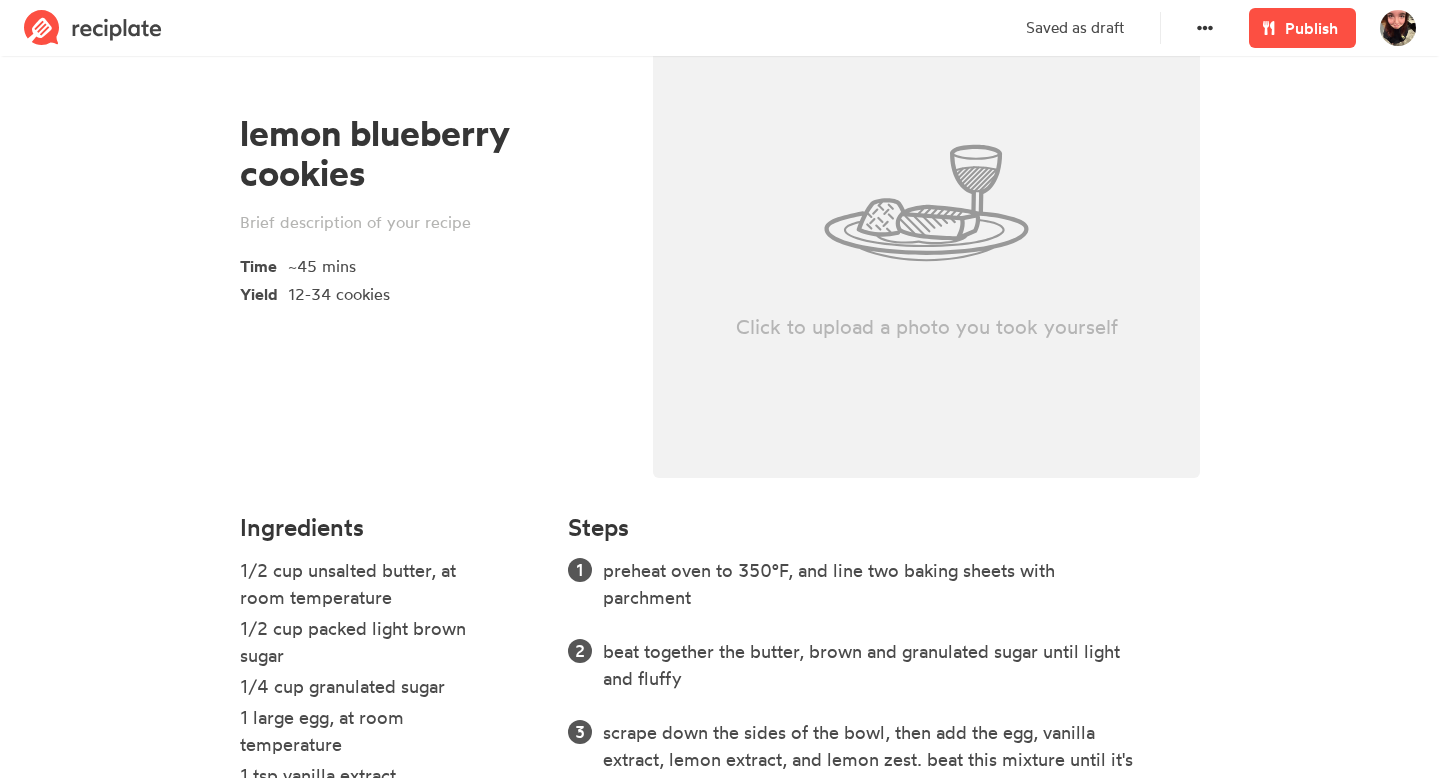 scroll, scrollTop: 161, scrollLeft: 0, axis: vertical 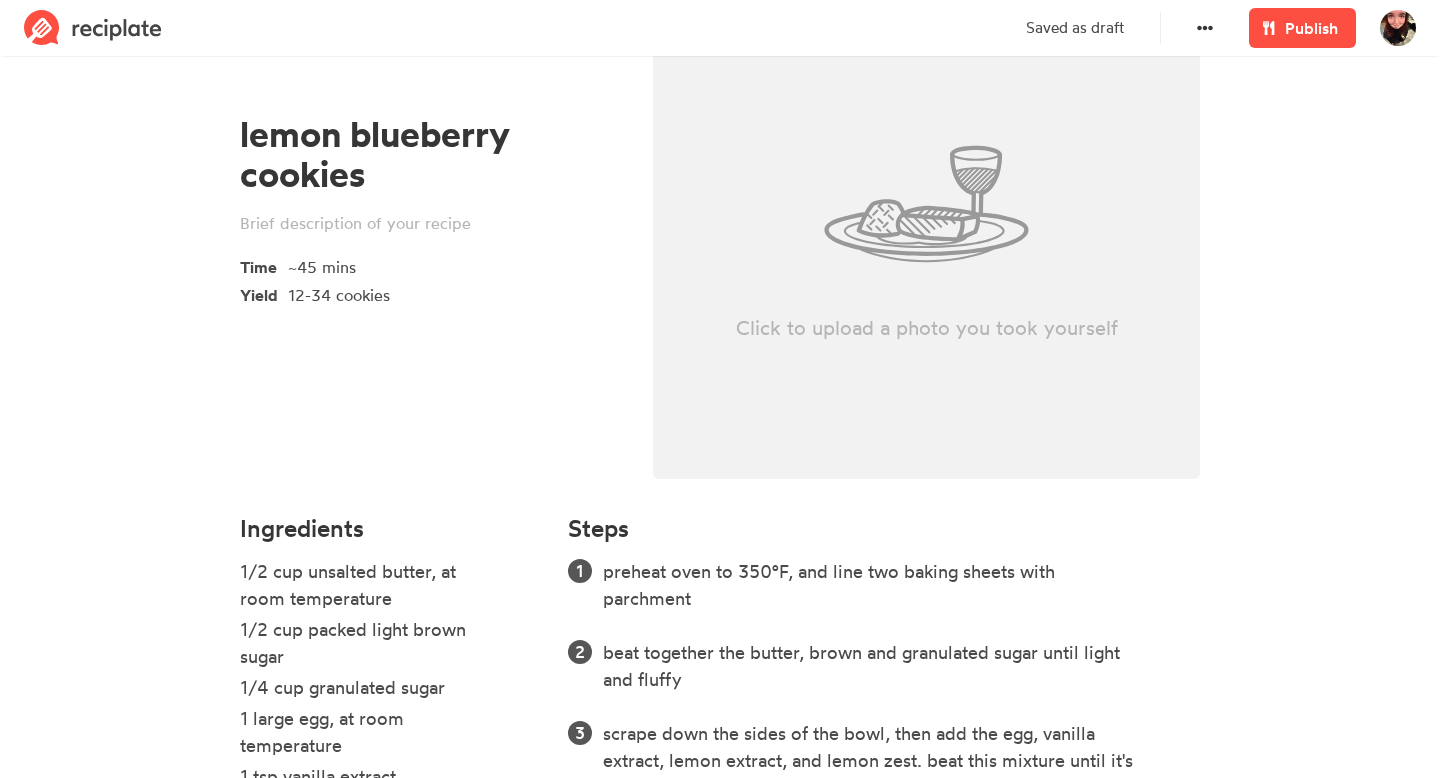 click on "Click to upload a photo you took yourself" at bounding box center (926, 204) 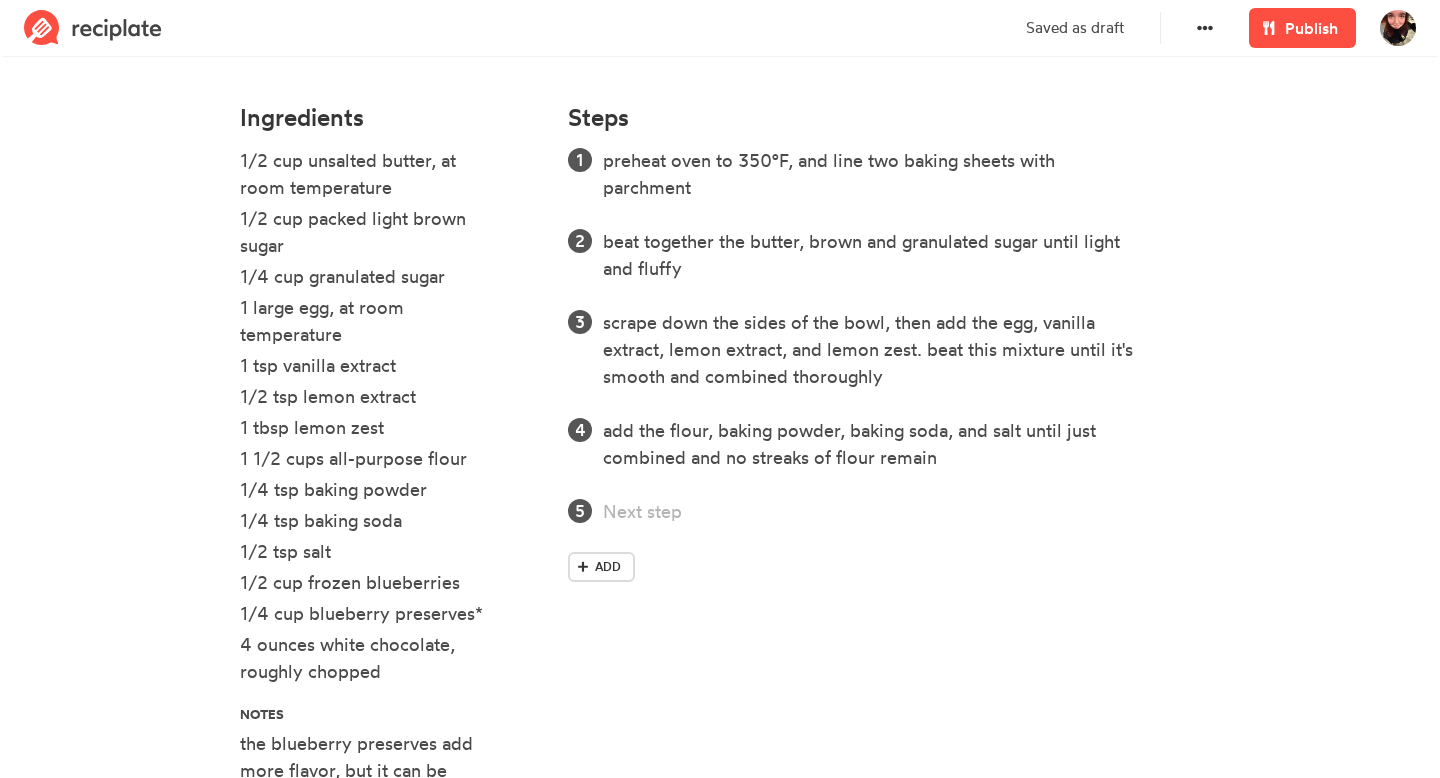 scroll, scrollTop: 573, scrollLeft: 0, axis: vertical 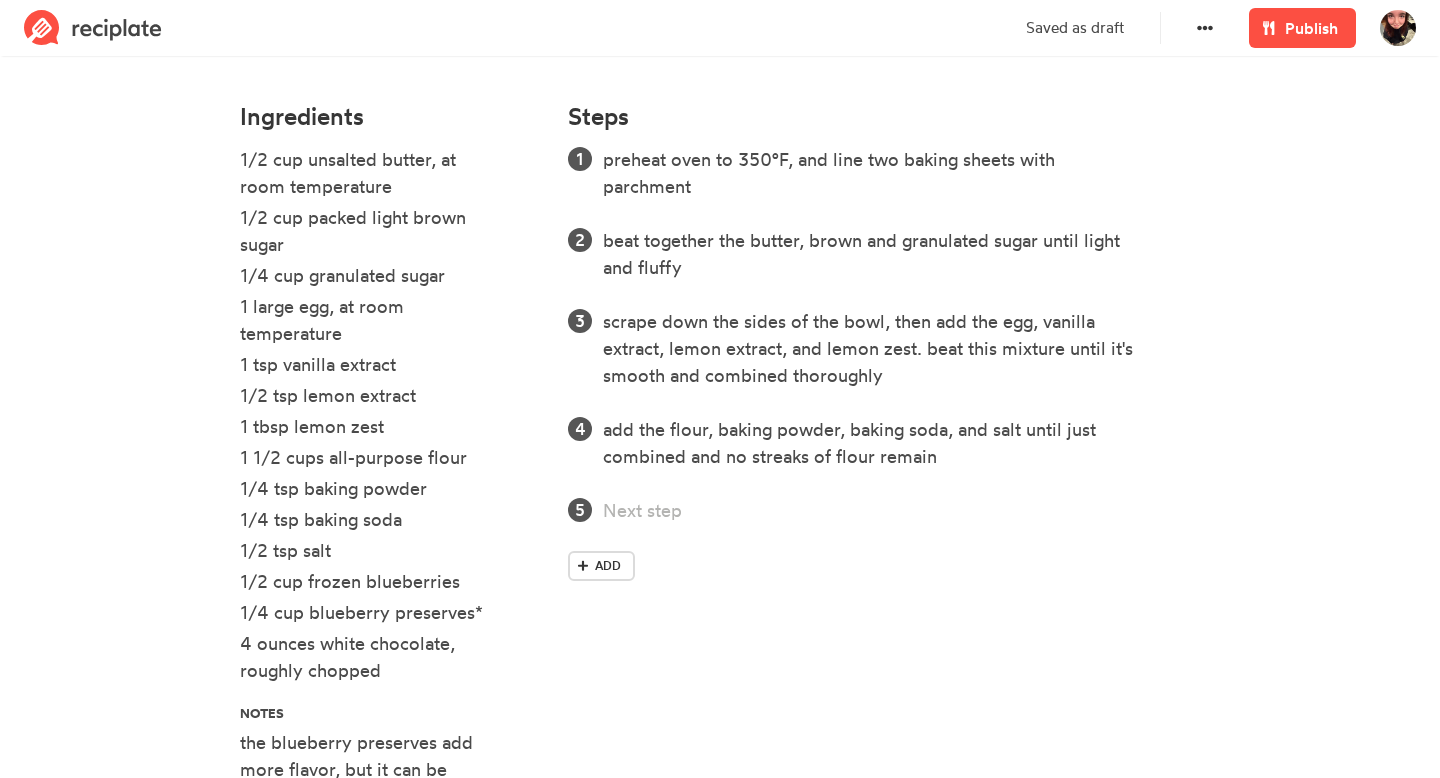 click on "preheat oven to 350°F, and line two baking sheets with parchment beat together the butter, brown and granulated sugar until light and fluffy scrape down the sides of the bowl, then add the egg, vanilla extract, lemon extract, and lemon zest. beat this mixture until it's smooth and combined thoroughly add the flour, baking powder, baking soda, and salt until just combined and no streaks of flour remain" at bounding box center (884, 335) 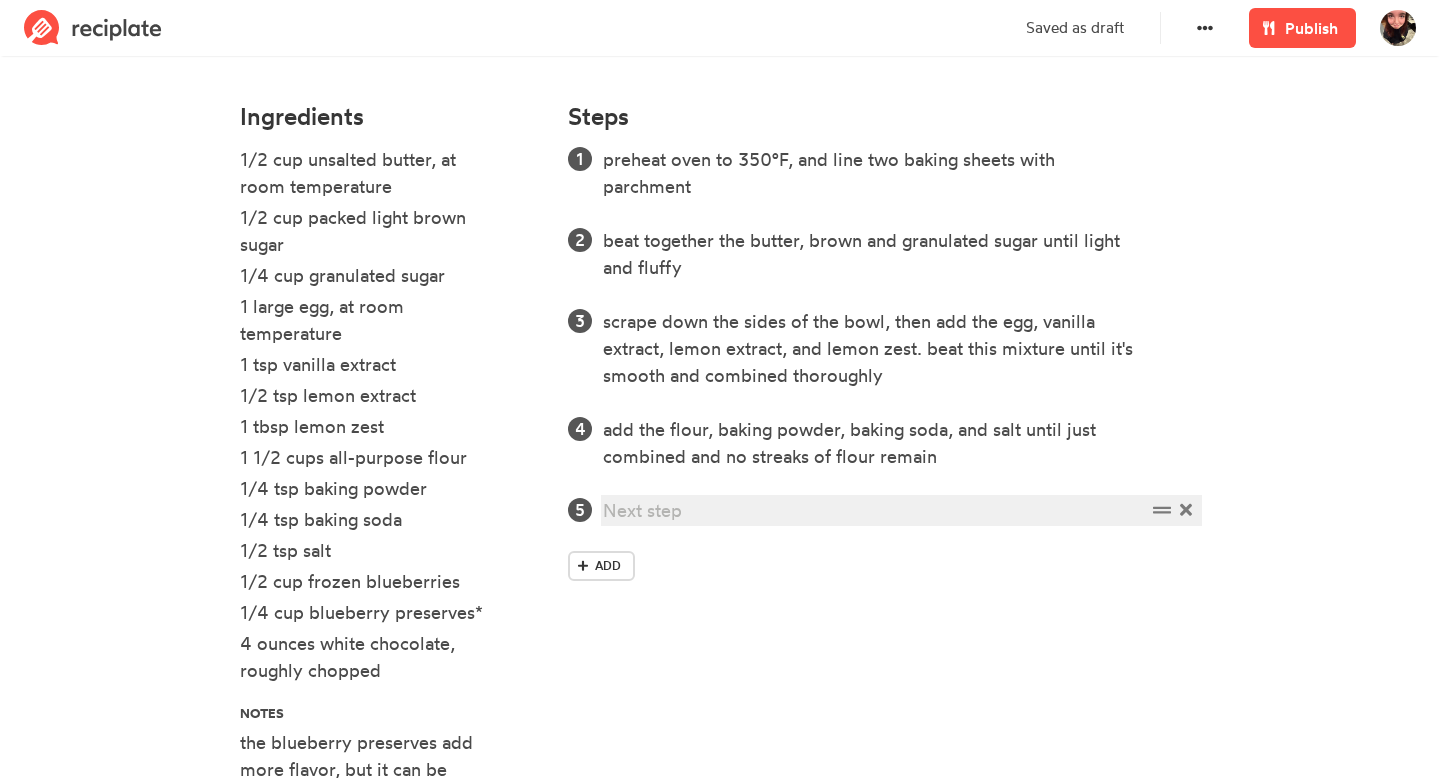 click at bounding box center (874, 510) 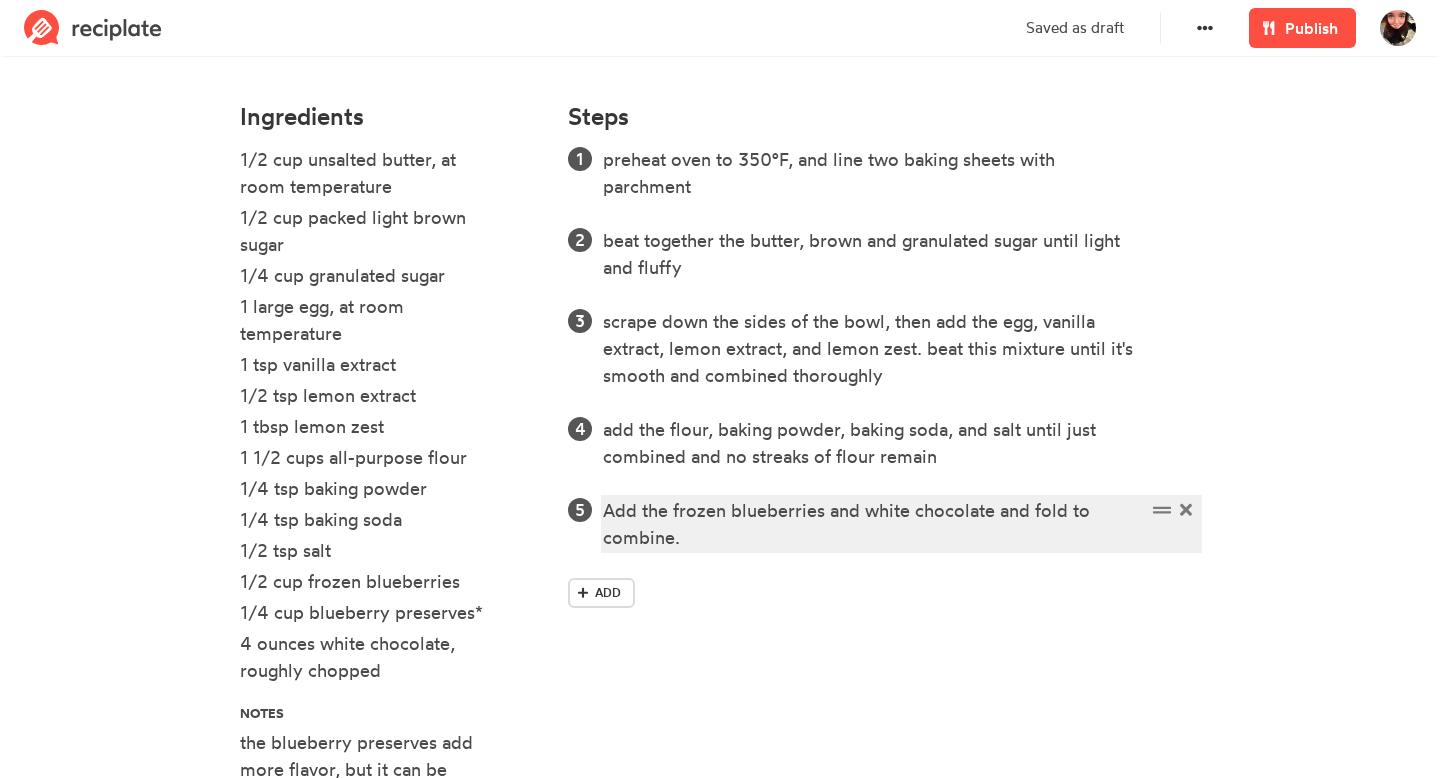 click on "Add the frozen blueberries and white chocolate and fold to combine." at bounding box center [874, 524] 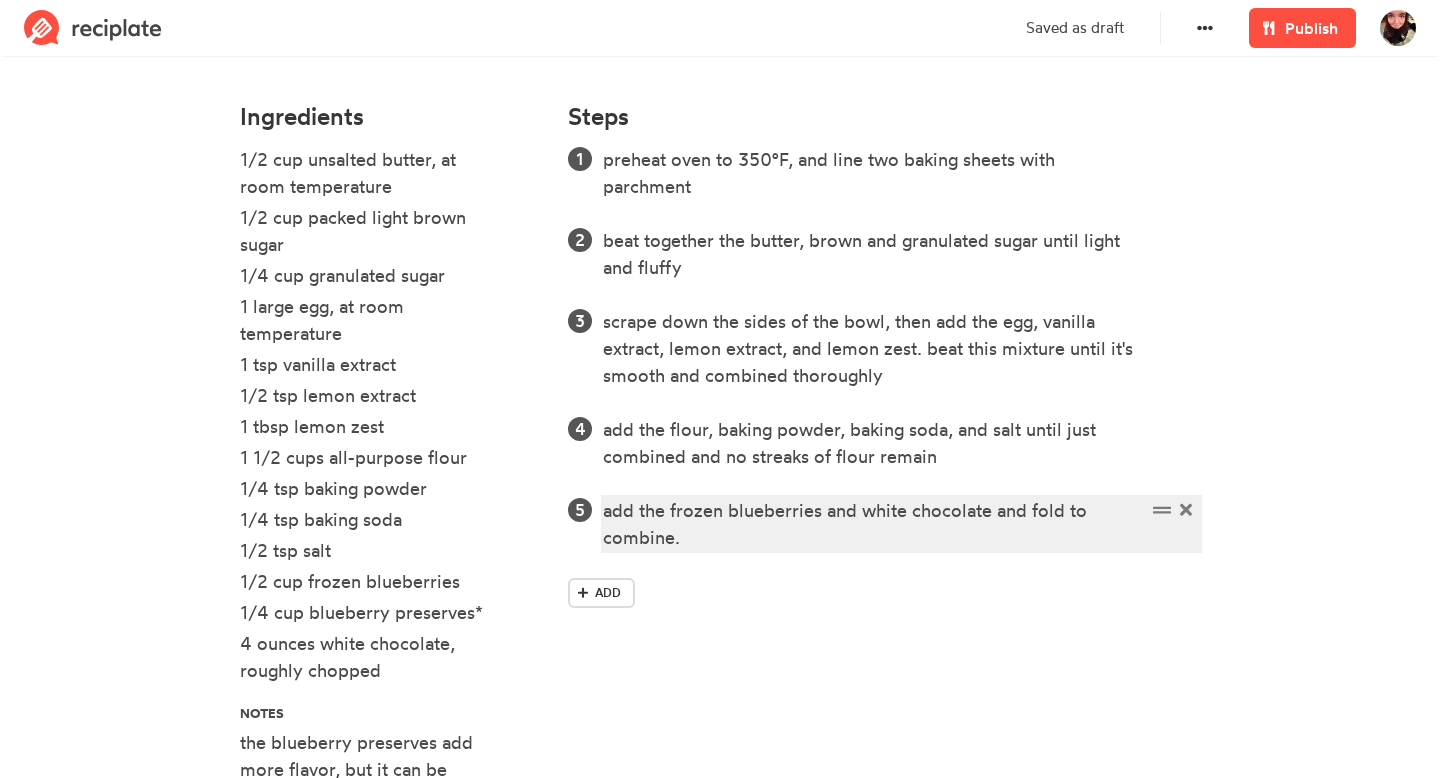 click on "add the frozen blueberries and white chocolate and fold to combine." at bounding box center (874, 524) 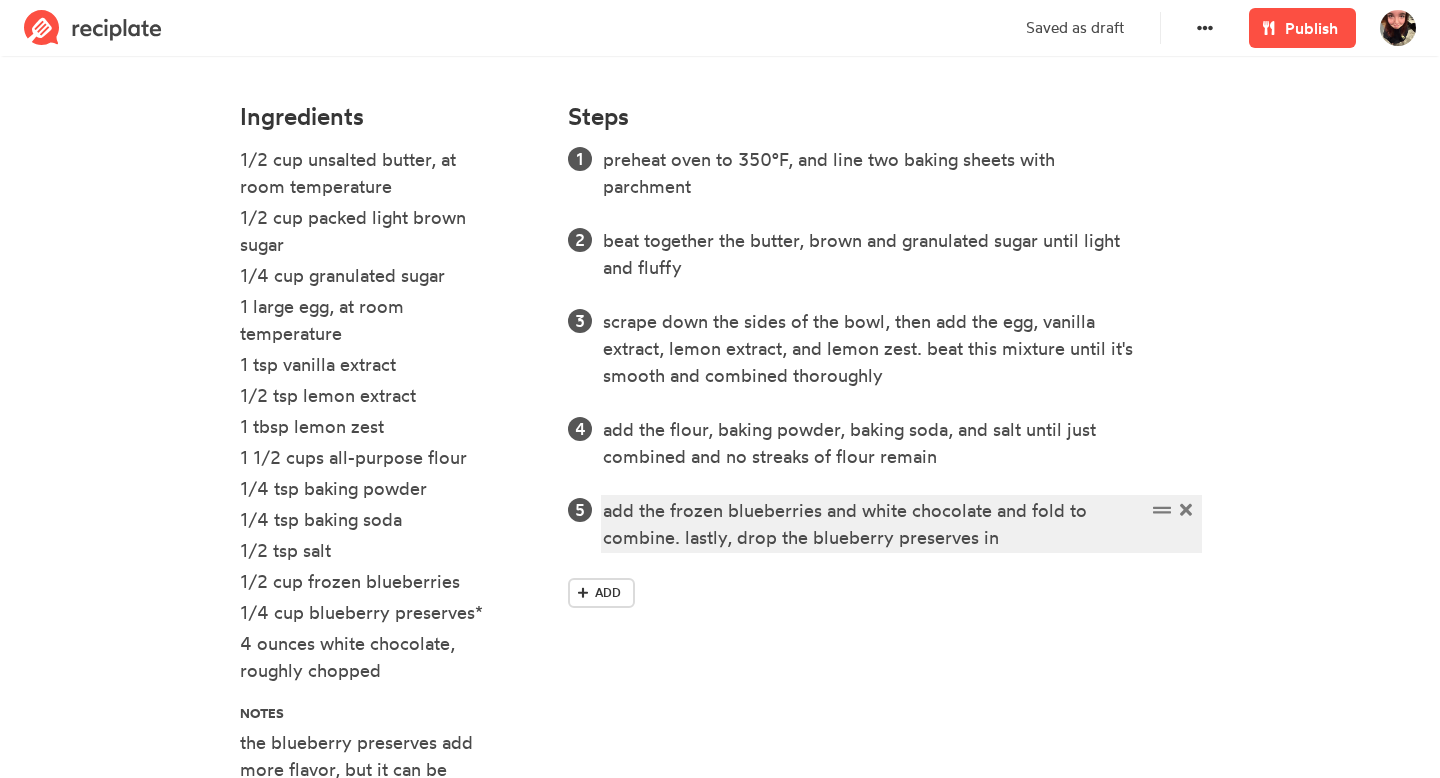 click on "add the frozen blueberries and white chocolate and fold to combine. lastly, drop the blueberry preserves in" at bounding box center [874, 524] 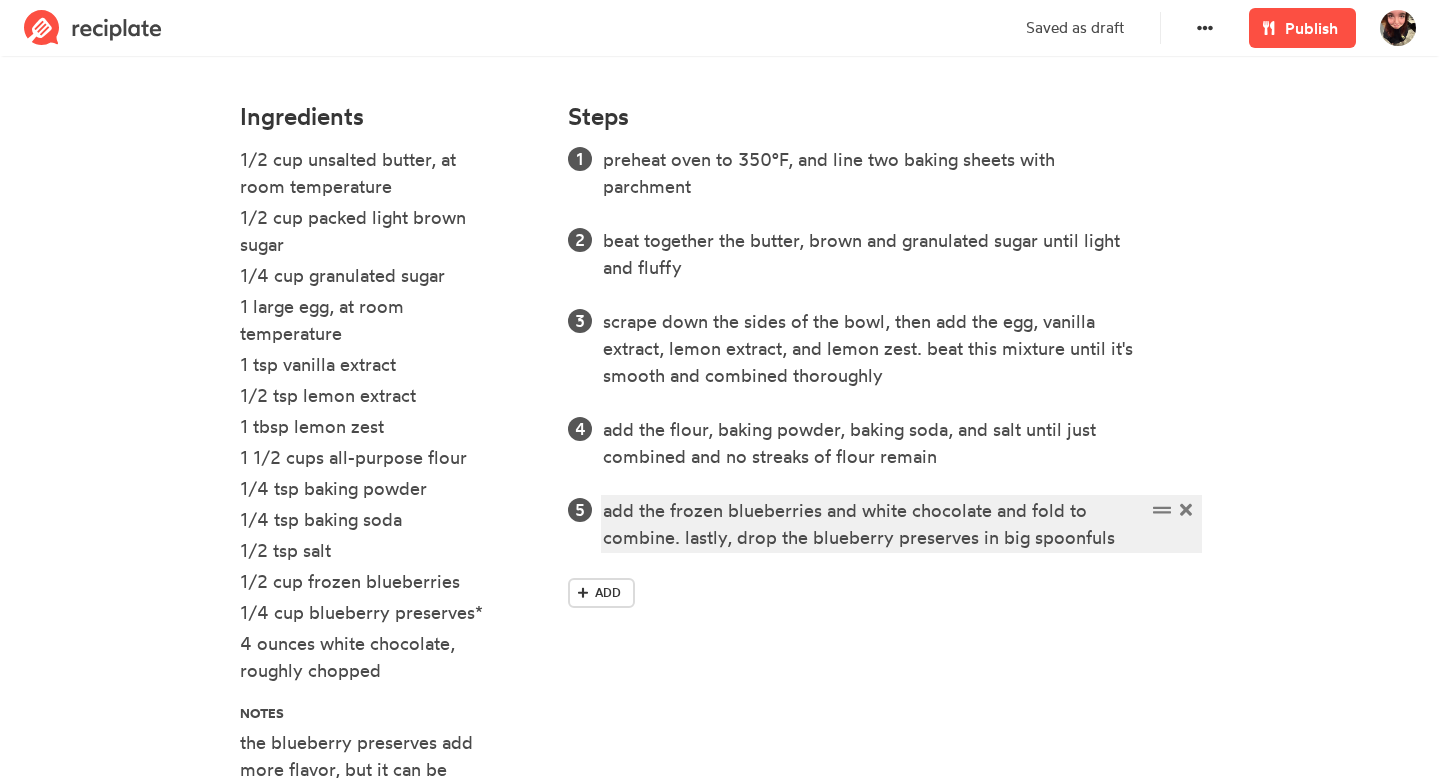 click on "add the frozen blueberries and white chocolate and fold to combine. lastly, drop the blueberry preserves in big spoonfuls" at bounding box center [874, 524] 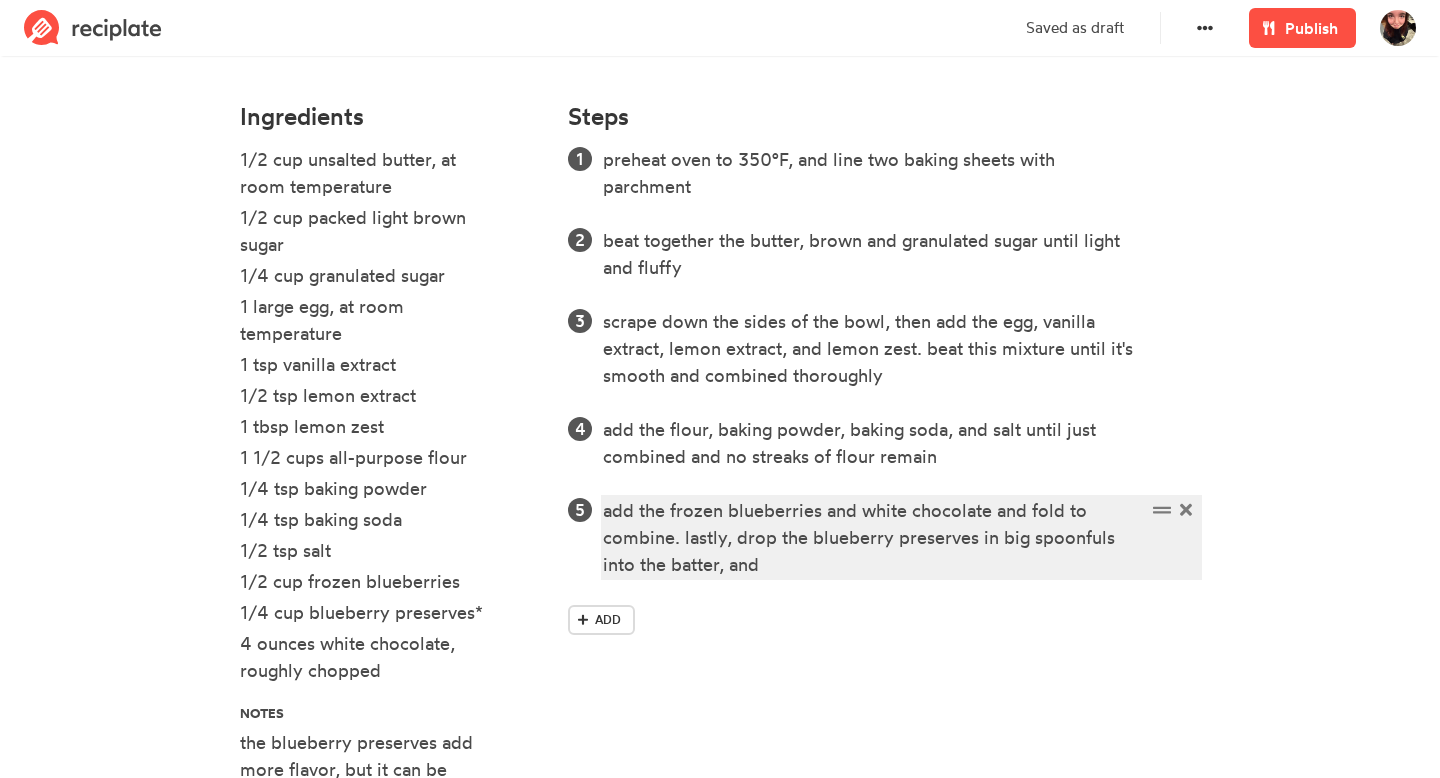 click on "add the frozen blueberries and white chocolate and fold to combine. lastly, drop the blueberry preserves in big spoonfuls into the batter, and" at bounding box center [874, 537] 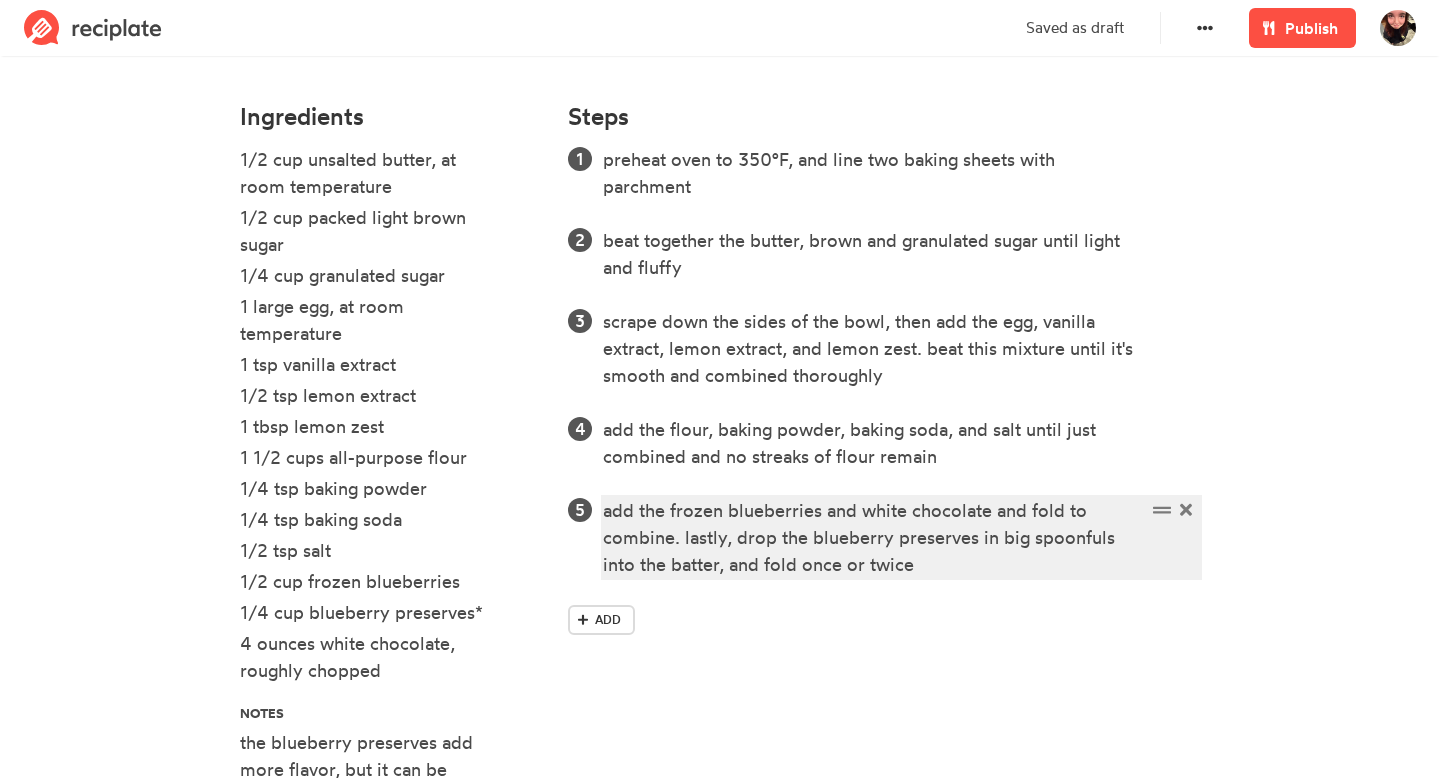 click on "add the frozen blueberries and white chocolate and fold to combine. lastly, drop the blueberry preserves in big spoonfuls into the batter, and fold once or twice" at bounding box center (874, 537) 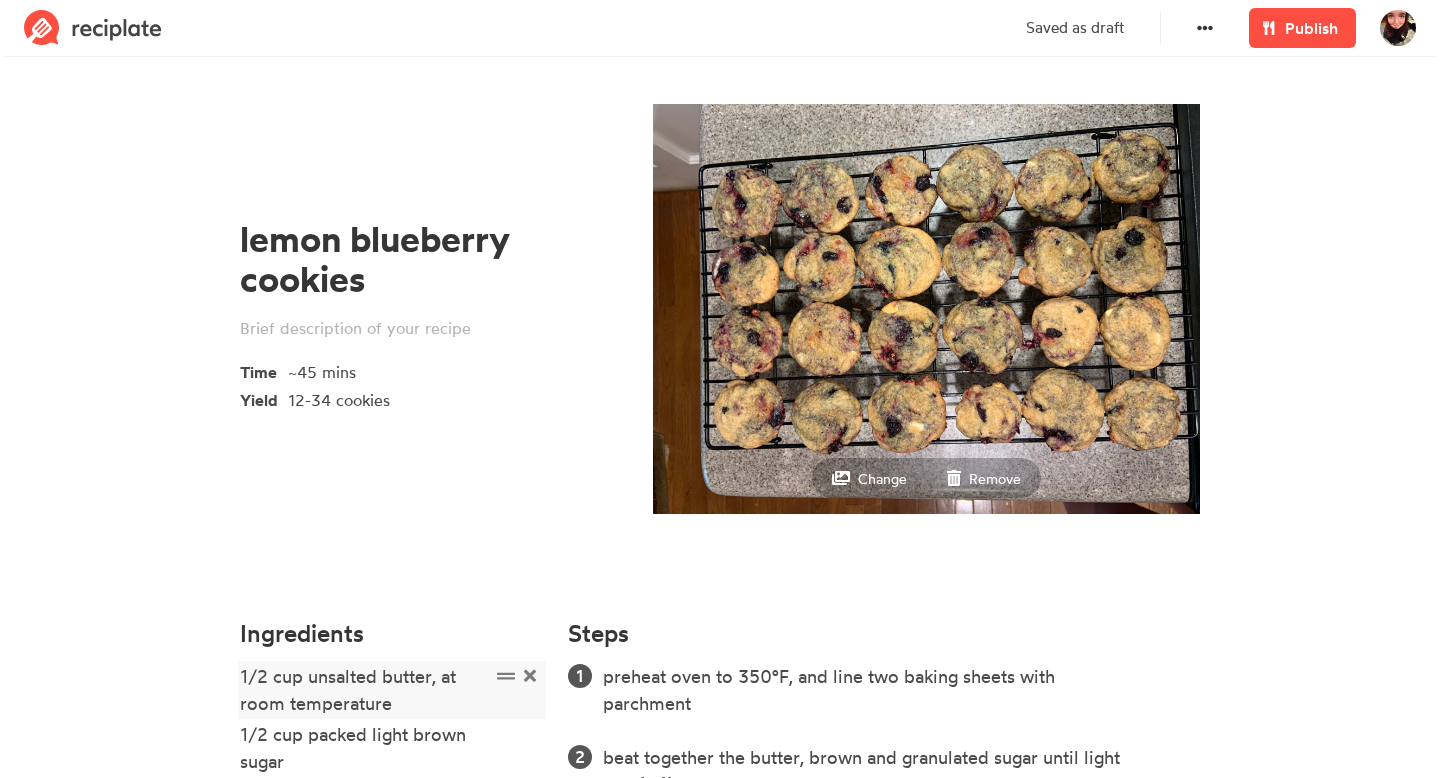 scroll, scrollTop: 49, scrollLeft: 0, axis: vertical 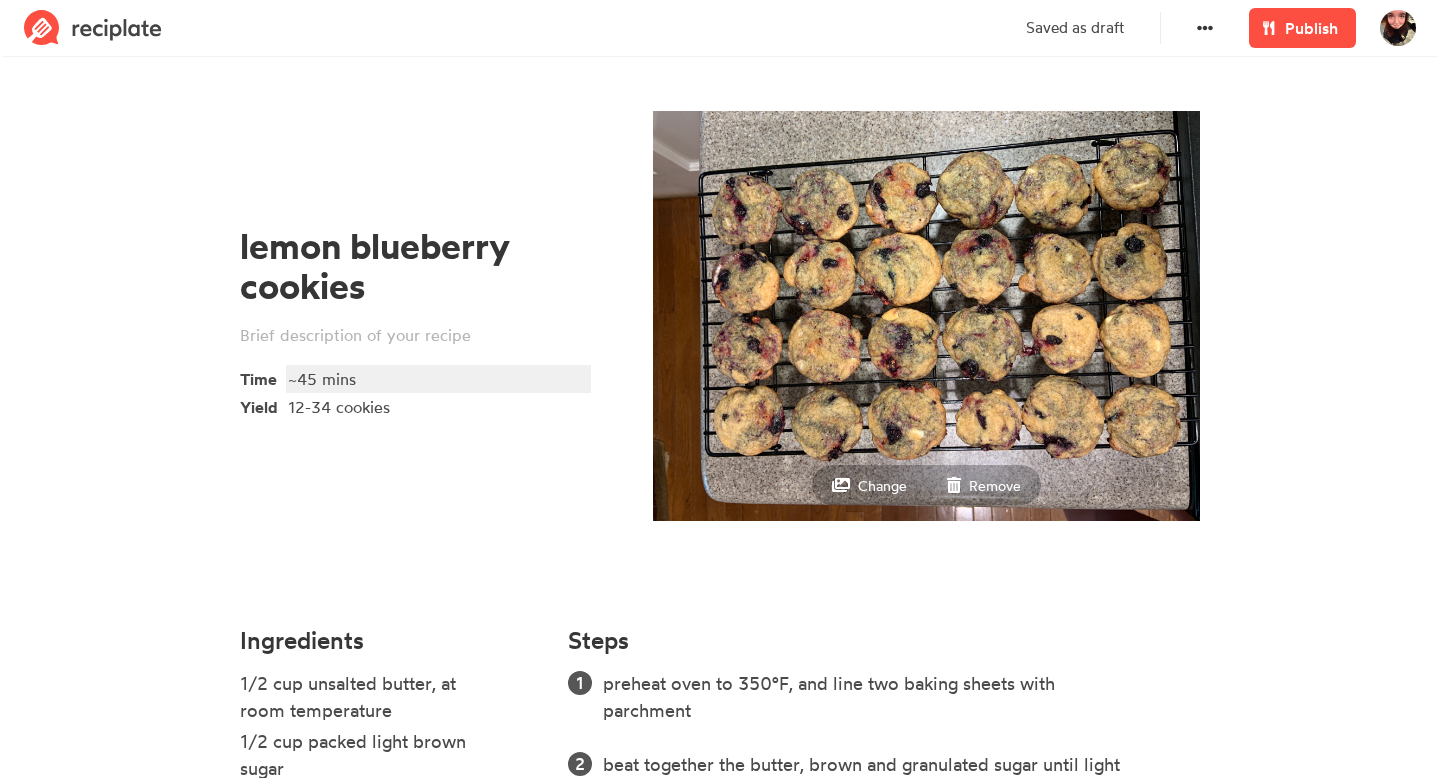 click on "~45 mins" at bounding box center (435, 379) 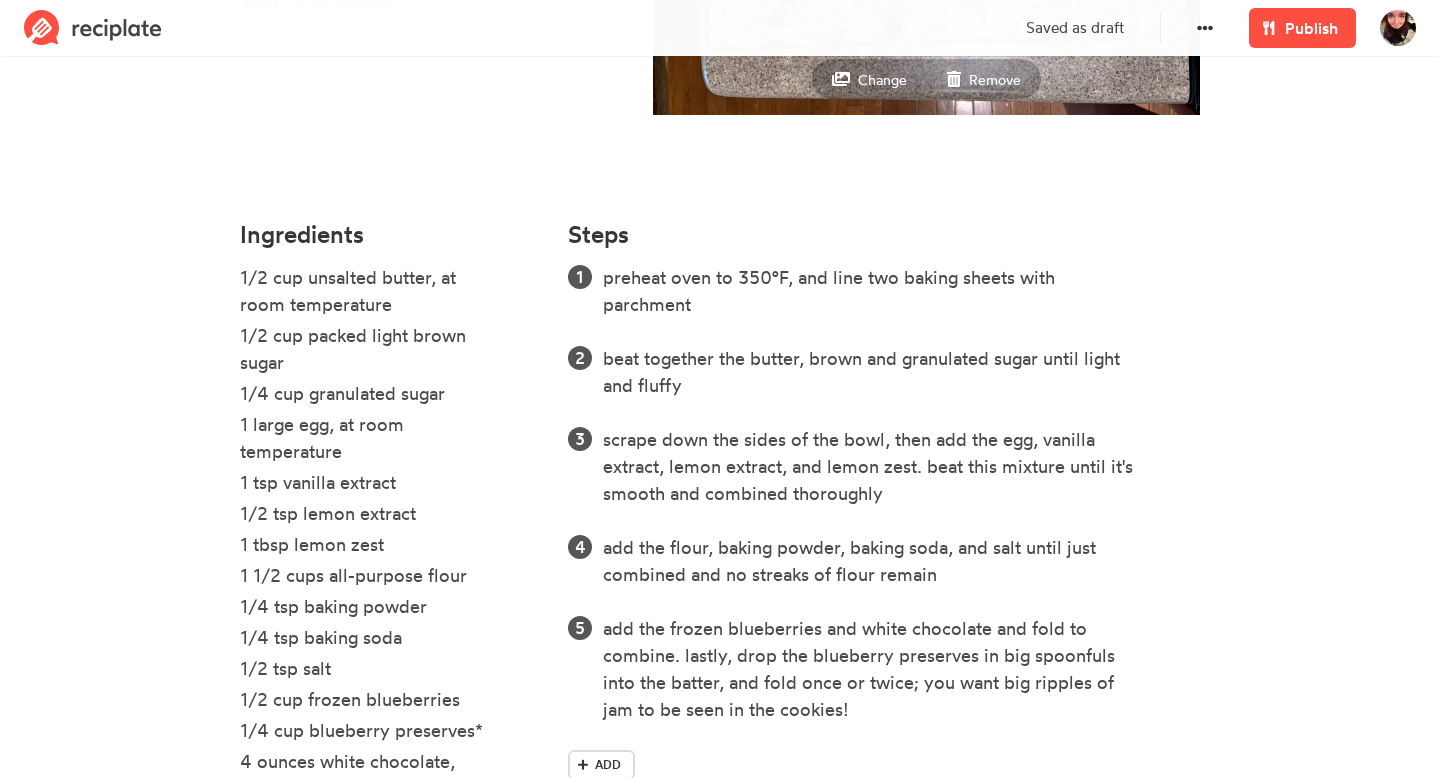 scroll, scrollTop: 667, scrollLeft: 0, axis: vertical 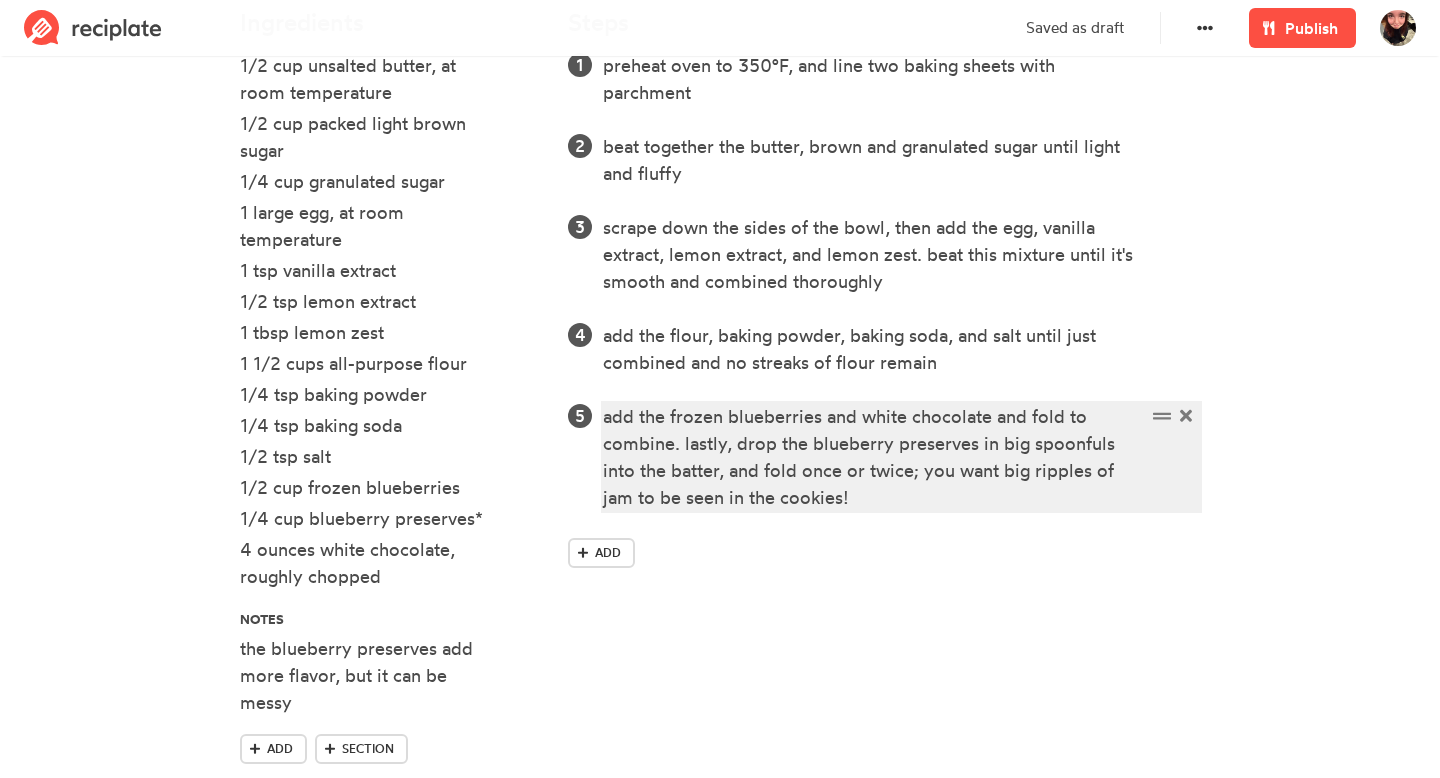 click on "add the frozen blueberries and white chocolate and fold to combine. lastly, drop the blueberry preserves in big spoonfuls into the batter, and fold once or twice; you want big ripples of jam to be seen in the cookies!" at bounding box center (874, 457) 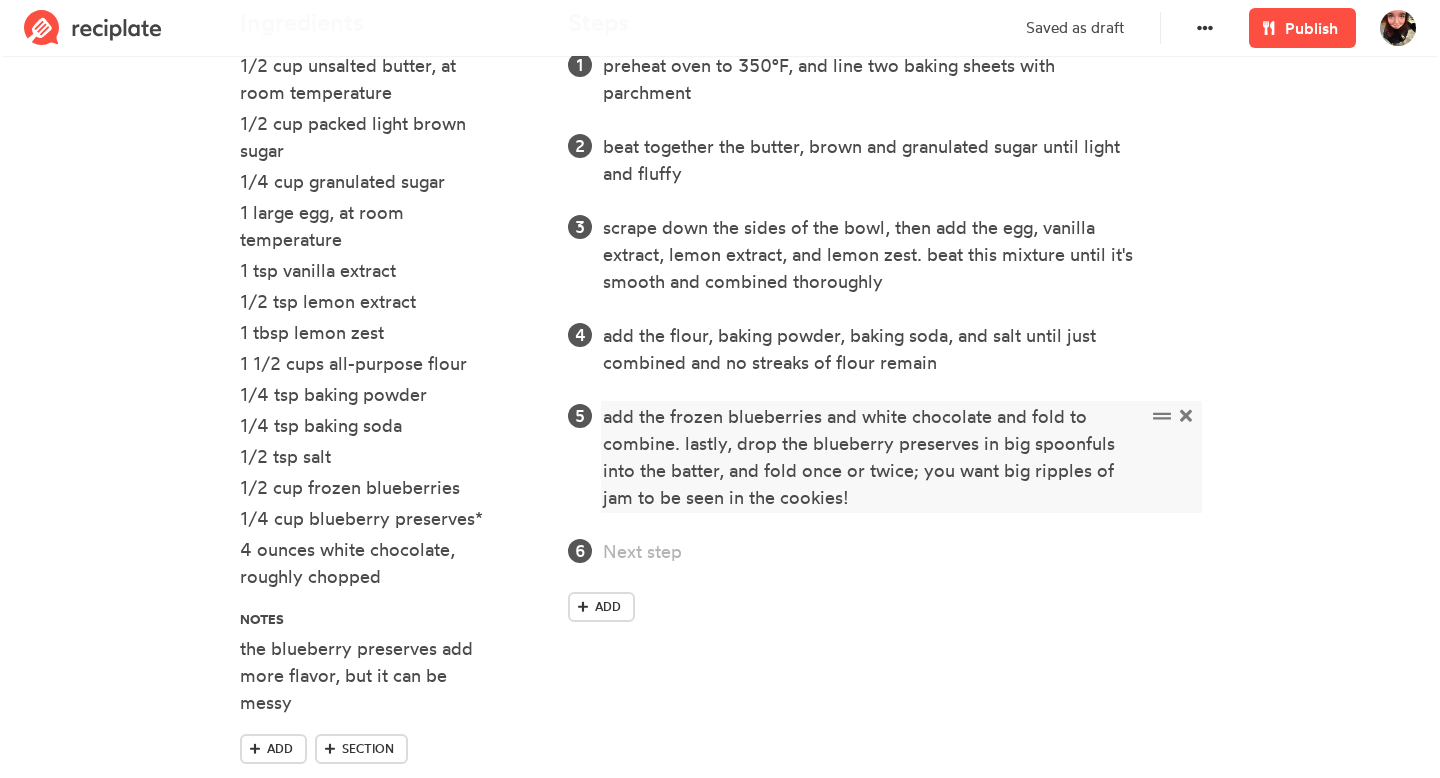 type 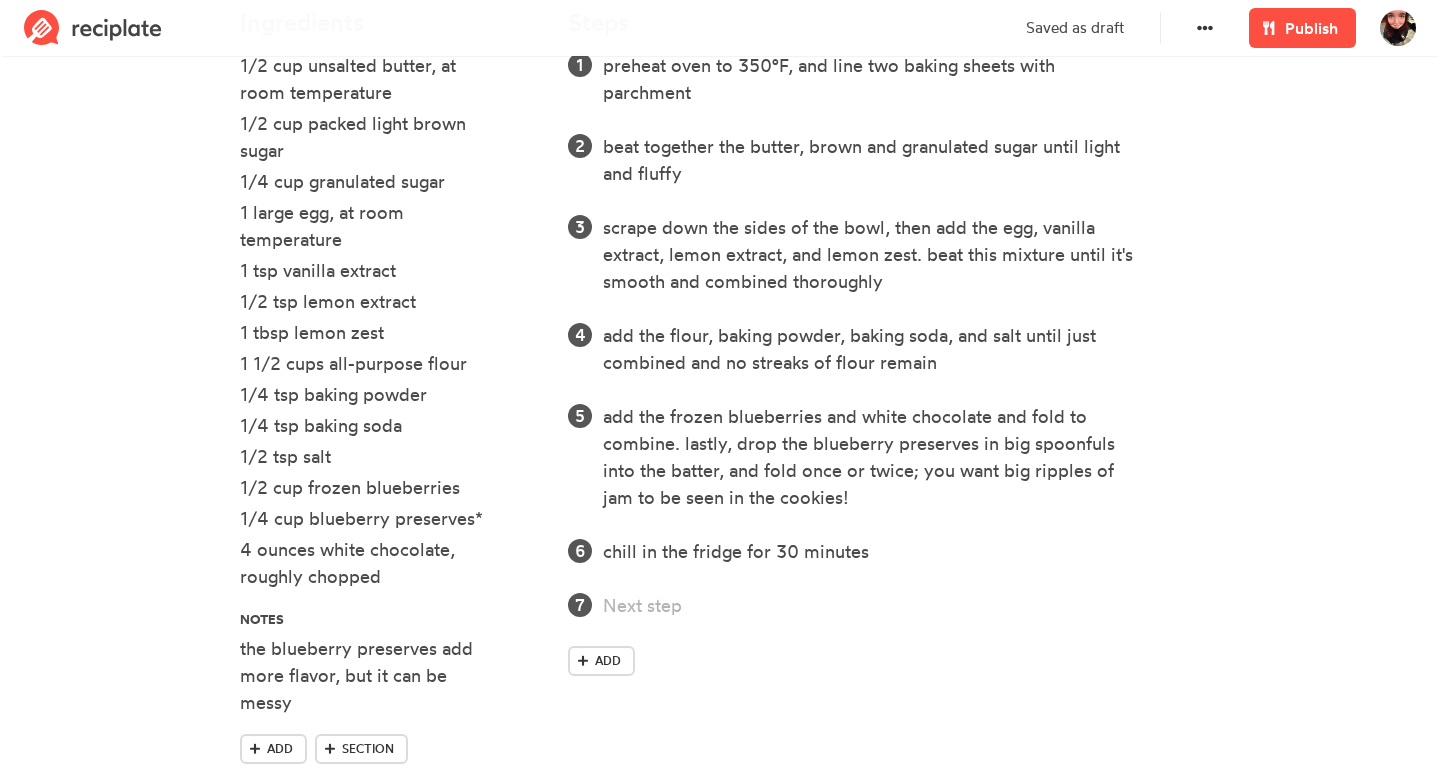 scroll, scrollTop: 718, scrollLeft: 0, axis: vertical 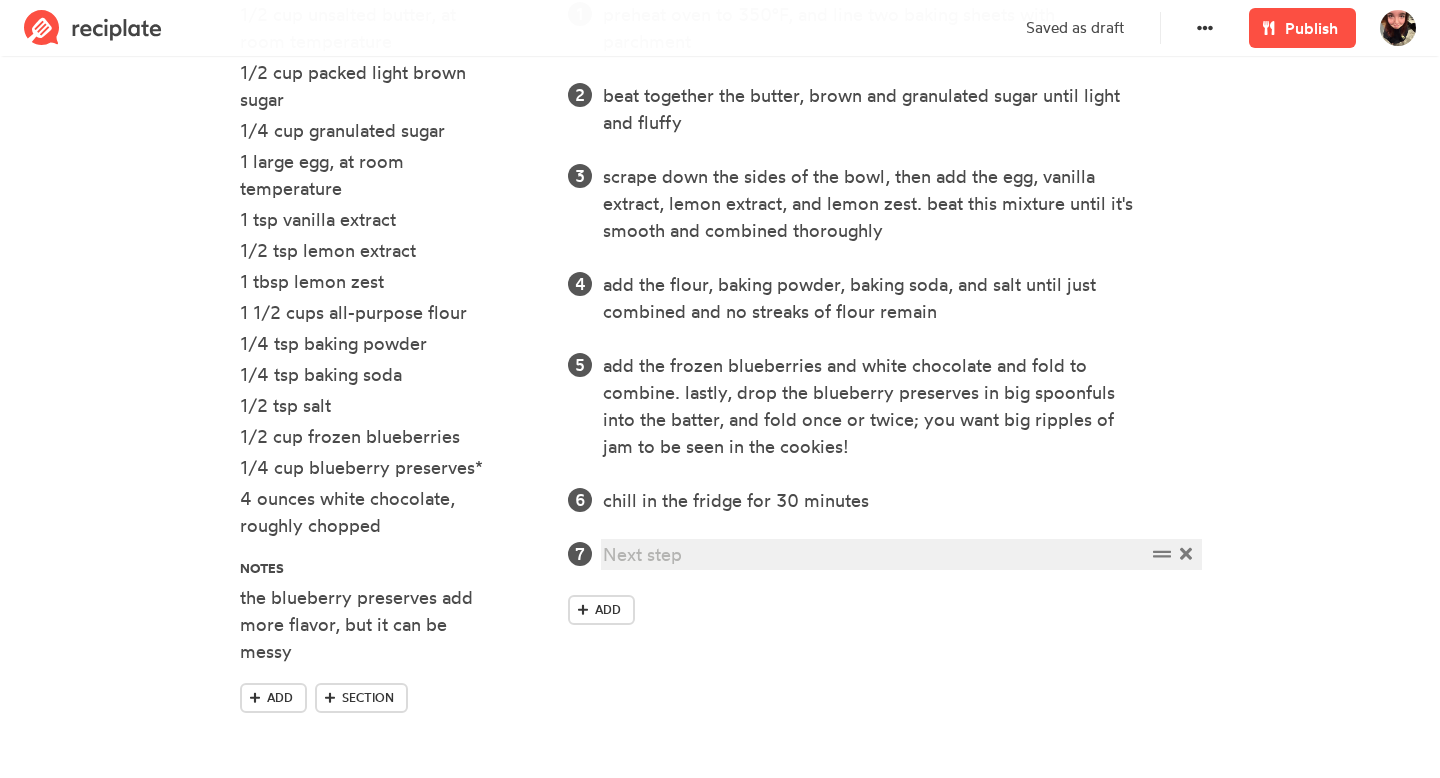 type 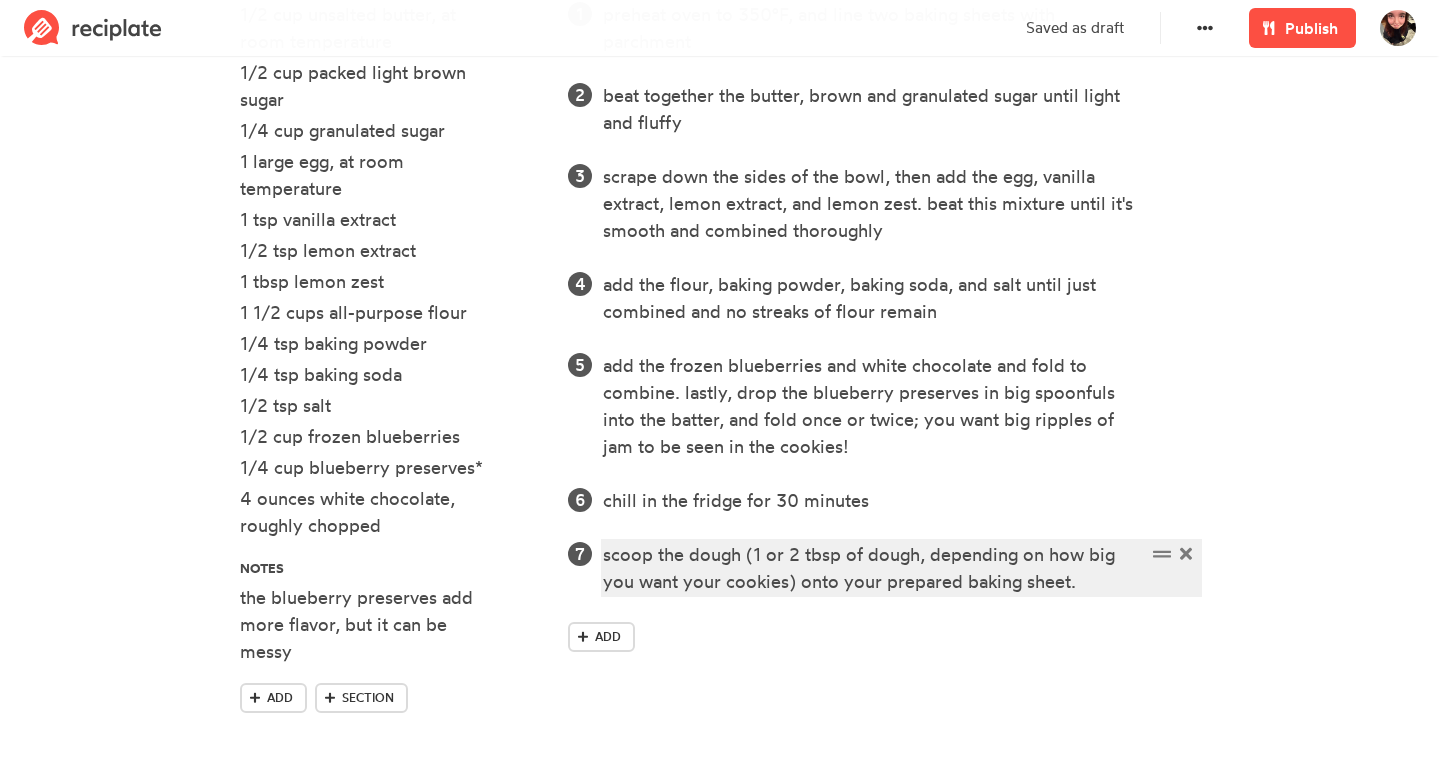 click on "scoop the dough (1 or 2 tbsp of dough, depending on how big you want your cookies) onto your prepared baking sheet." at bounding box center (874, 568) 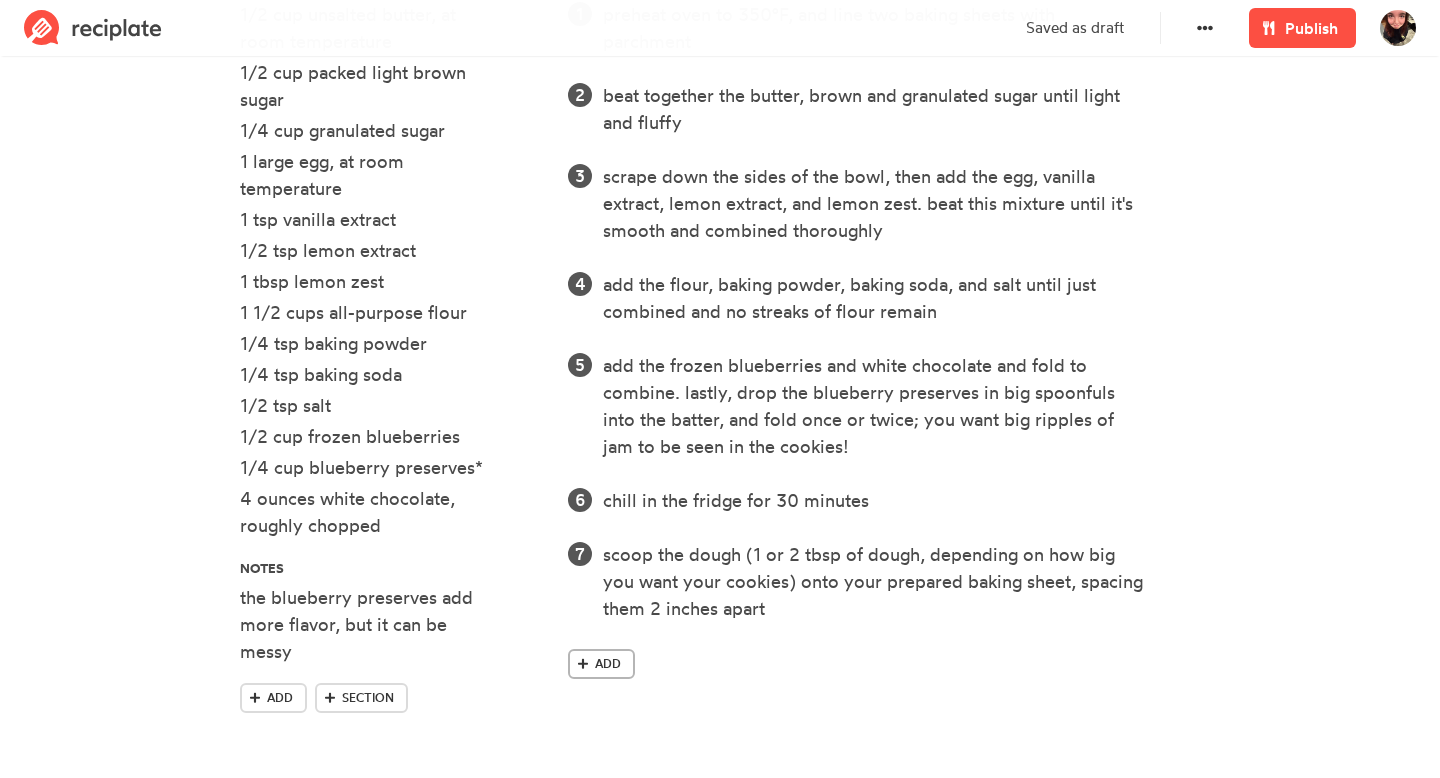 click on "Add" at bounding box center [608, 664] 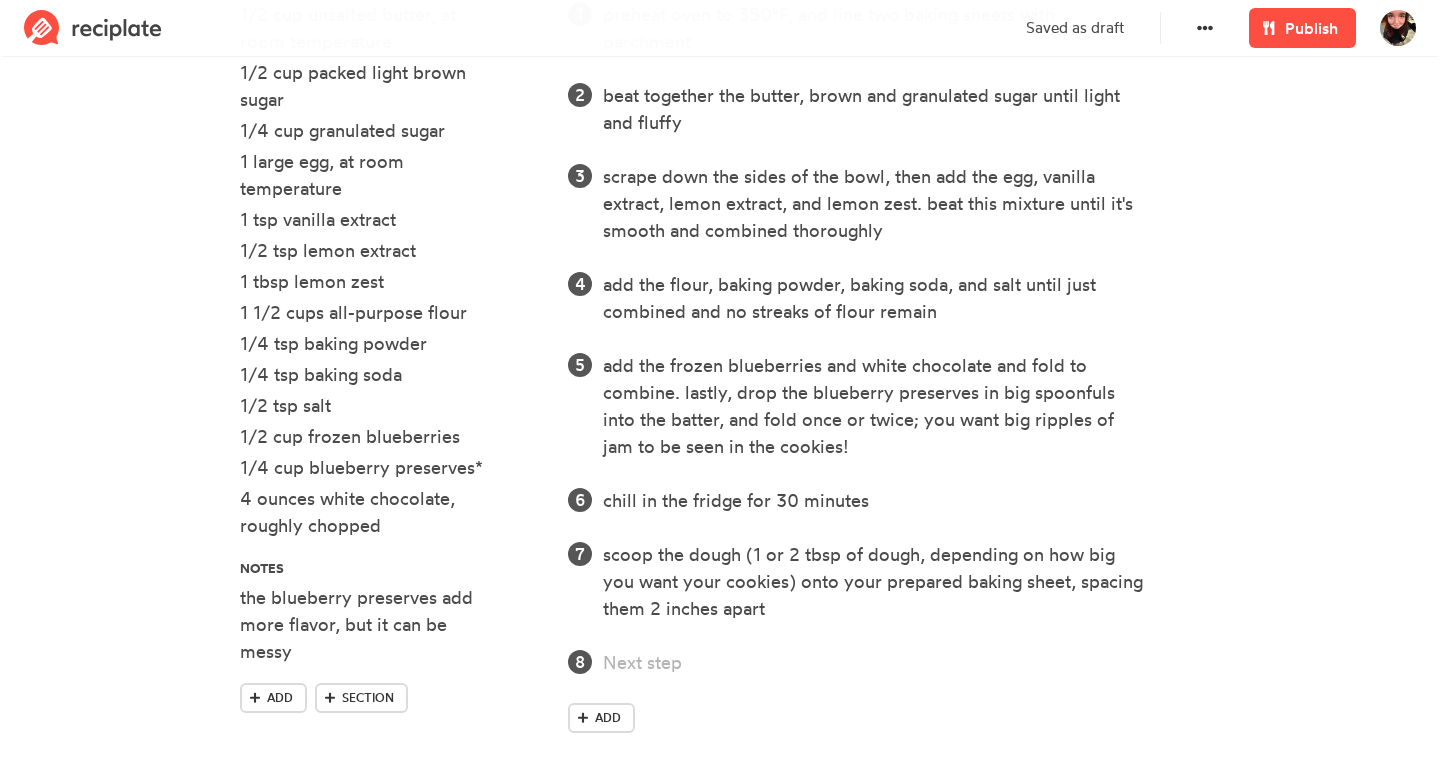 type 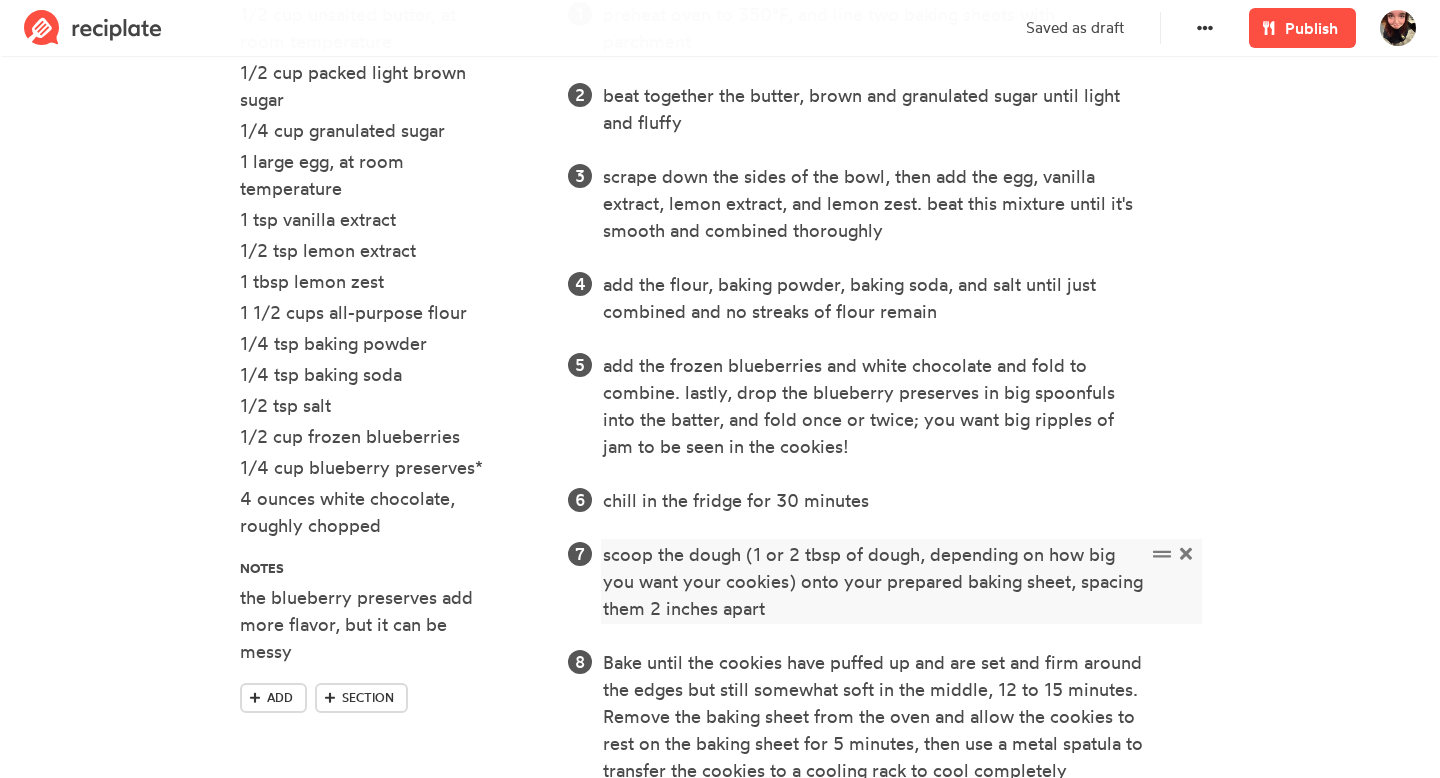 scroll, scrollTop: 833, scrollLeft: 0, axis: vertical 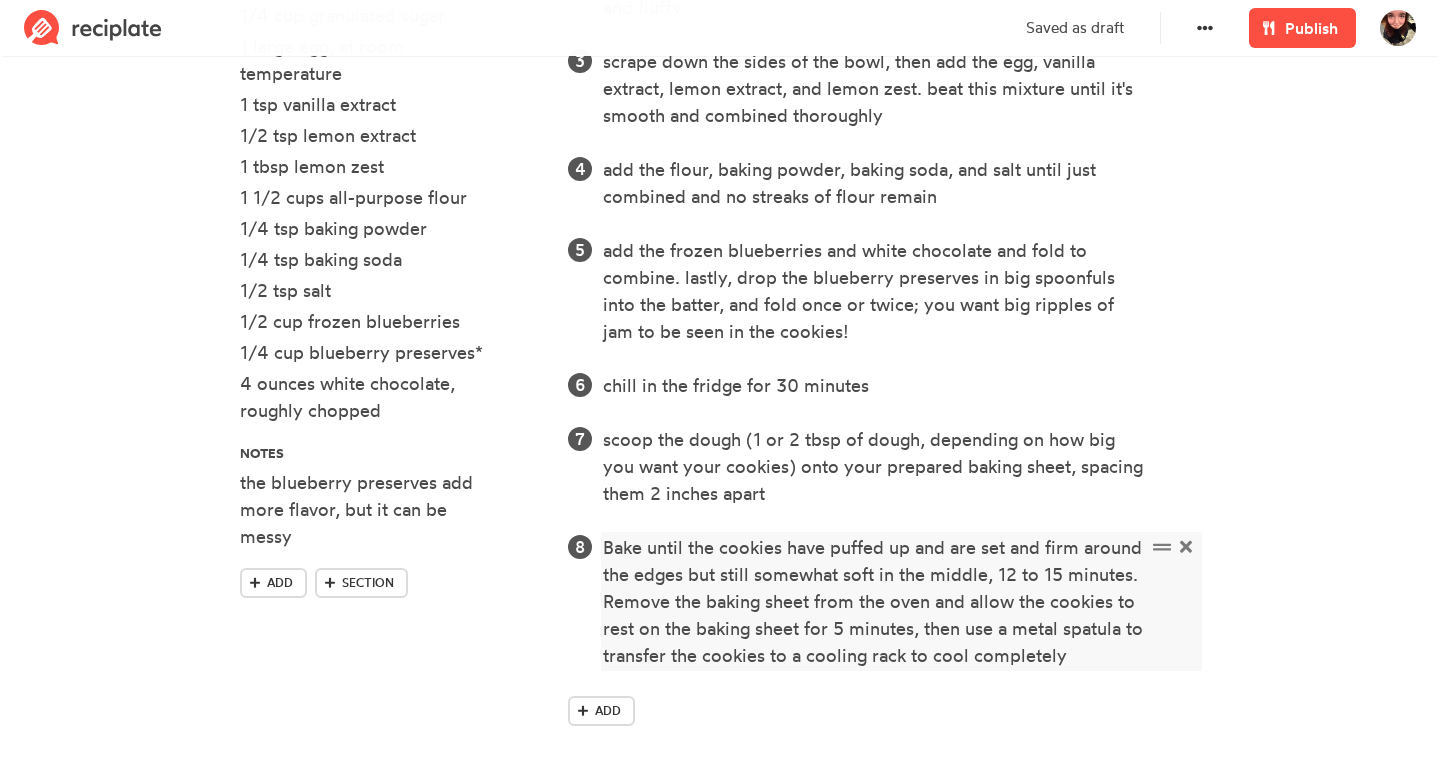 click on "Bake until the cookies have puffed up and are set and firm around the edges but still somewhat soft in the middle, 12 to 15 minutes. Remove the baking sheet from the oven and allow the cookies to rest on the baking sheet for 5 minutes, then use a metal spatula to transfer the cookies to a cooling rack to cool completely" at bounding box center (874, 601) 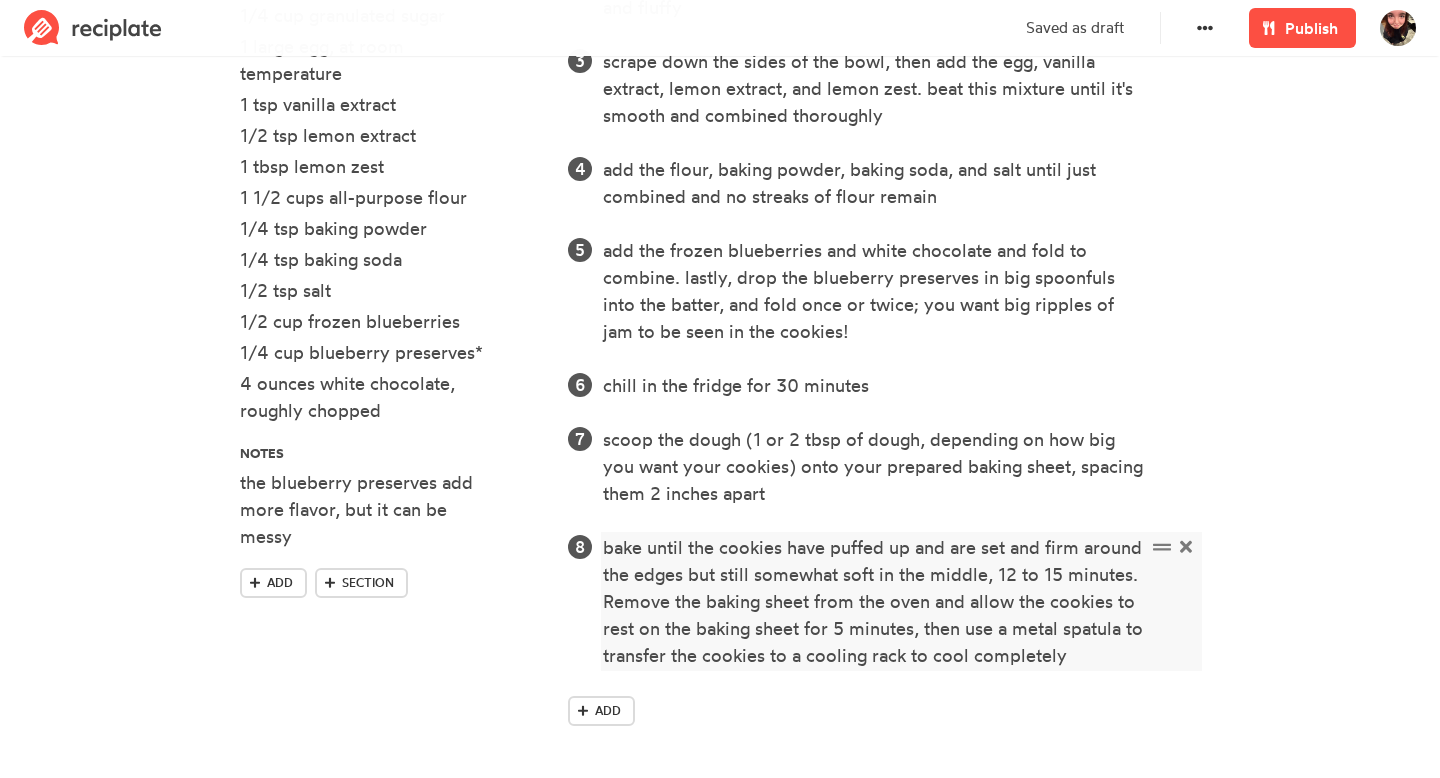 click on "bake until the cookies have puffed up and are set and firm around the edges but still somewhat soft in the middle, 12 to 15 minutes. Remove the baking sheet from the oven and allow the cookies to rest on the baking sheet for 5 minutes, then use a metal spatula to transfer the cookies to a cooling rack to cool completely" at bounding box center (874, 601) 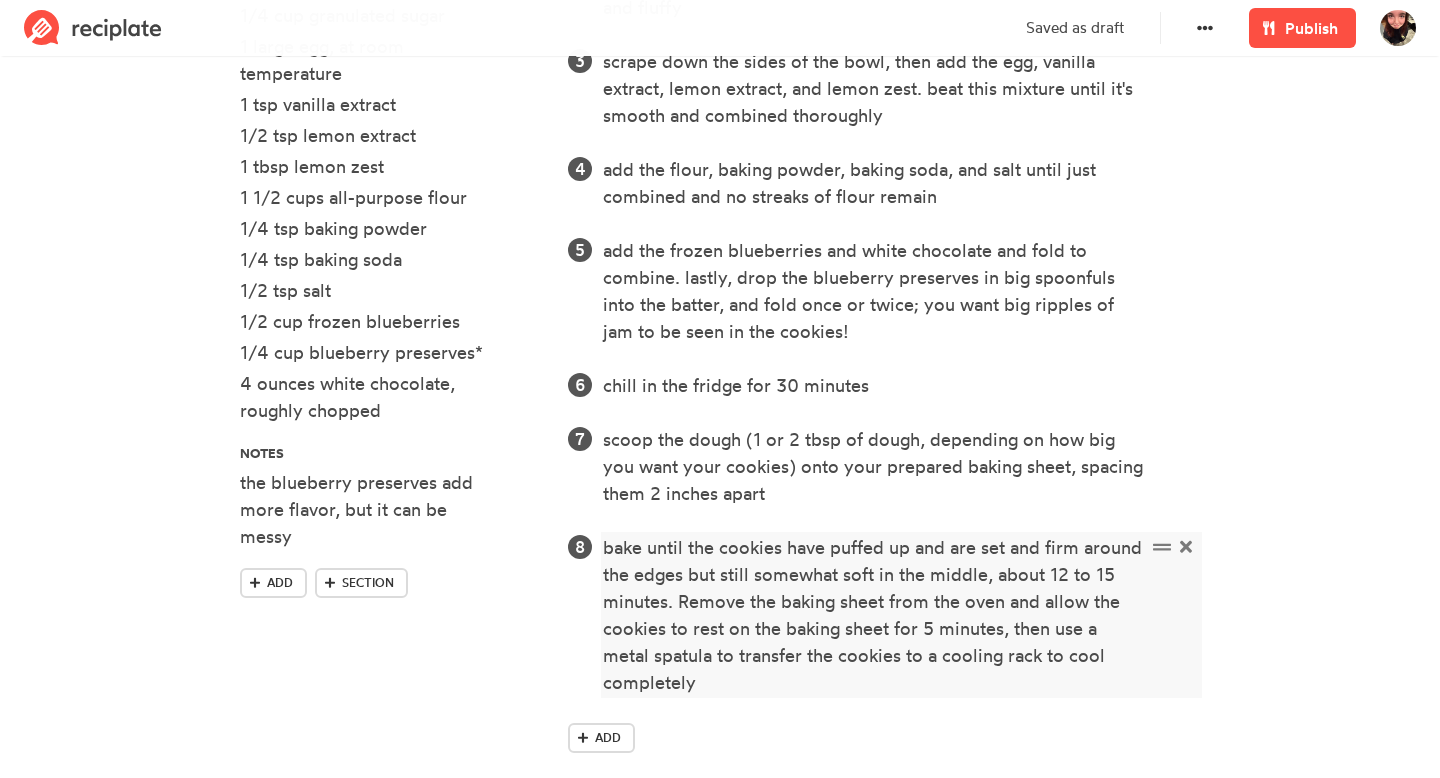 click on "bake until the cookies have puffed up and are set and firm around the edges but still somewhat soft in the middle, about 12 to 15 minutes. Remove the baking sheet from the oven and allow the cookies to rest on the baking sheet for 5 minutes, then use a metal spatula to transfer the cookies to a cooling rack to cool completely" at bounding box center (874, 615) 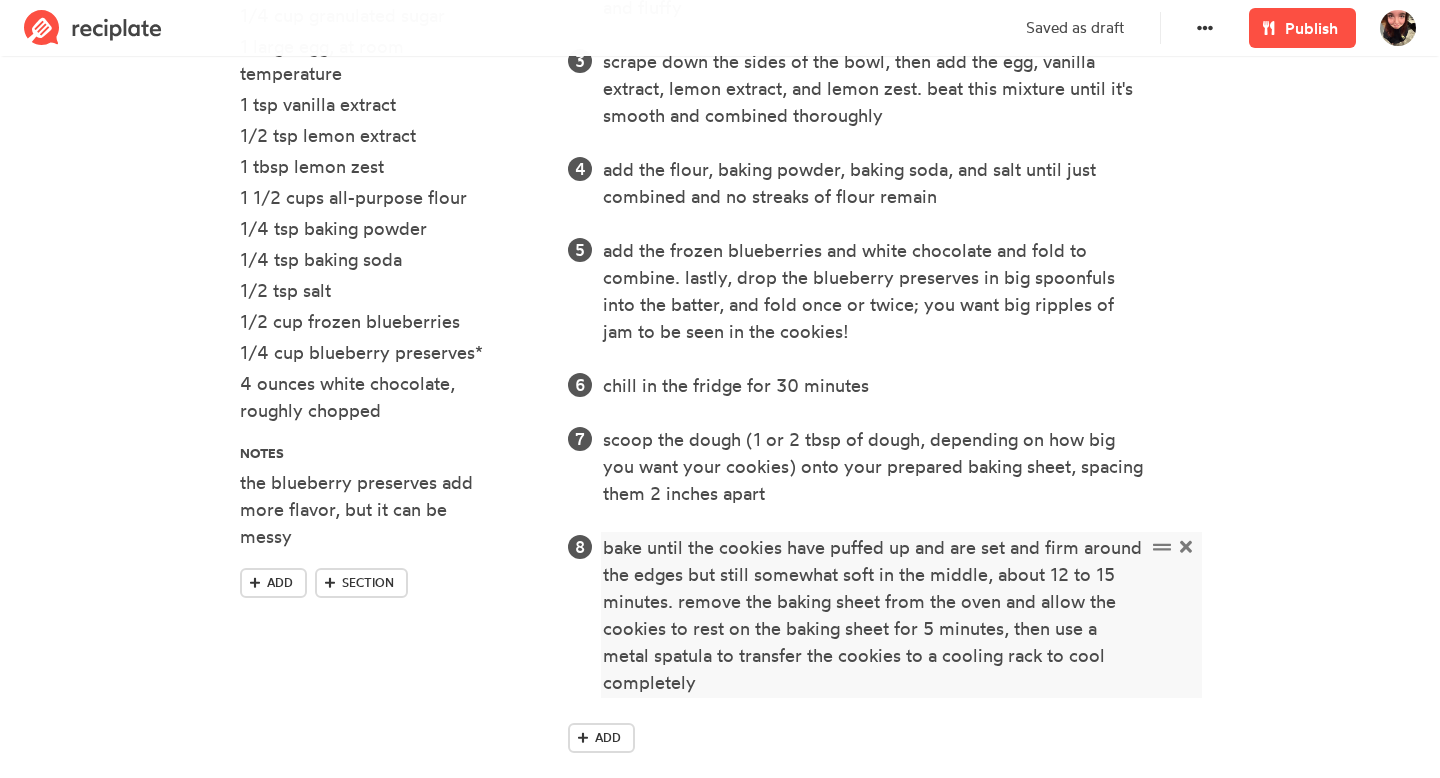 click on "bake until the cookies have puffed up and are set and firm around the edges but still somewhat soft in the middle, about 12 to 15 minutes. remove the baking sheet from the oven and allow the cookies to rest on the baking sheet for 5 minutes, then use a metal spatula to transfer the cookies to a cooling rack to cool completely" at bounding box center (874, 615) 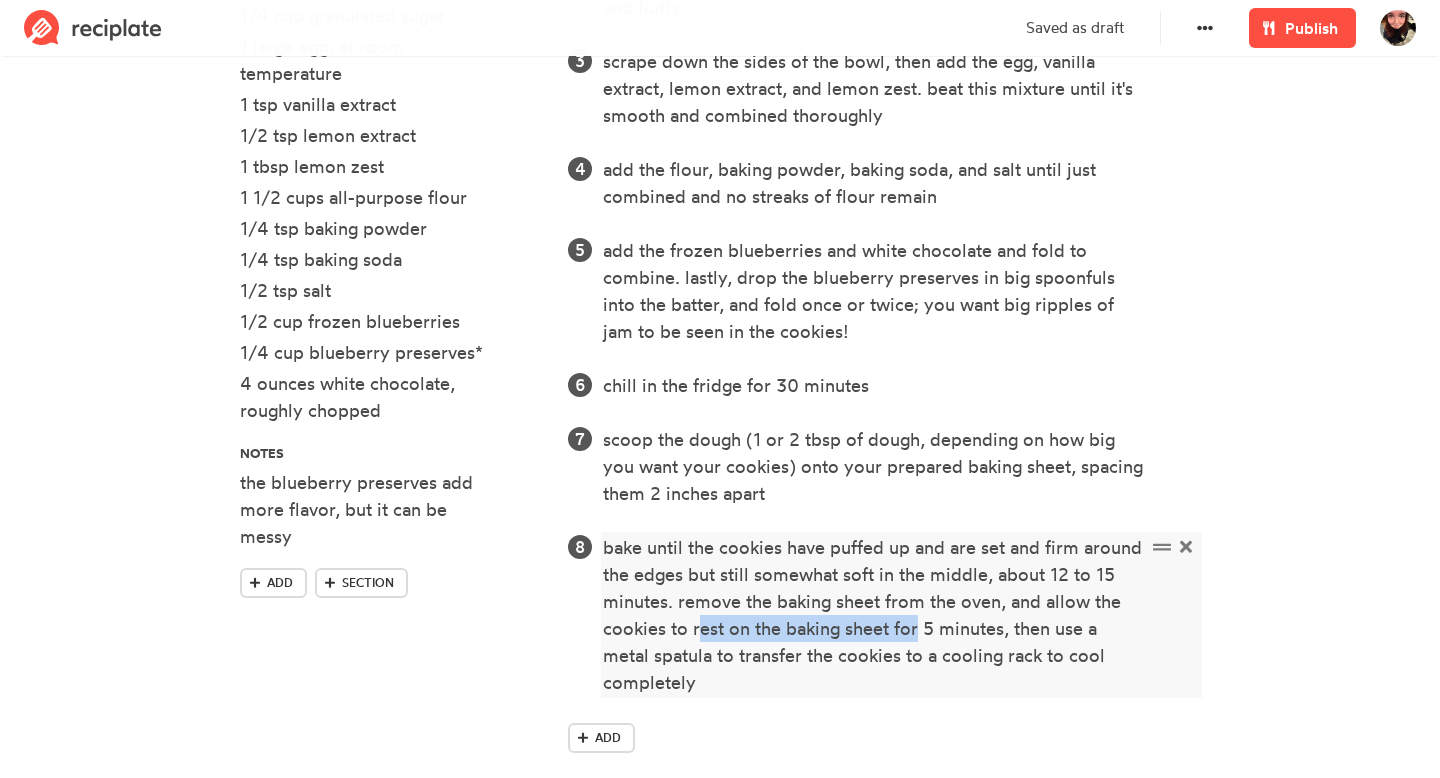 drag, startPoint x: 917, startPoint y: 631, endPoint x: 697, endPoint y: 623, distance: 220.1454 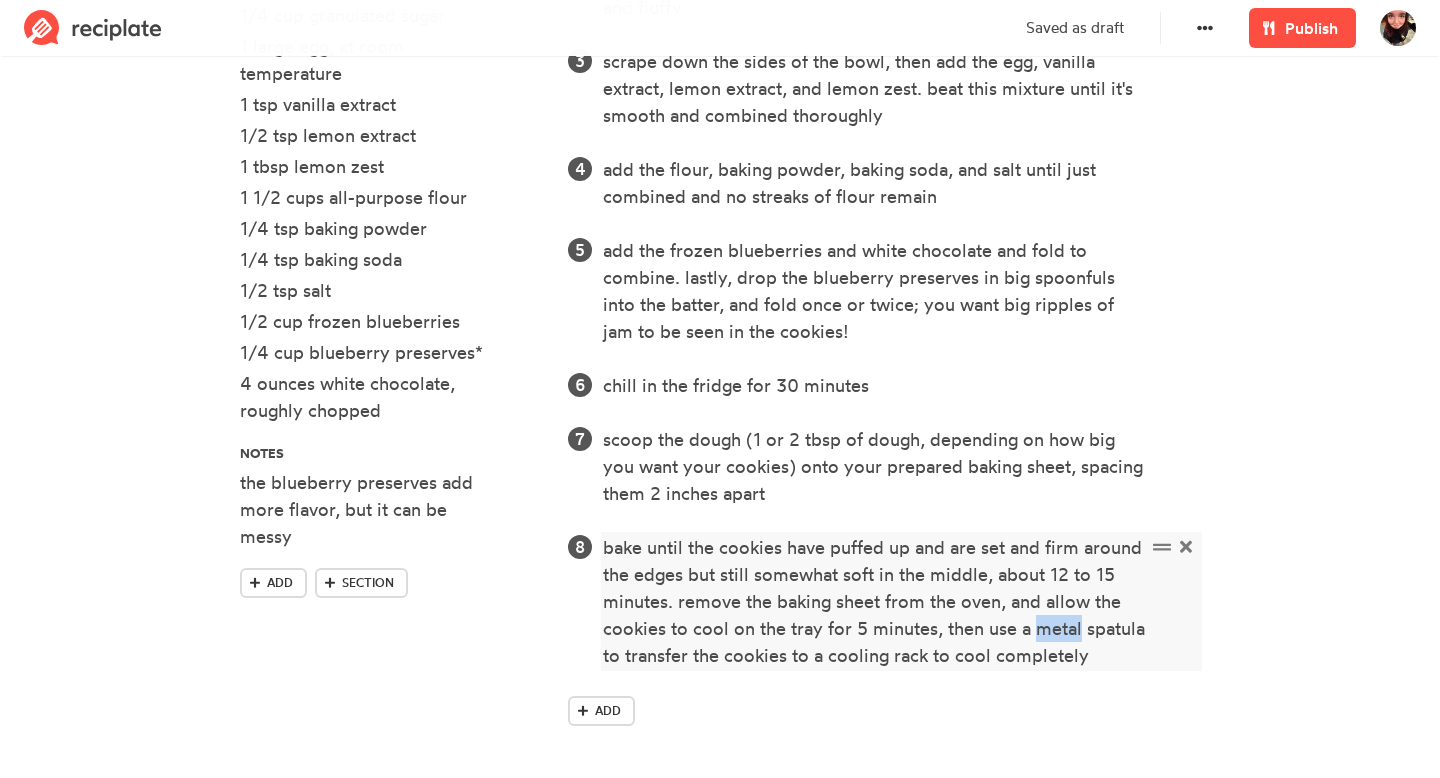 drag, startPoint x: 1037, startPoint y: 636, endPoint x: 1090, endPoint y: 637, distance: 53.009434 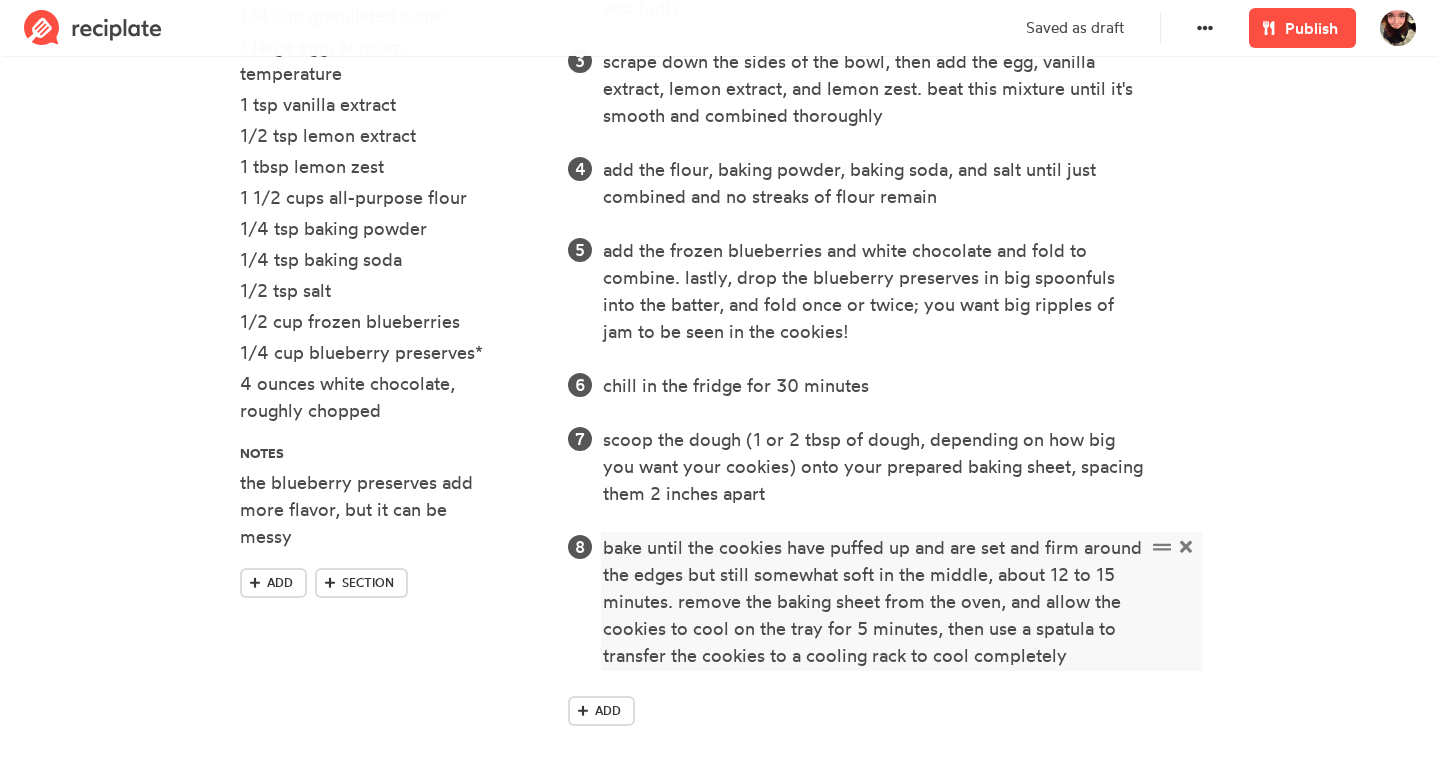 click on "bake until the cookies have puffed up and are set and firm around the edges but still somewhat soft in the middle, about 12 to 15 minutes. remove the baking sheet from the oven, and allow the cookies to cool on the tray for 5 minutes, then use a spatula to transfer the cookies to a cooling rack to cool completely" at bounding box center [874, 601] 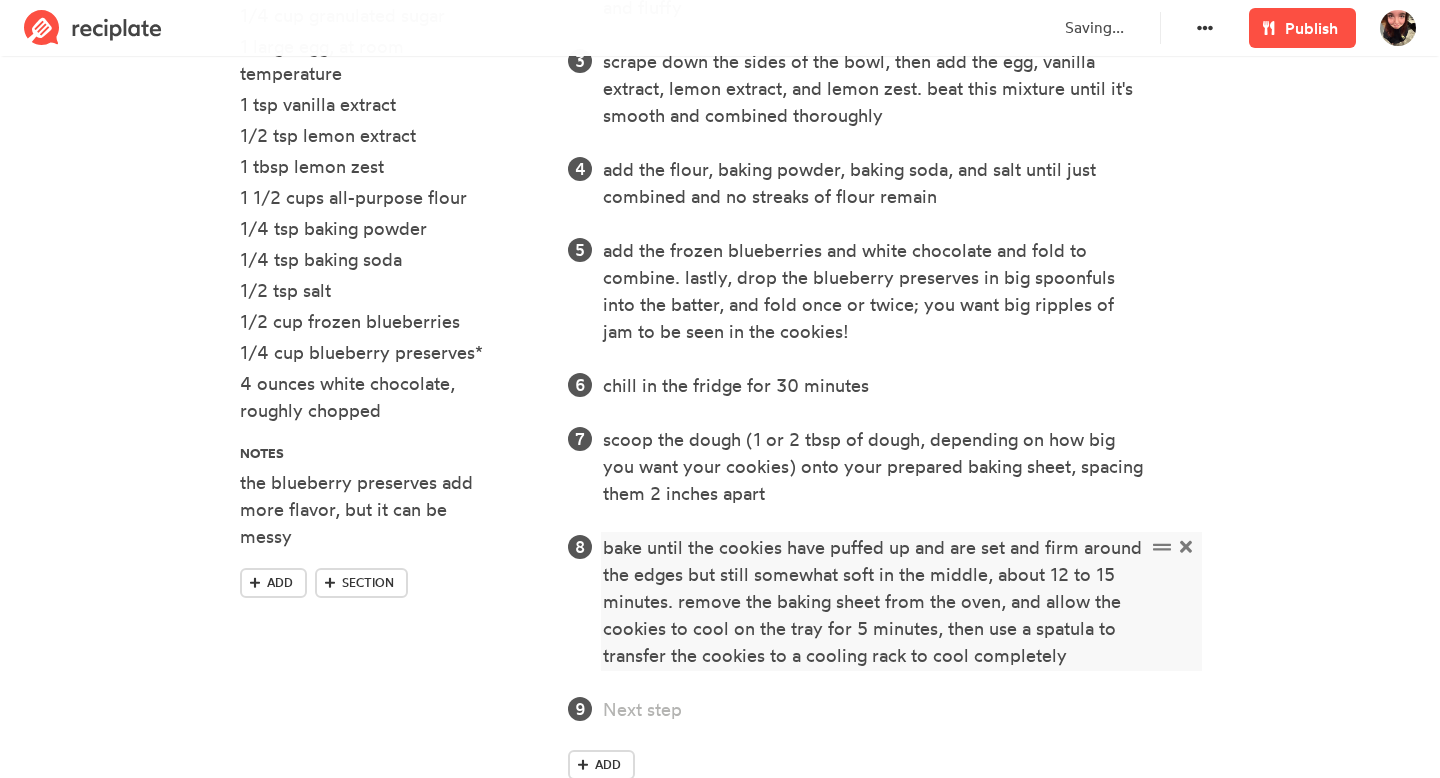 type 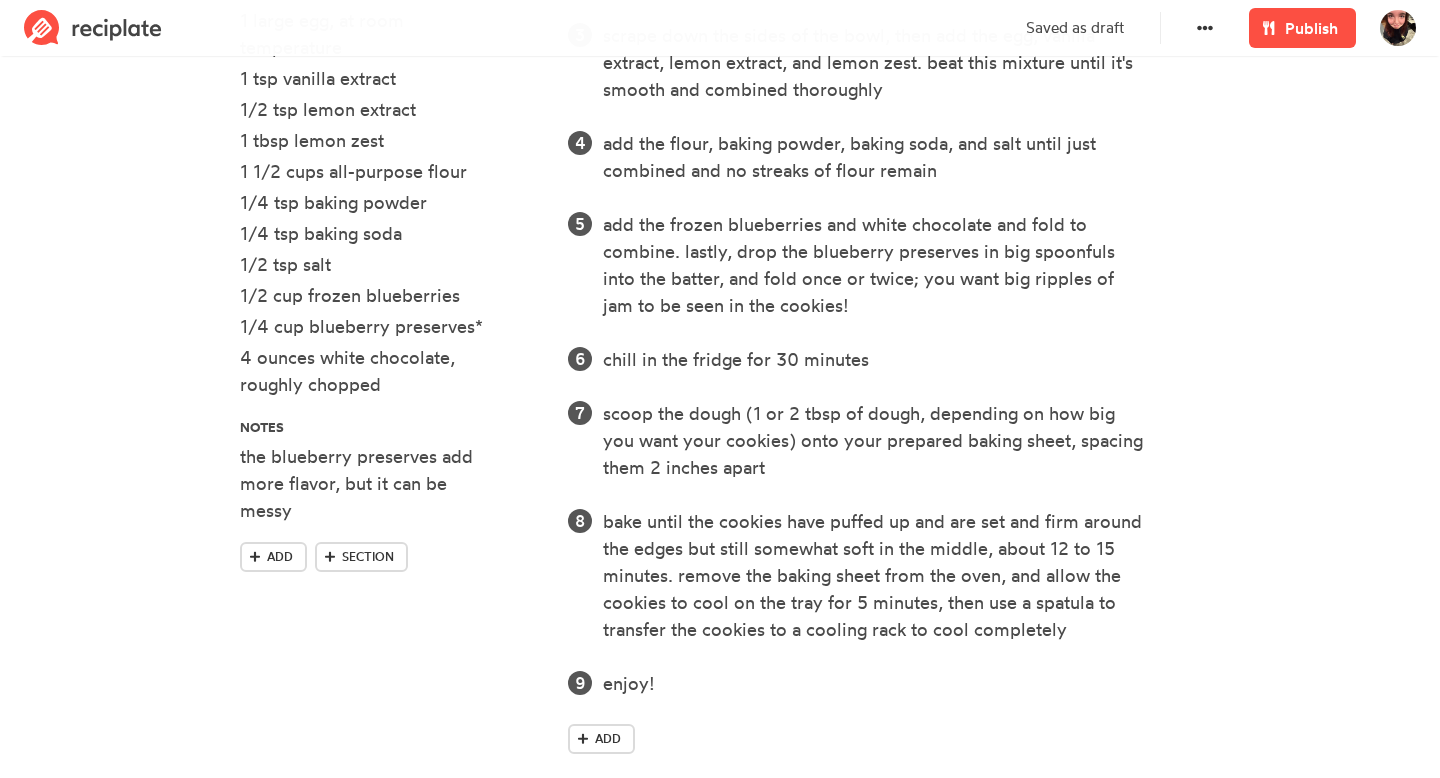 scroll, scrollTop: 887, scrollLeft: 0, axis: vertical 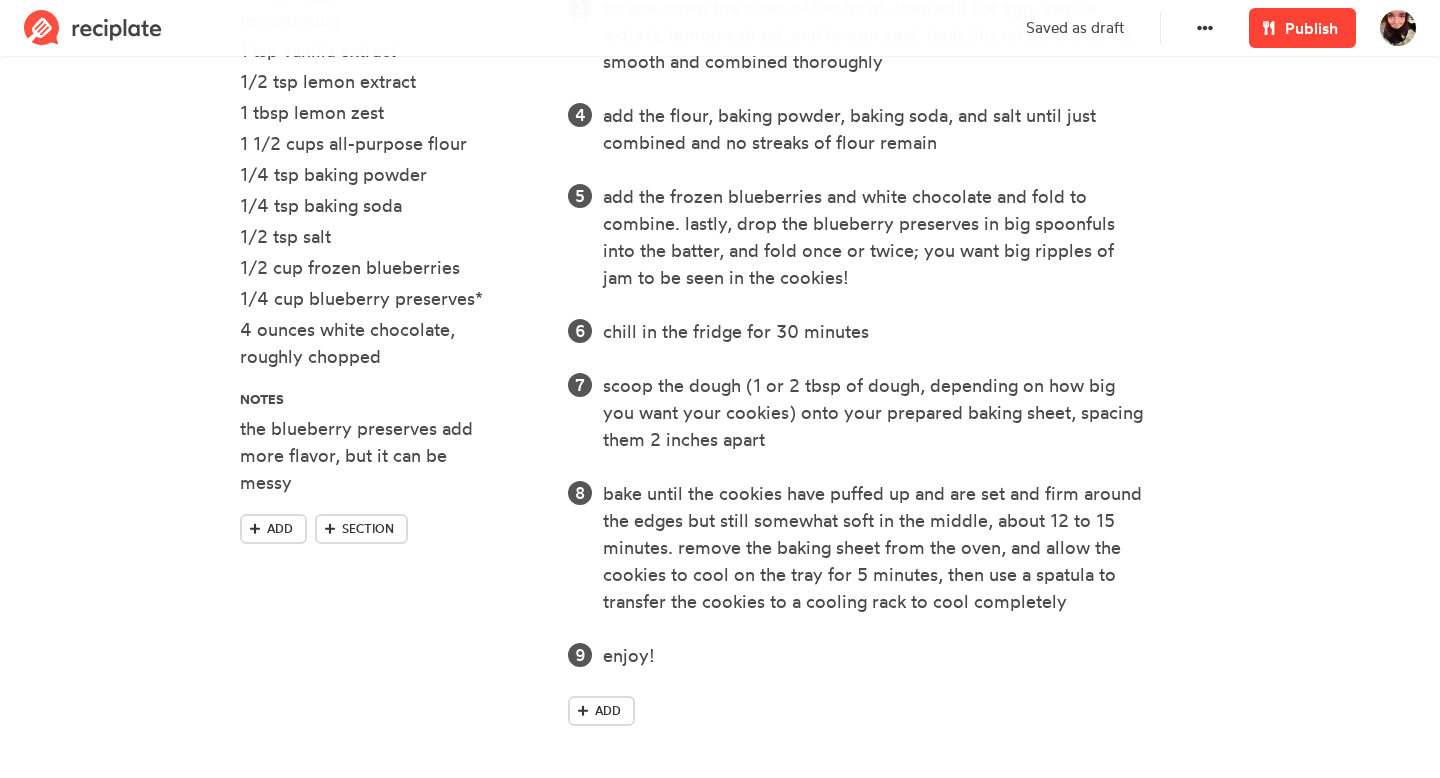 click at bounding box center [1269, 28] 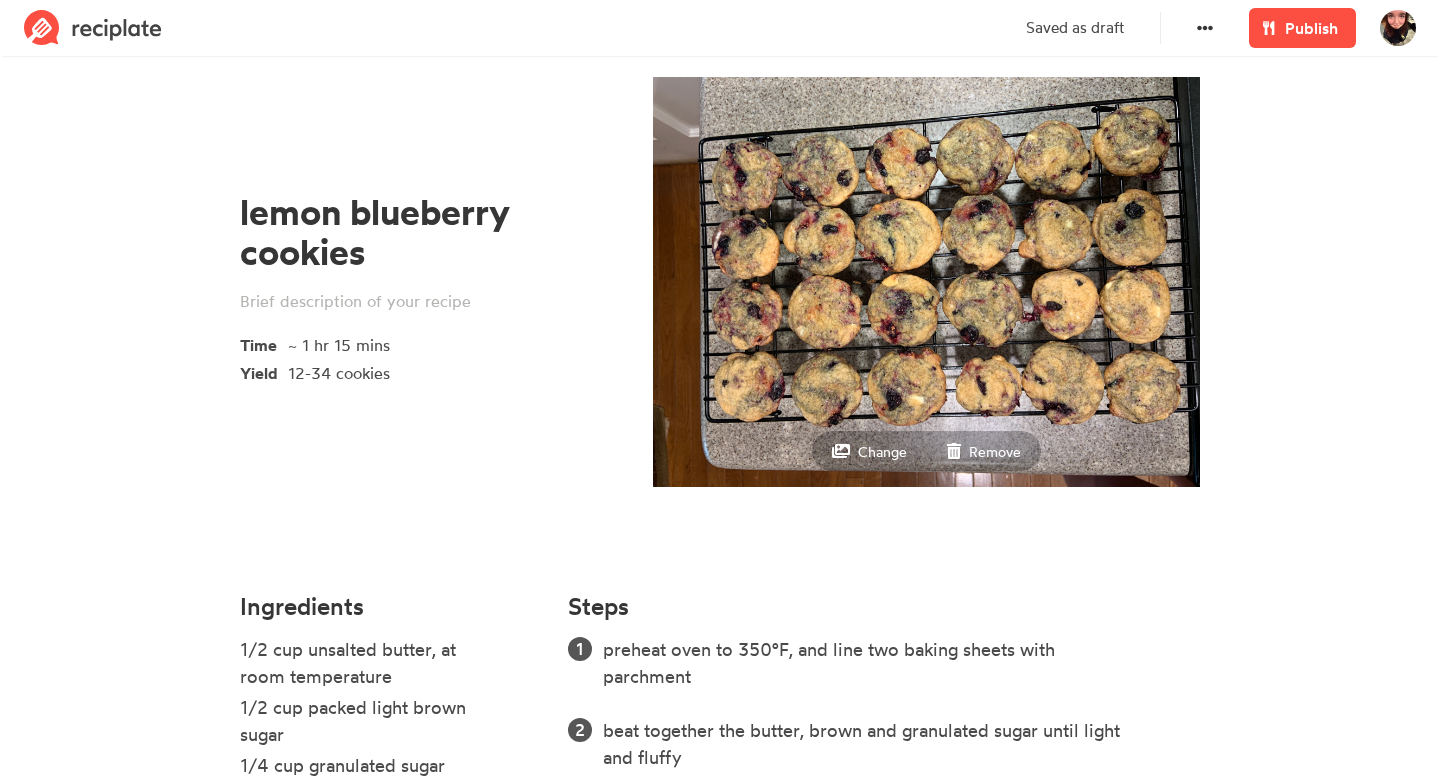 scroll, scrollTop: 0, scrollLeft: 0, axis: both 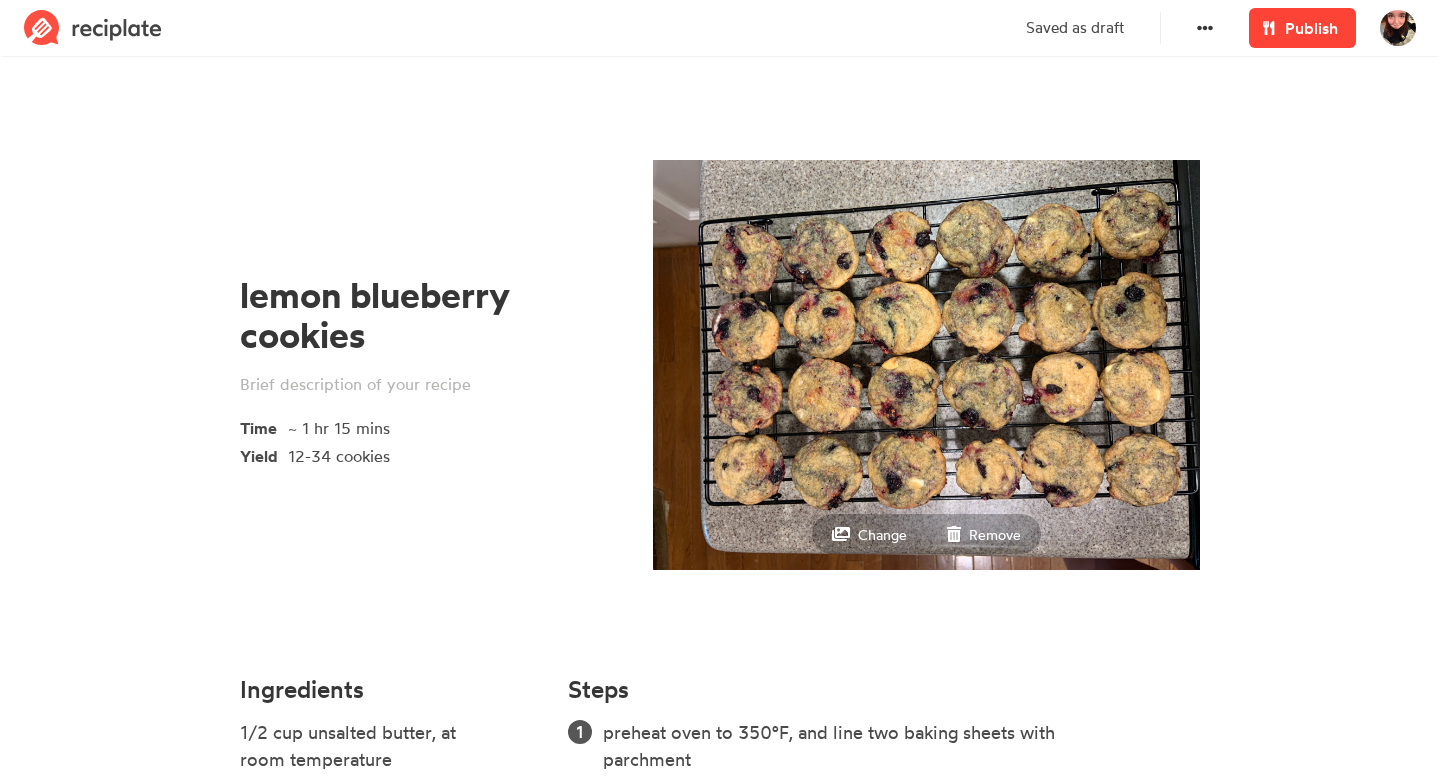 click on "Publish" at bounding box center (1311, 28) 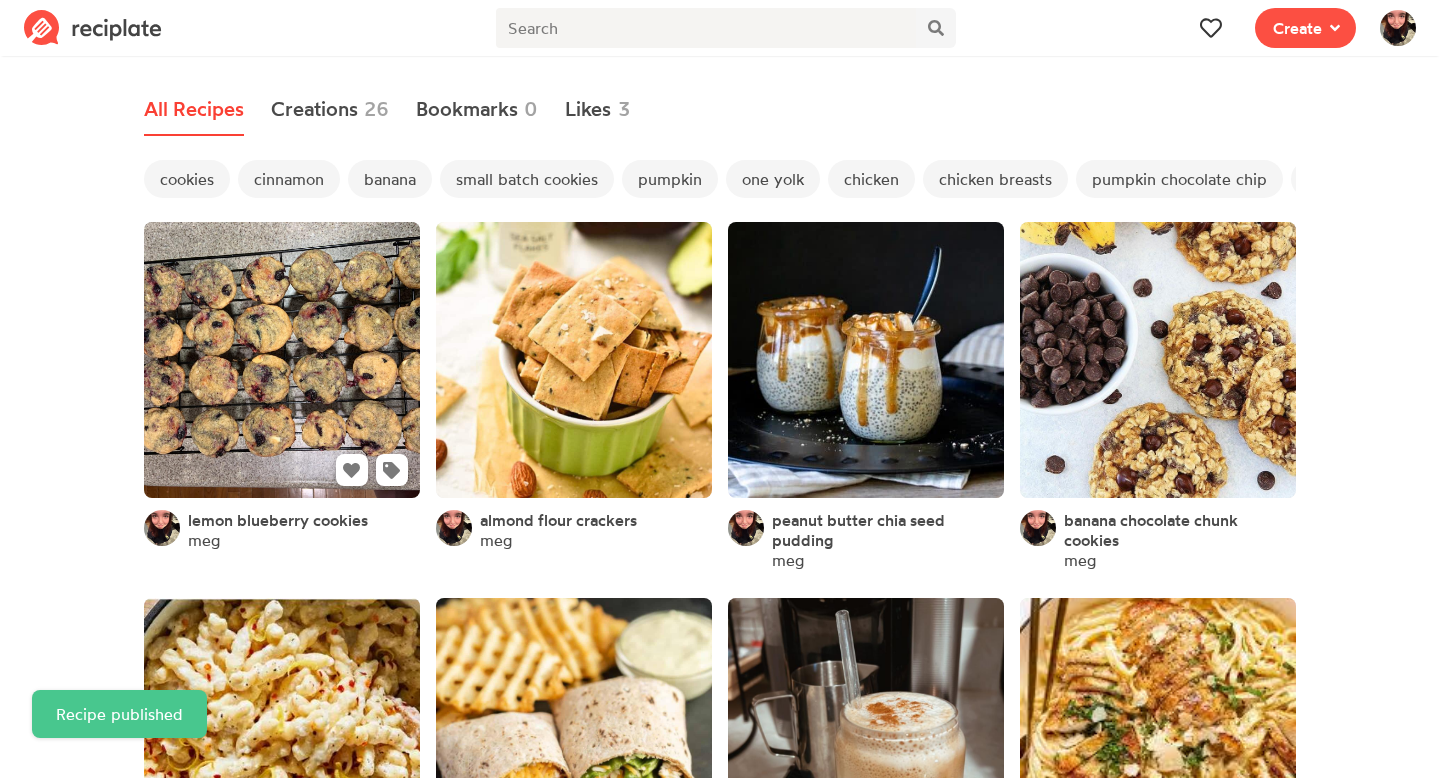 click at bounding box center (282, 360) 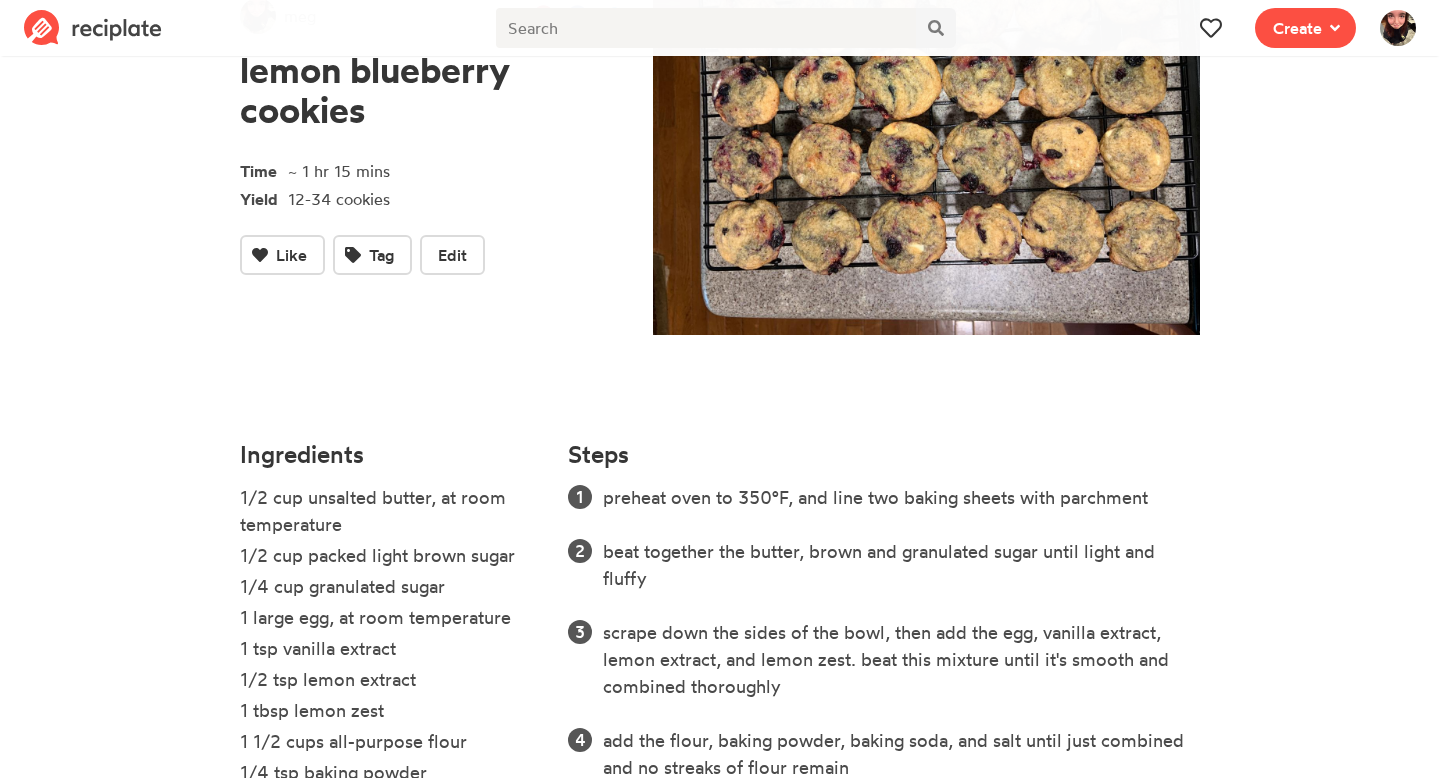 scroll, scrollTop: 205, scrollLeft: 0, axis: vertical 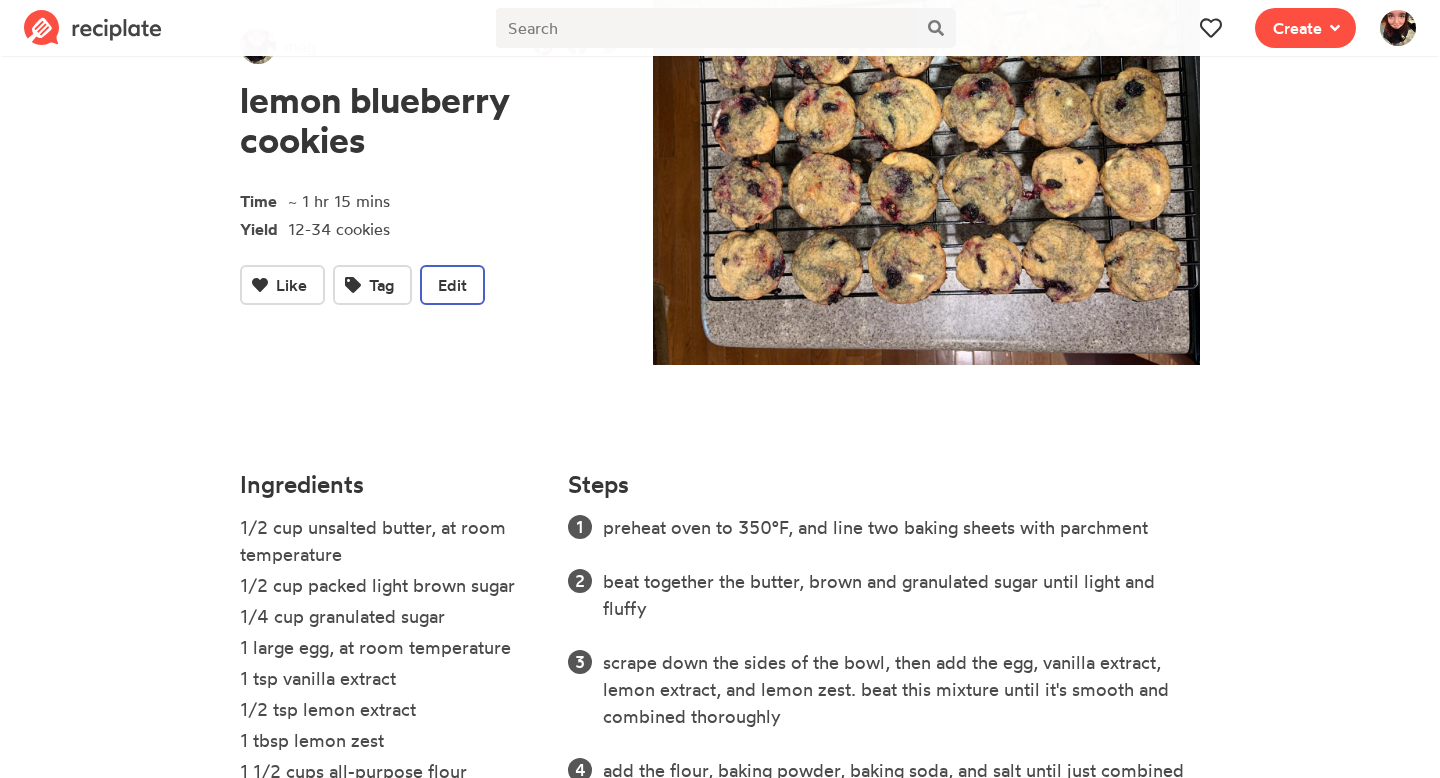 click on "Edit" at bounding box center [452, 285] 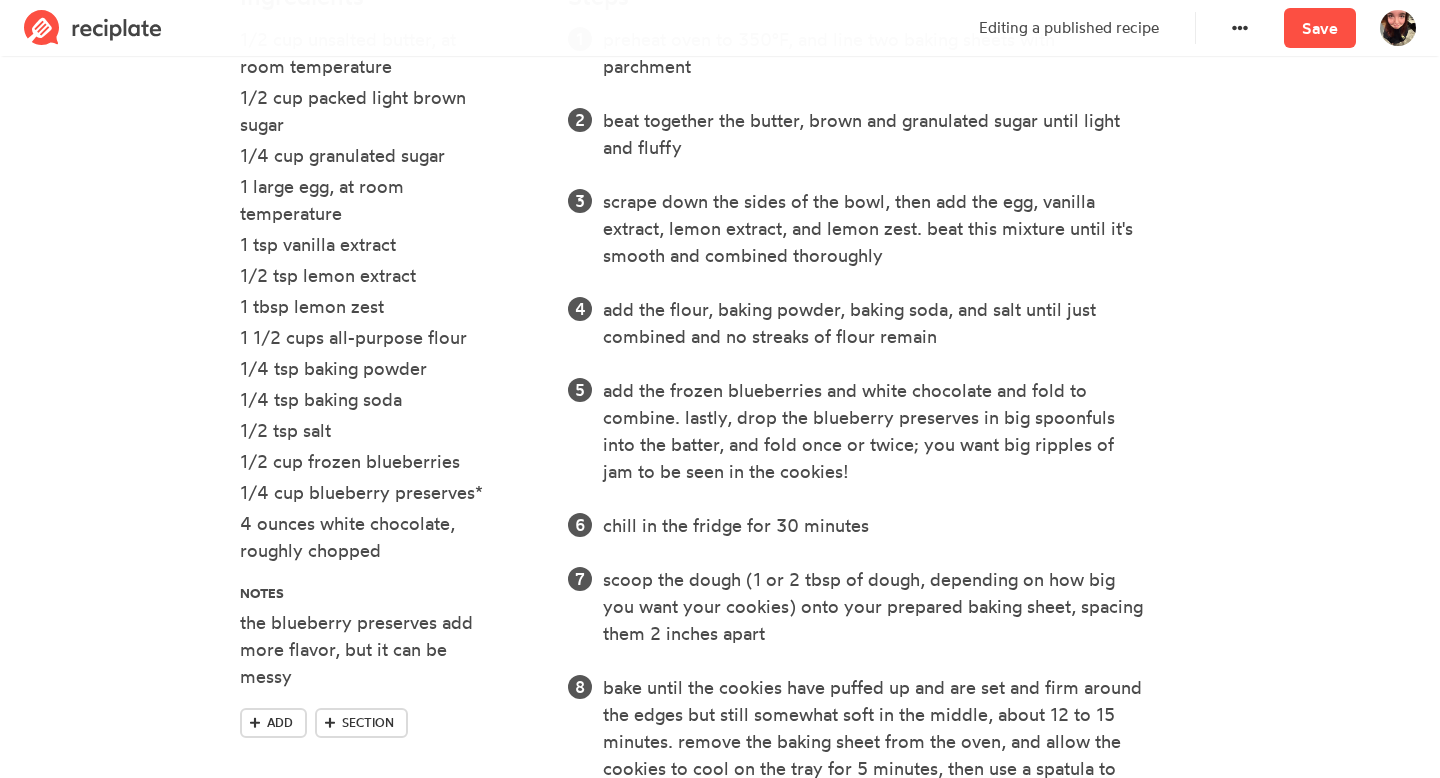 scroll, scrollTop: 887, scrollLeft: 0, axis: vertical 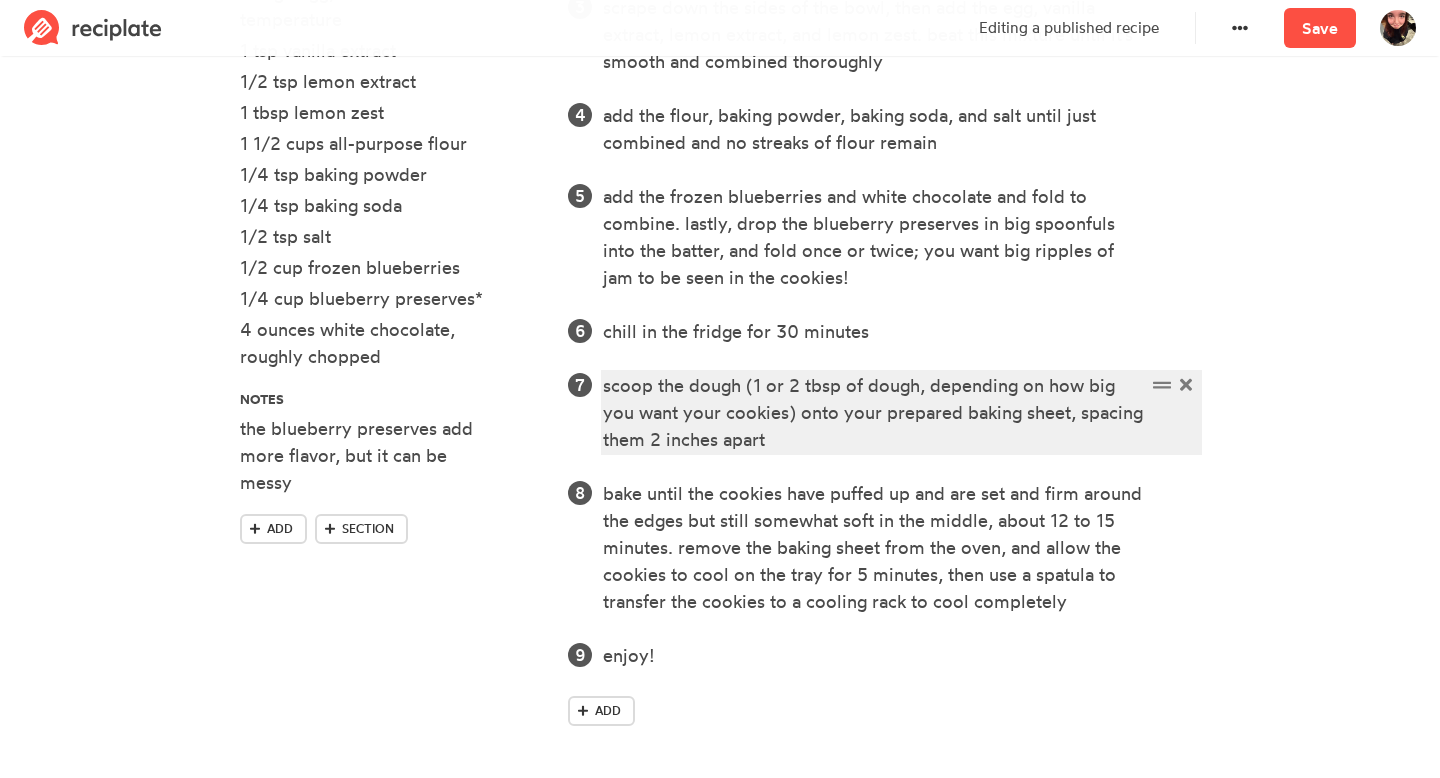 click on "scoop the dough (1 or 2 tbsp of dough, depending on how big you want your cookies) onto your prepared baking sheet, spacing them 2 inches apart" at bounding box center [874, 412] 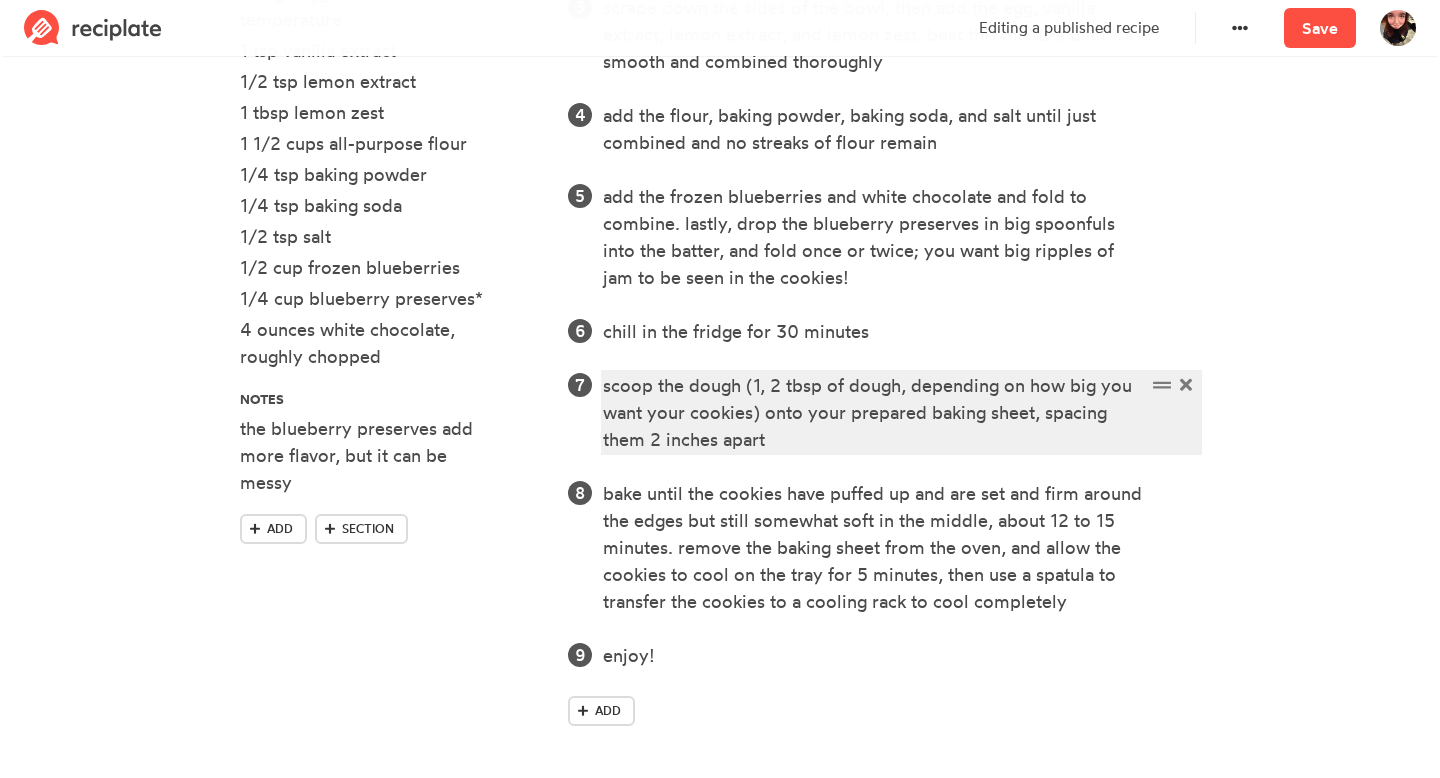 click on "scoop the dough (1, 2 tbsp of dough, depending on how big you want your cookies) onto your prepared baking sheet, spacing them 2 inches apart" at bounding box center [874, 412] 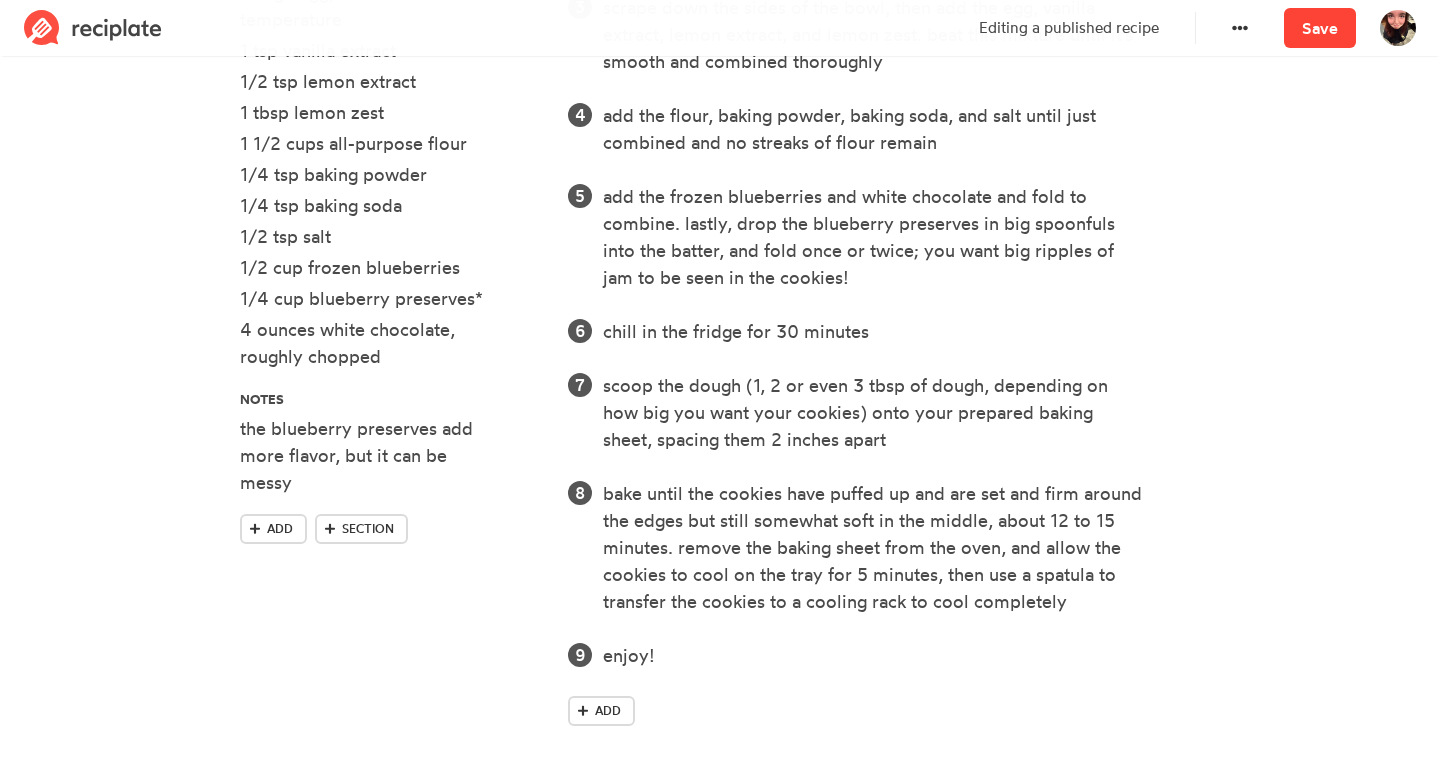 click on "Save" at bounding box center [1320, 28] 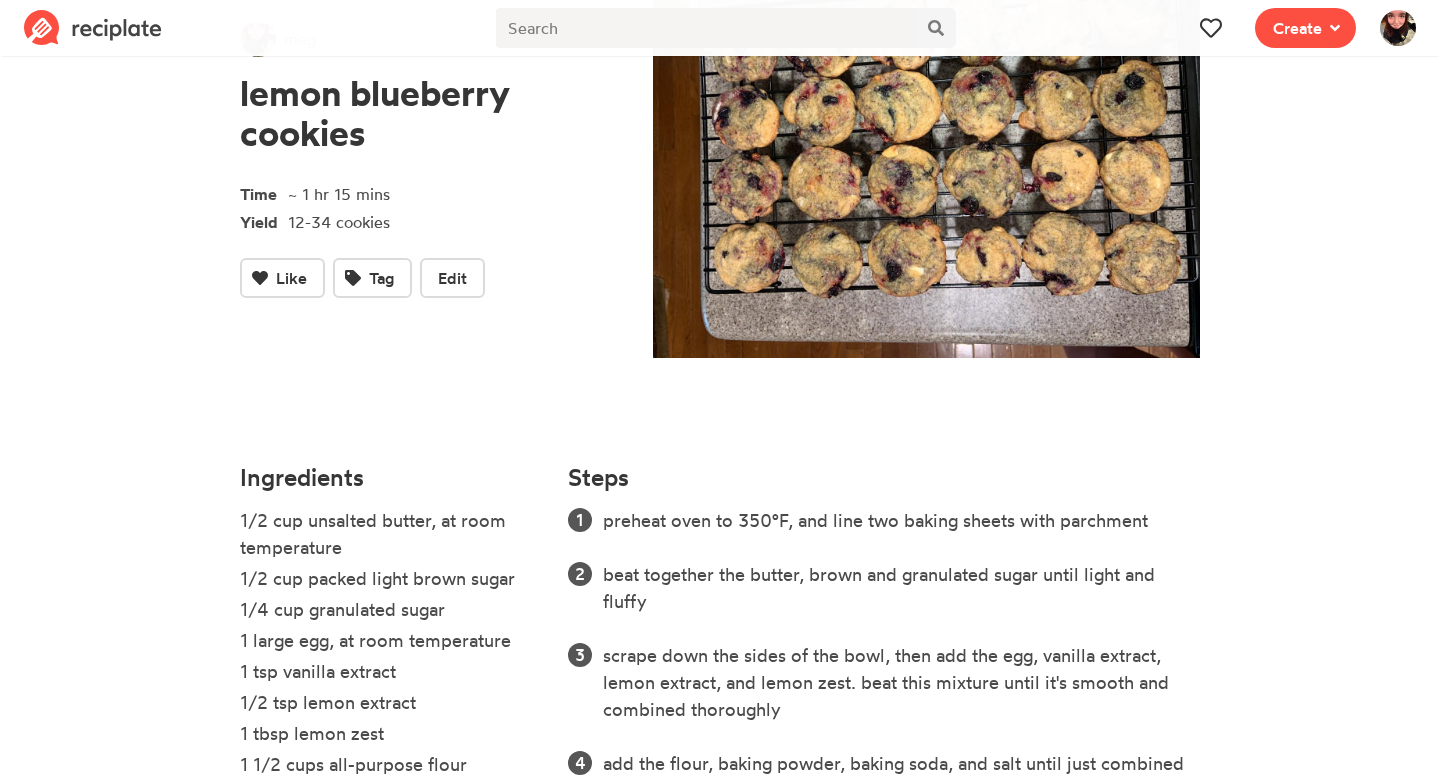 scroll, scrollTop: 0, scrollLeft: 0, axis: both 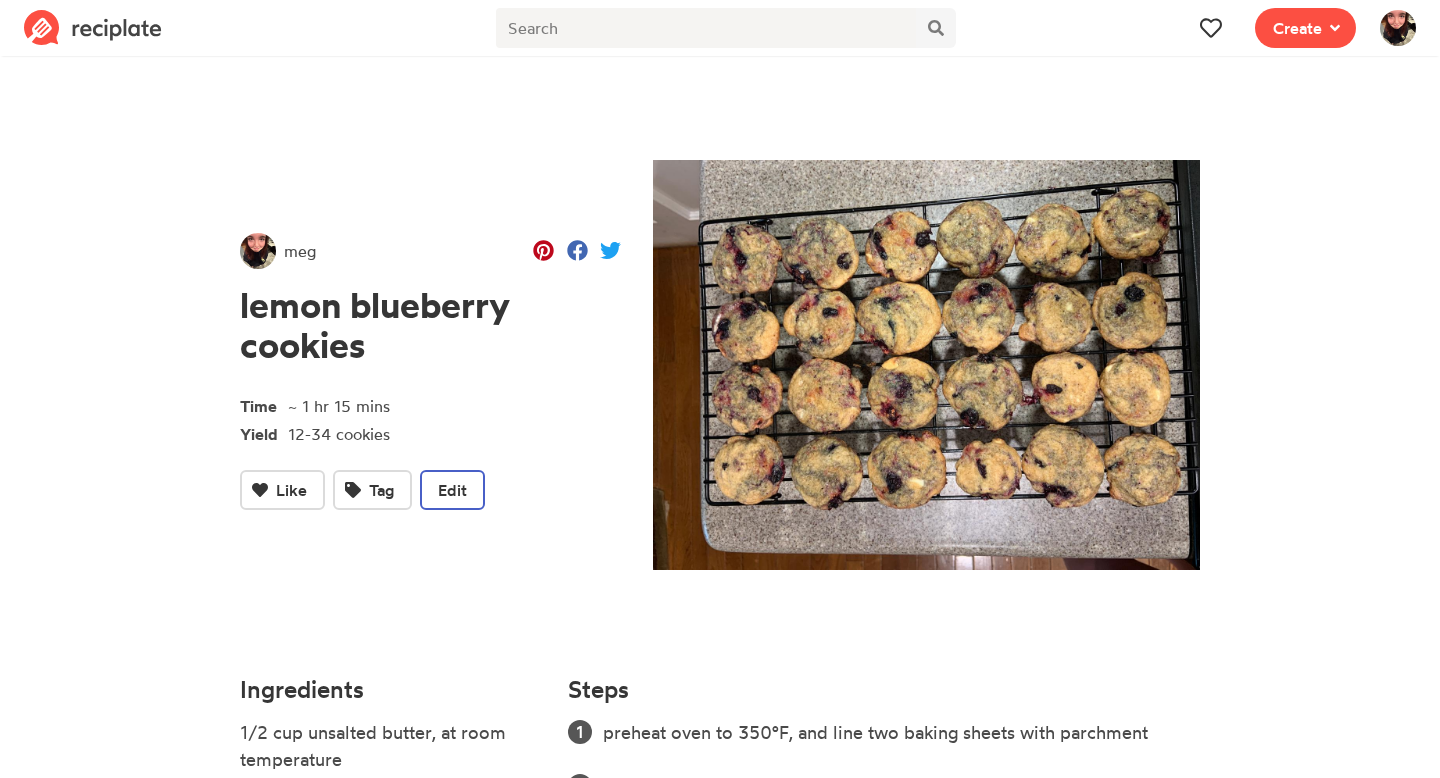 click on "Edit" at bounding box center (452, 490) 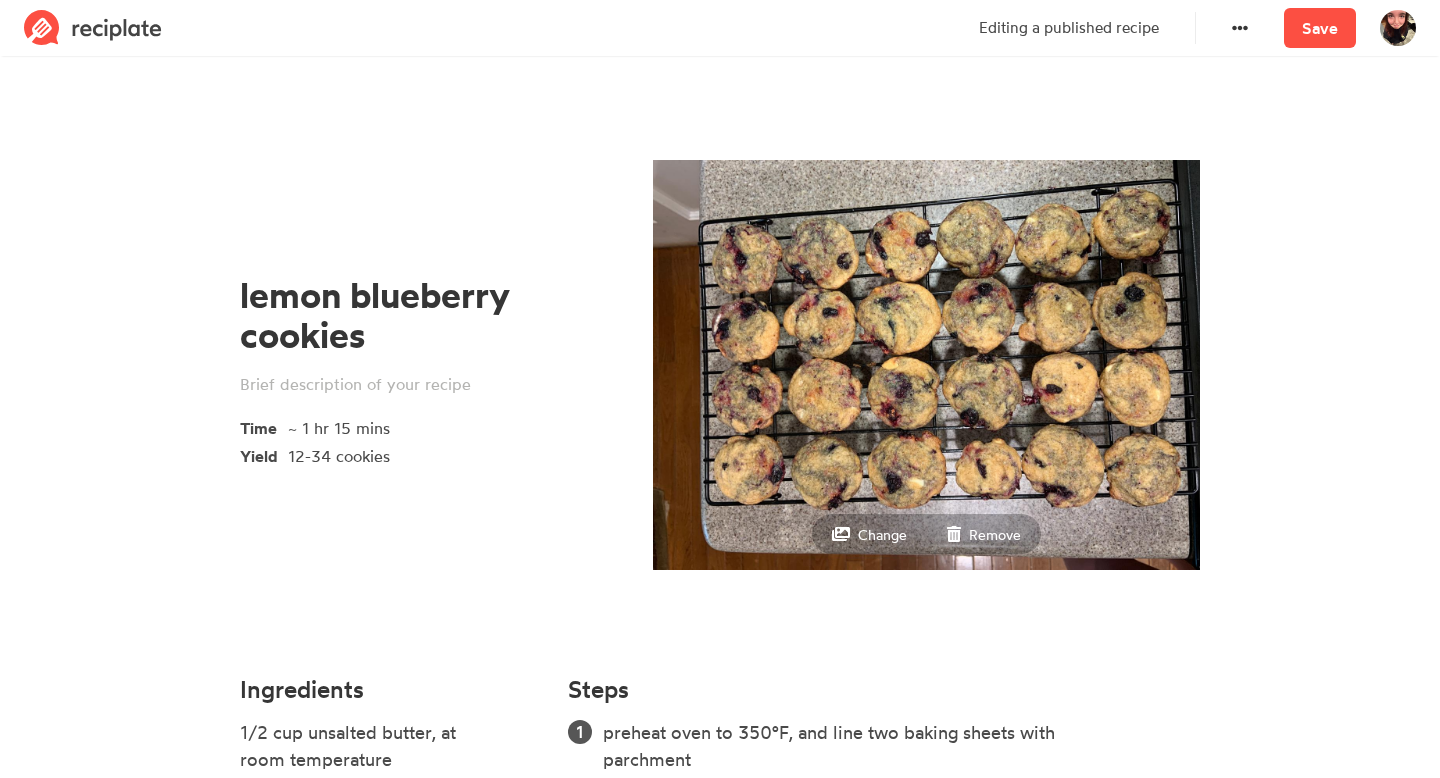 scroll, scrollTop: 887, scrollLeft: 0, axis: vertical 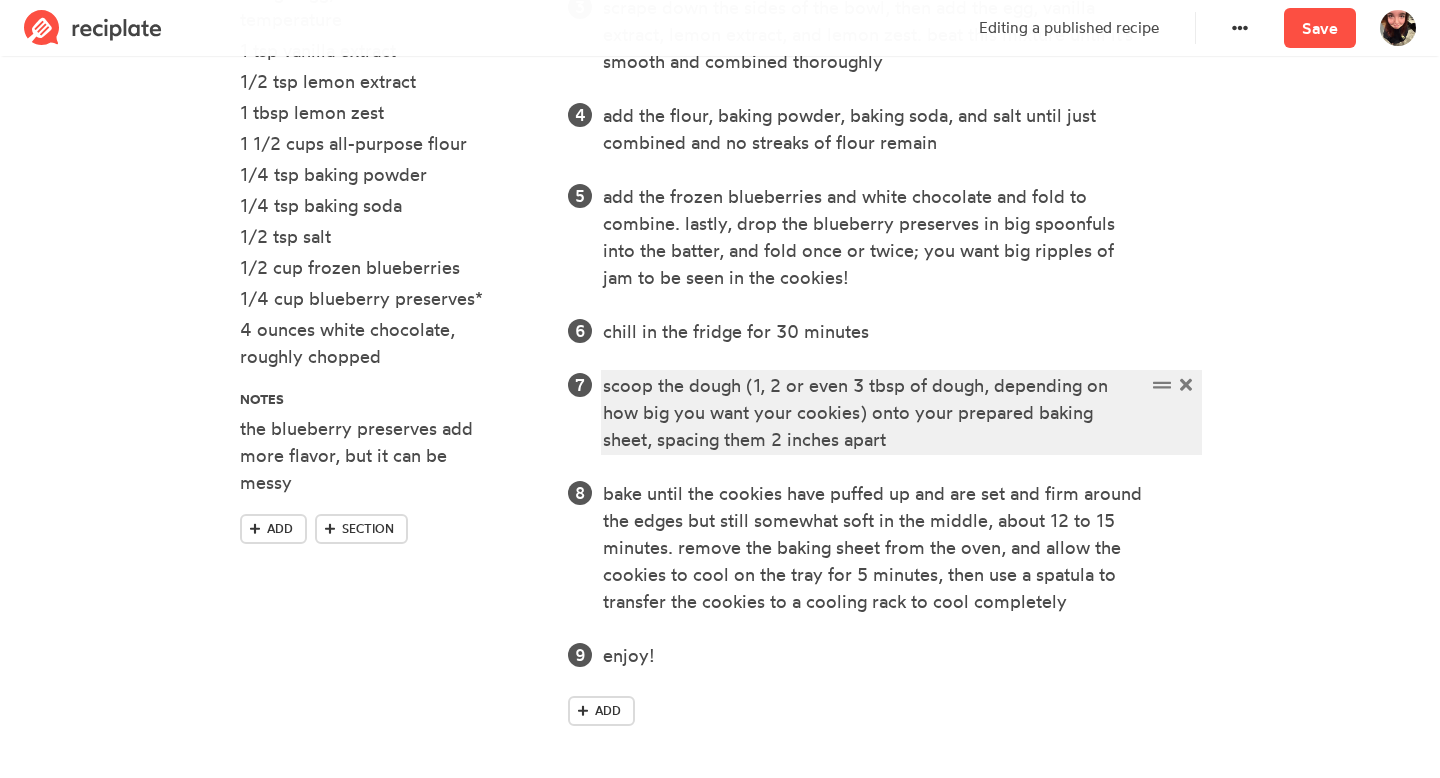 click on "scoop the dough (1, 2 or even 3 tbsp of dough, depending on how big you want your cookies) onto your prepared baking sheet, spacing them 2 inches apart" at bounding box center [874, 412] 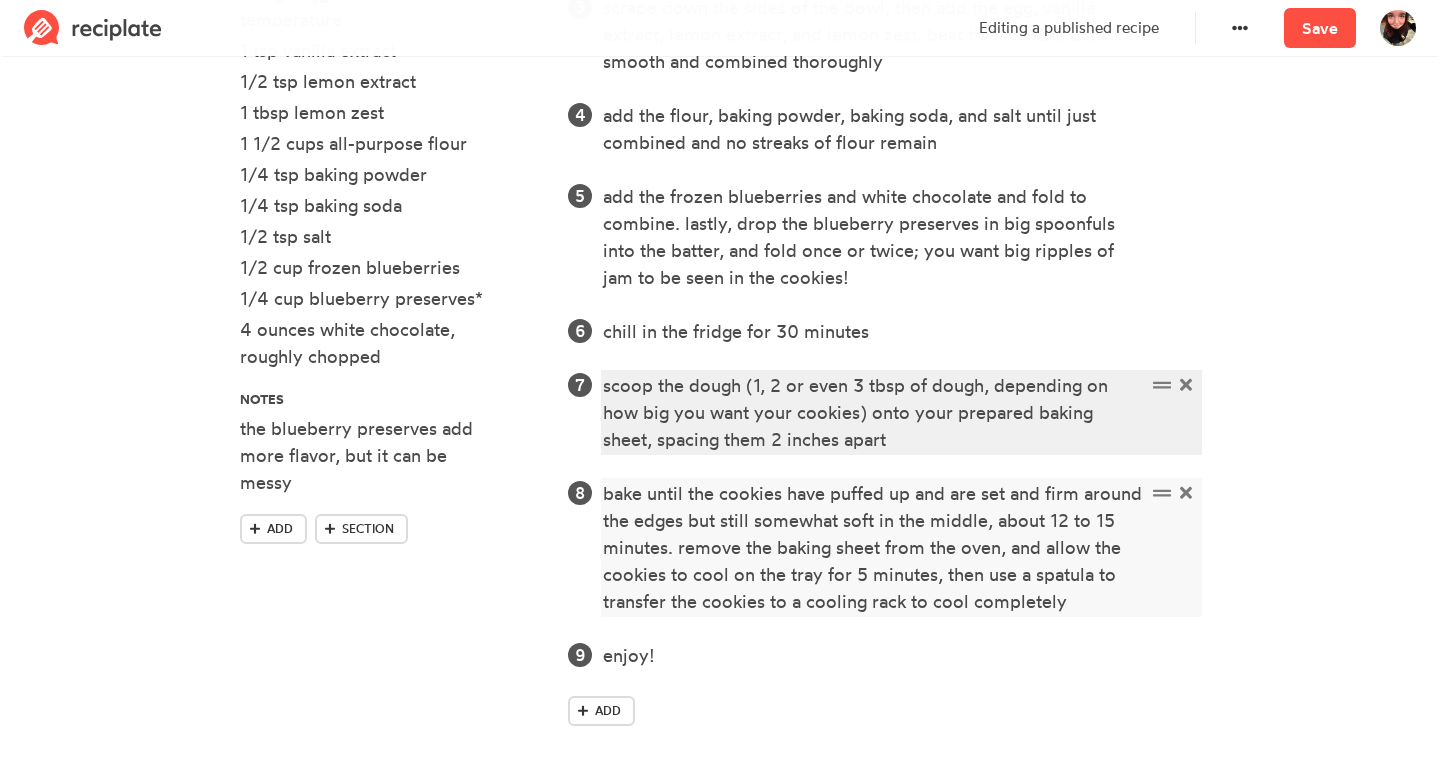 type 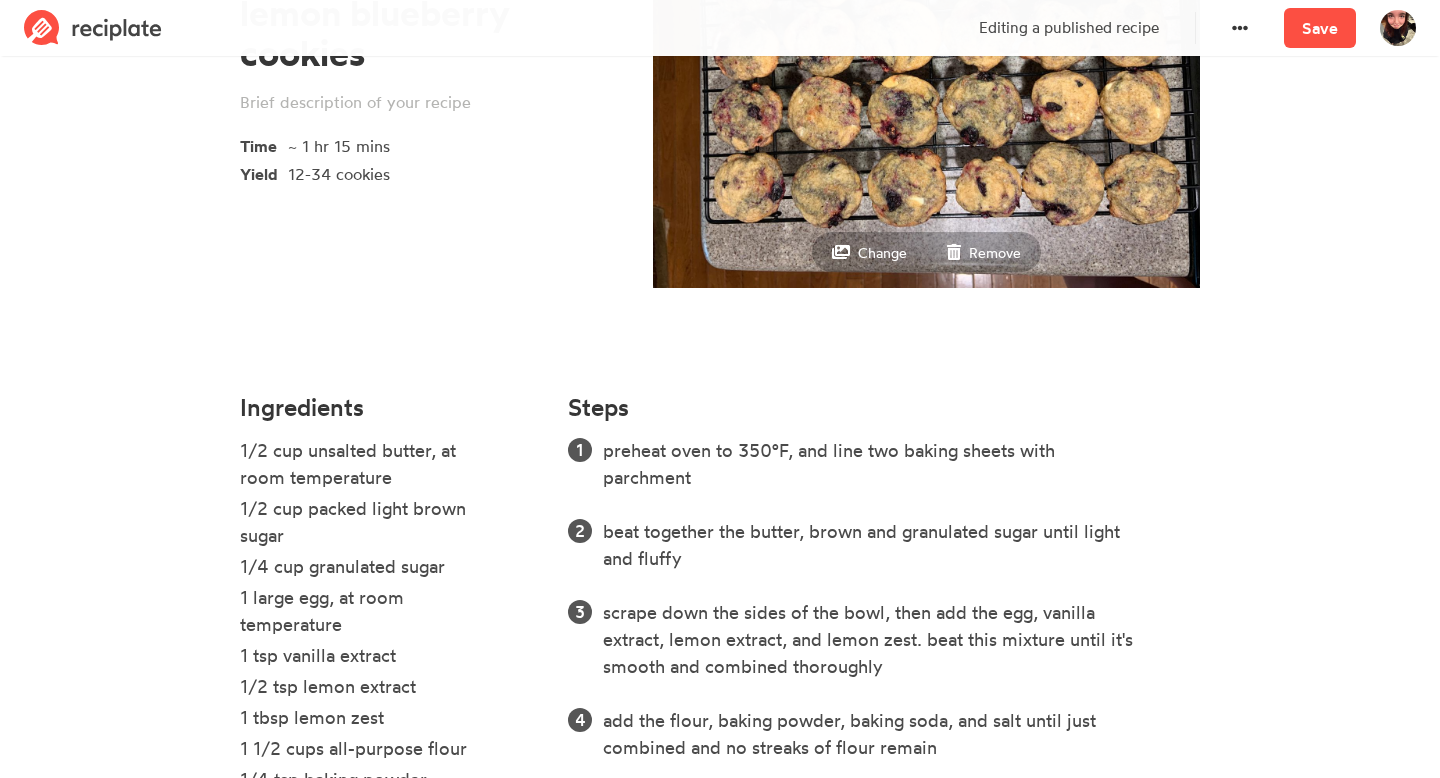scroll, scrollTop: 0, scrollLeft: 0, axis: both 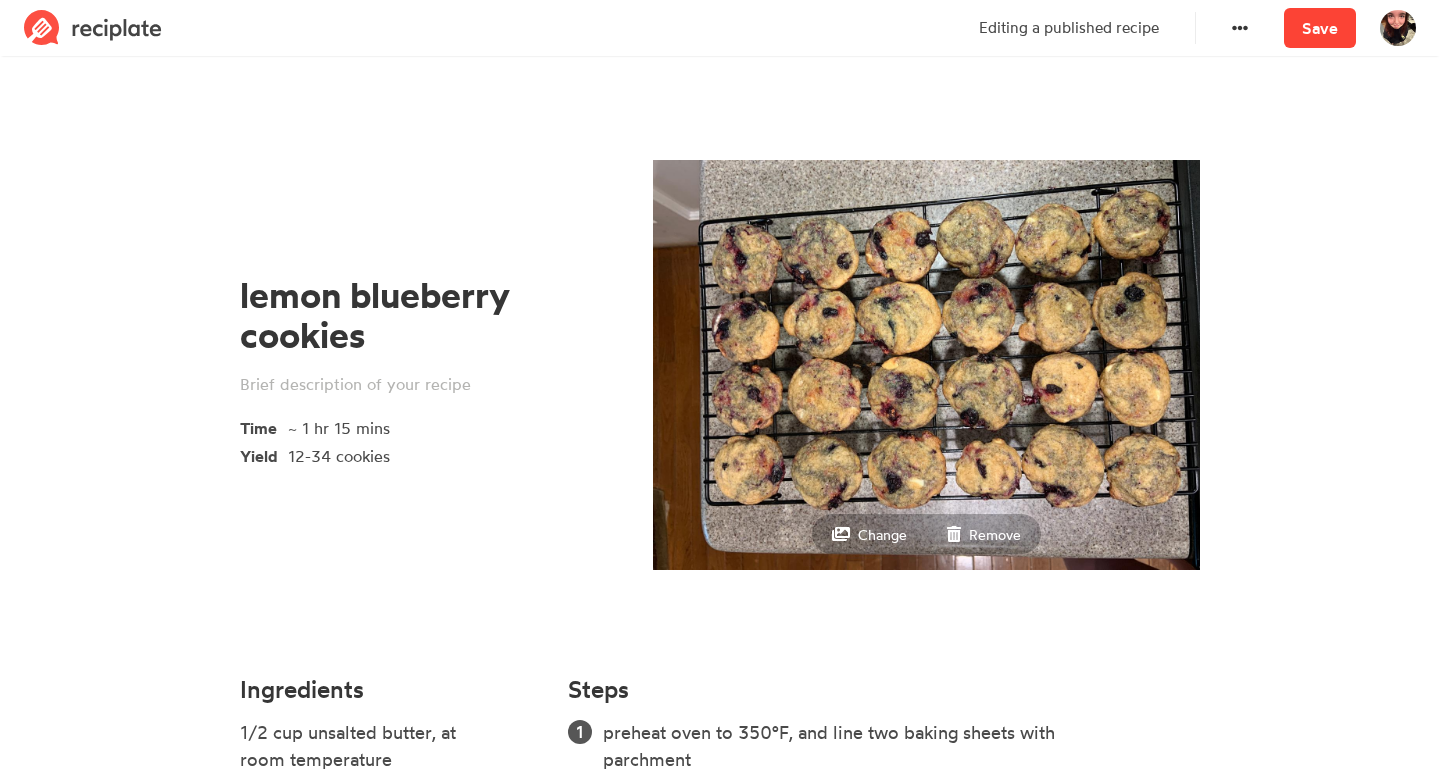 click on "Save" at bounding box center [1320, 28] 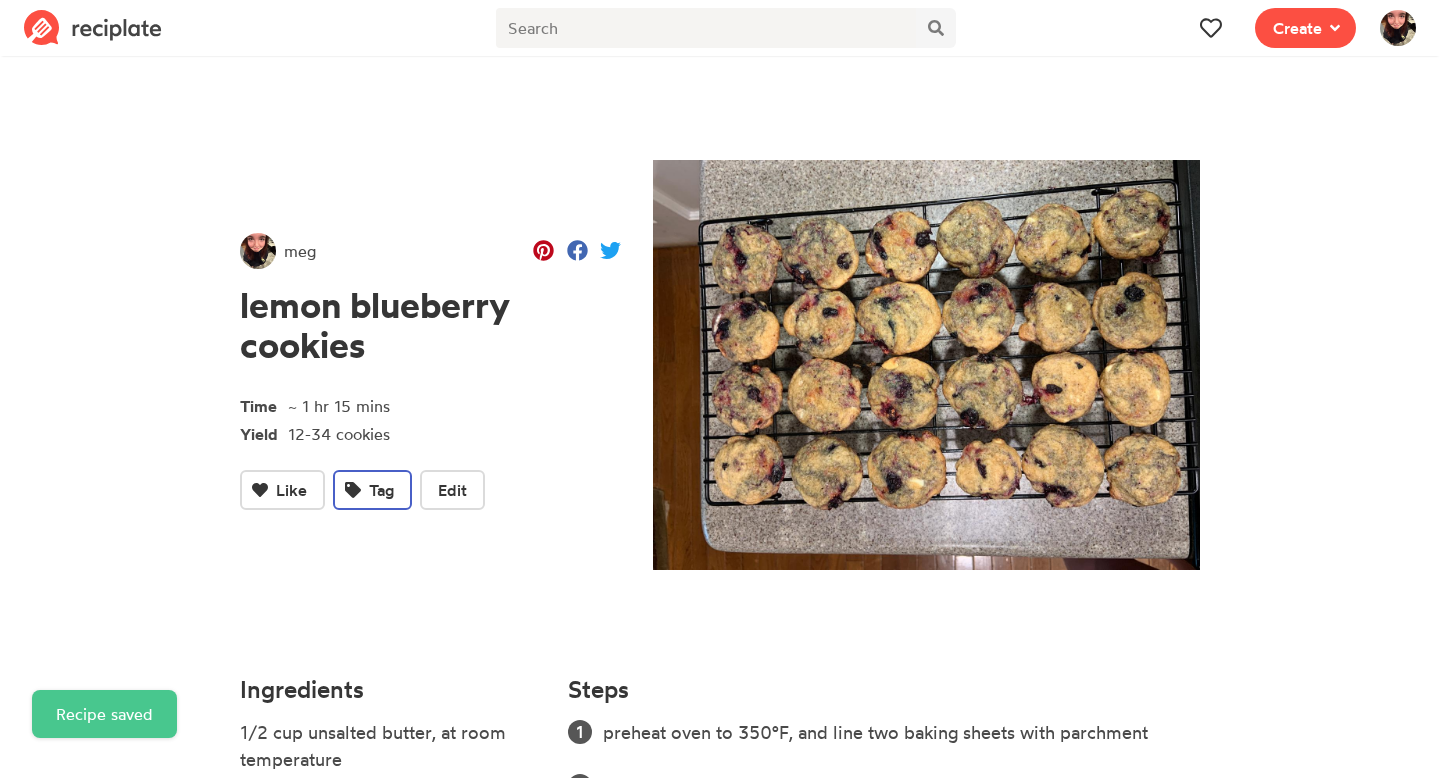 click on "Tag" at bounding box center (372, 490) 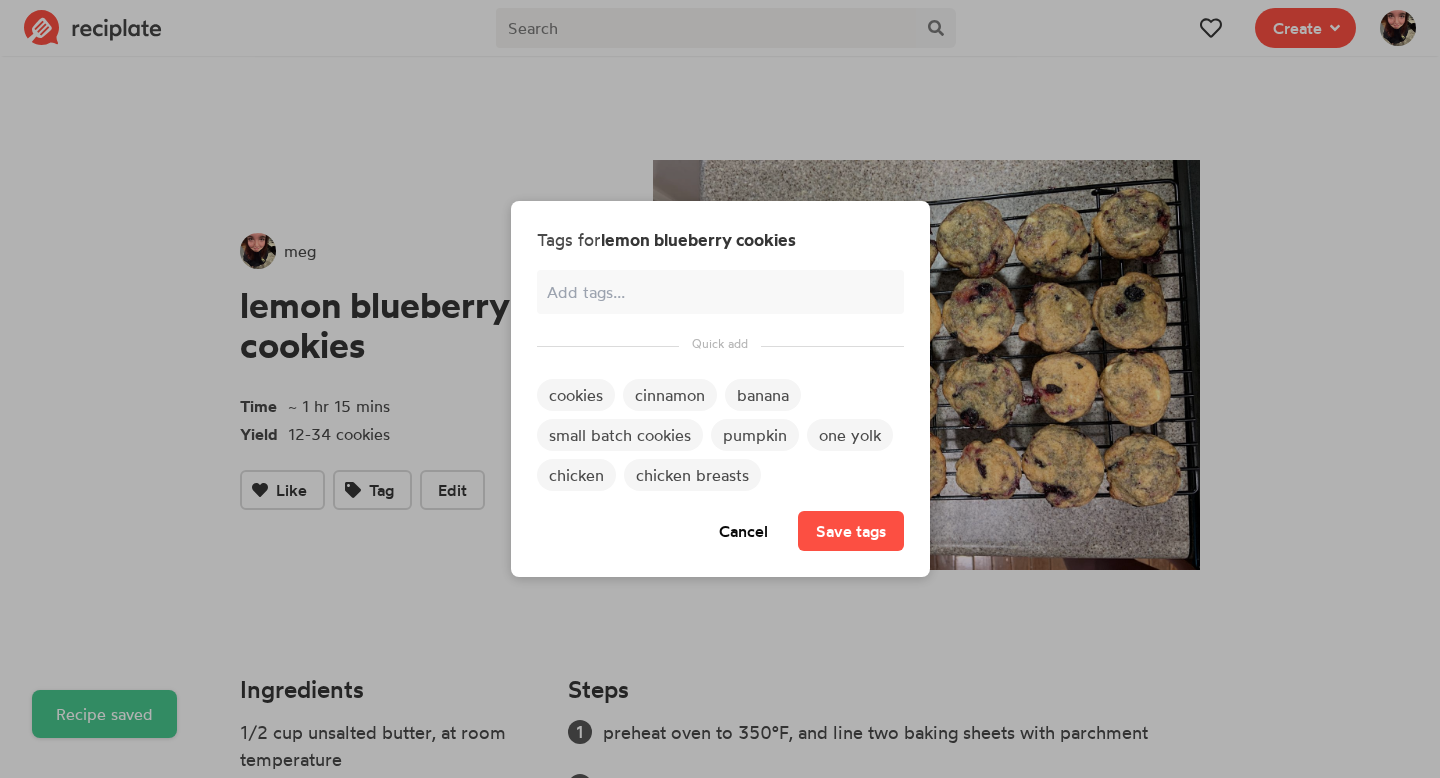 click on "cookies" at bounding box center (576, 395) 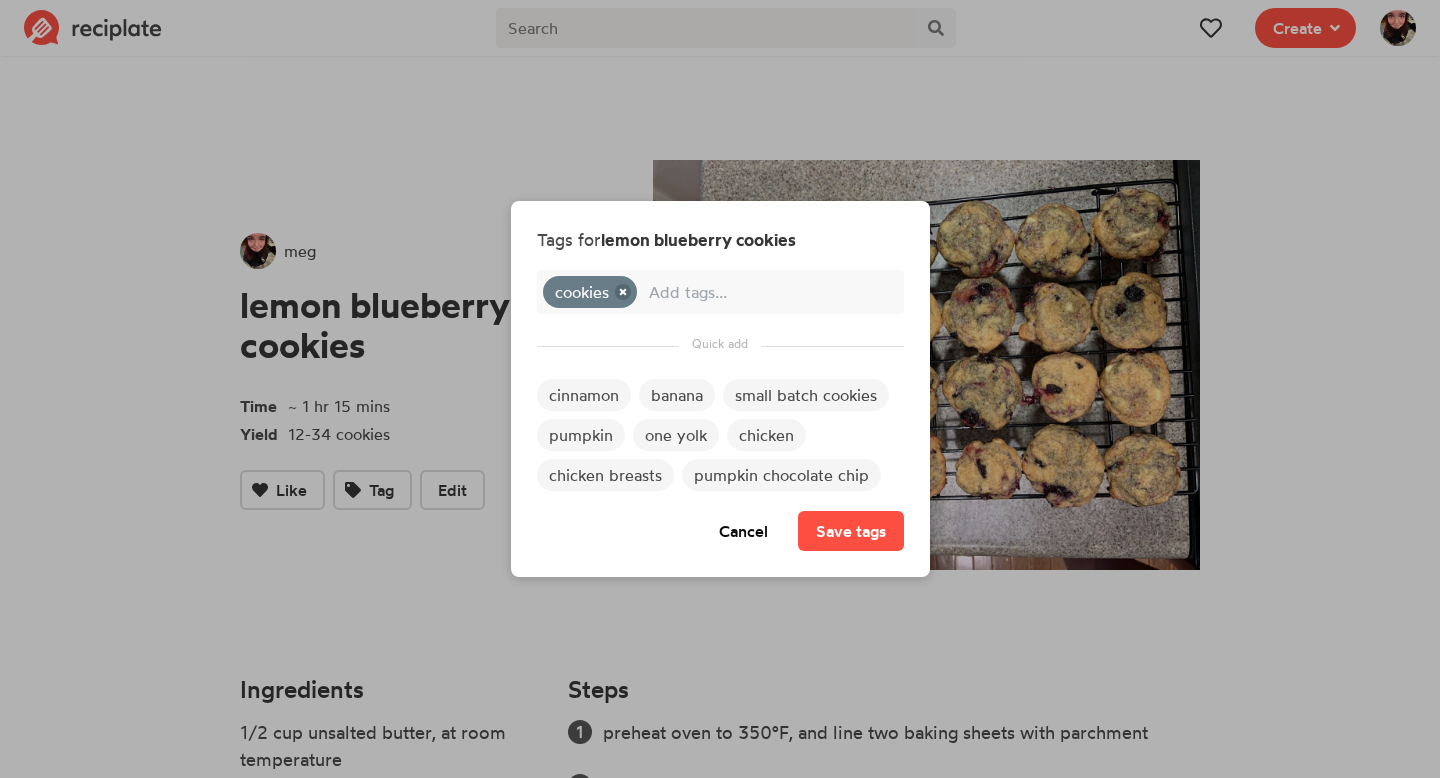 click at bounding box center [769, 292] 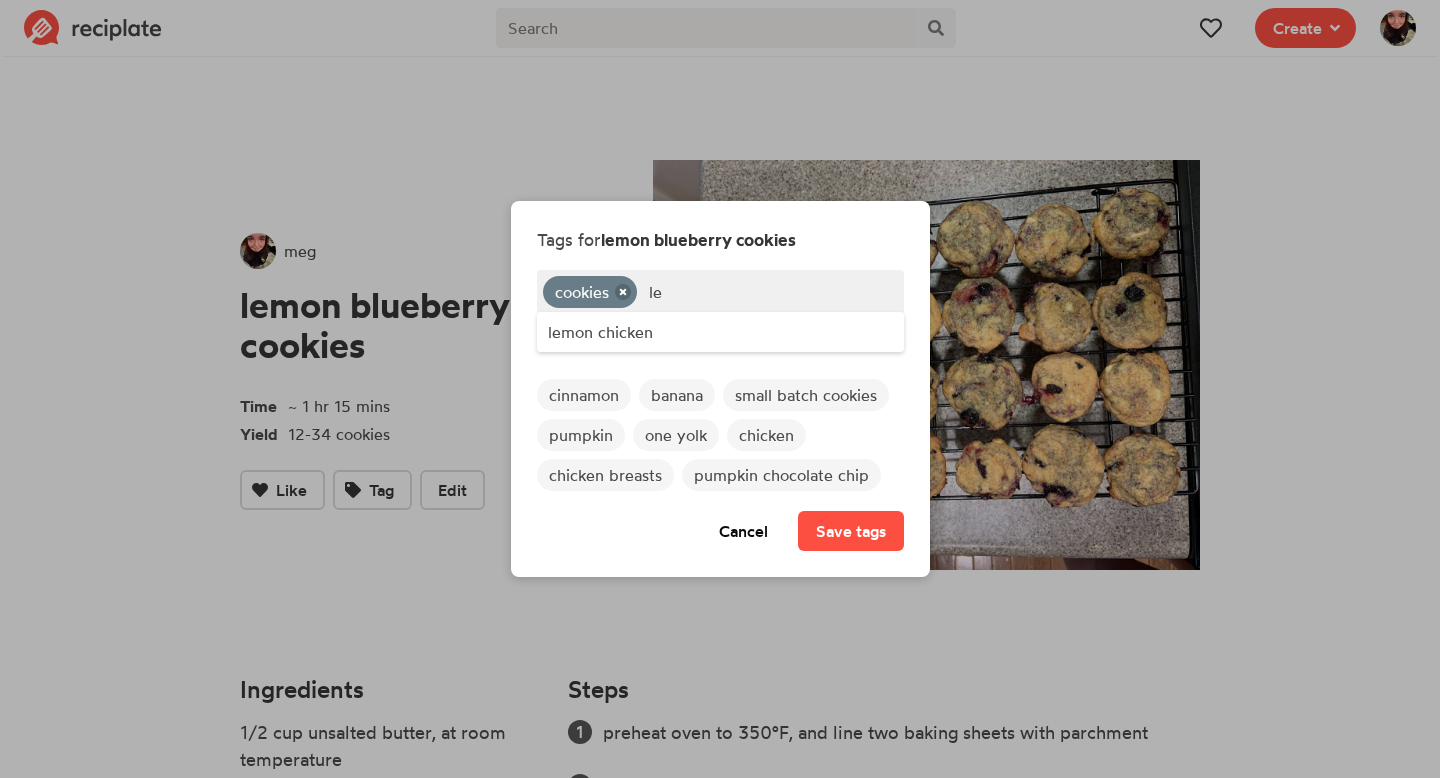 type on "l" 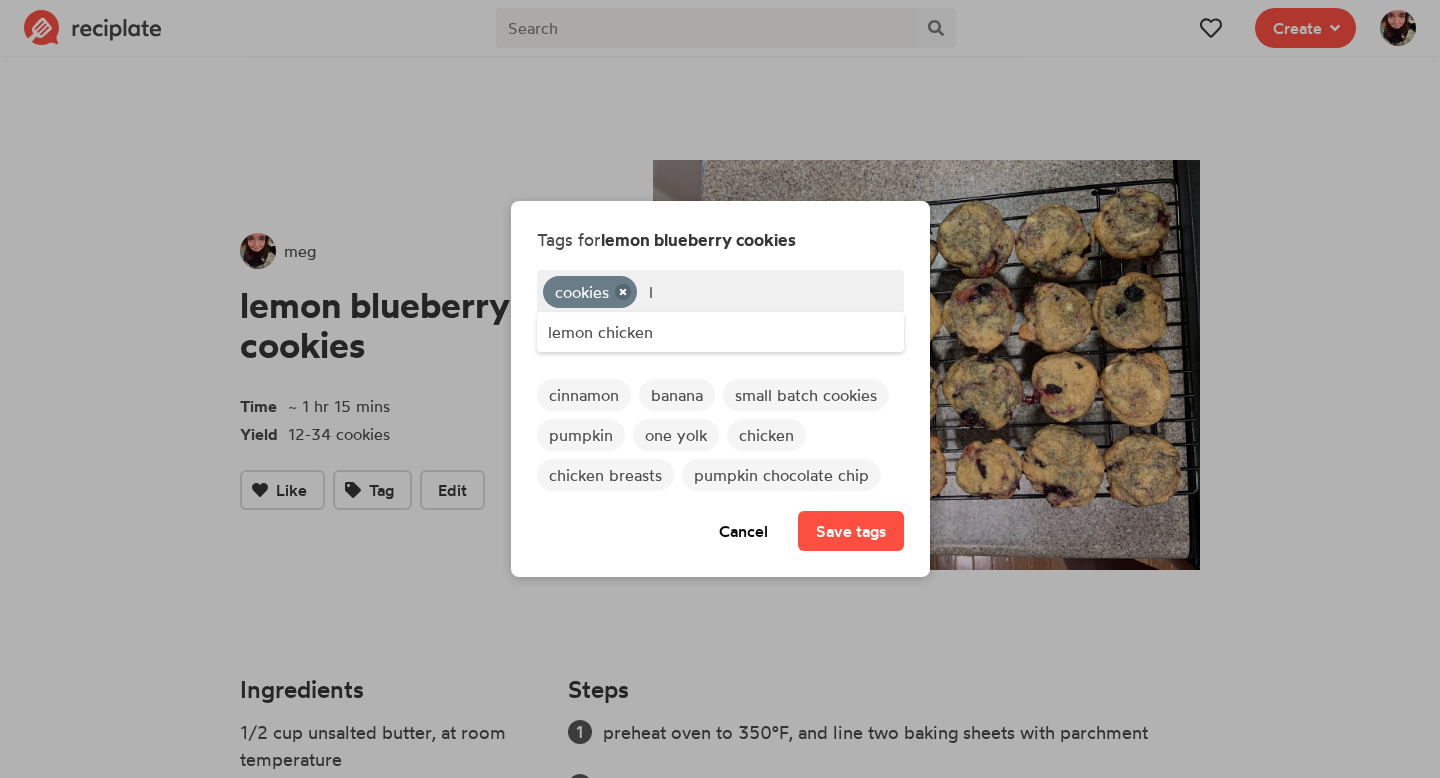 type 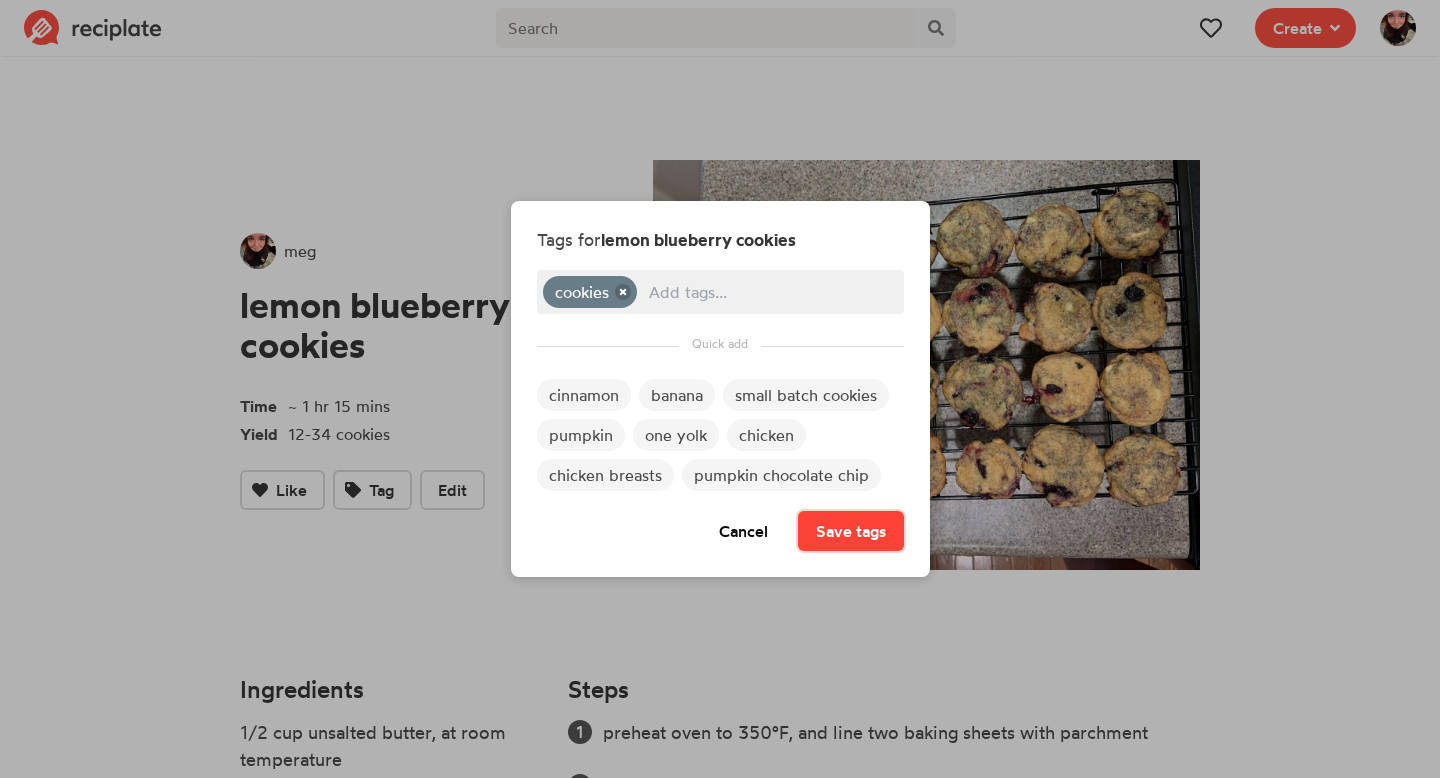 click on "Save tags" at bounding box center (851, 531) 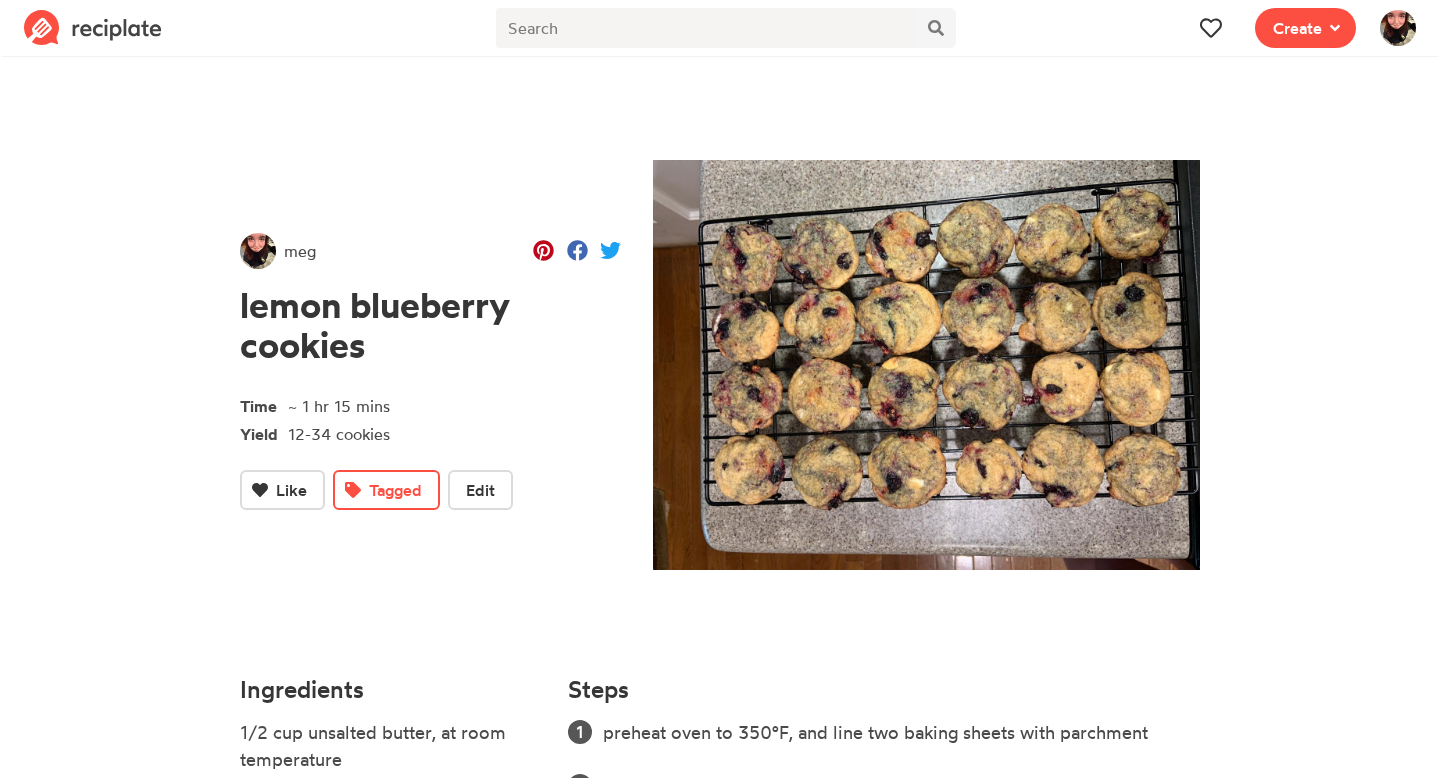 click at bounding box center [1398, 28] 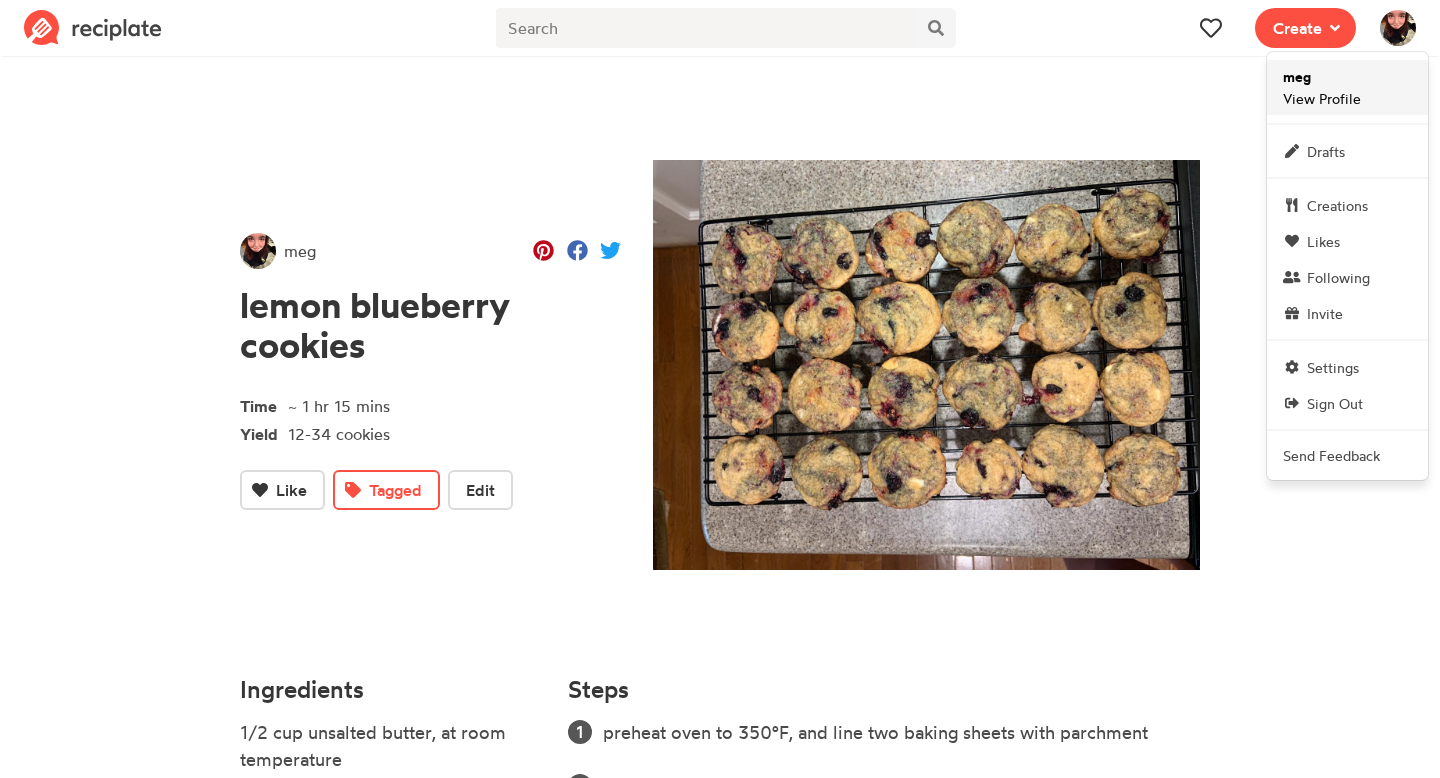 click on "meg  View Profile" at bounding box center (1322, 87) 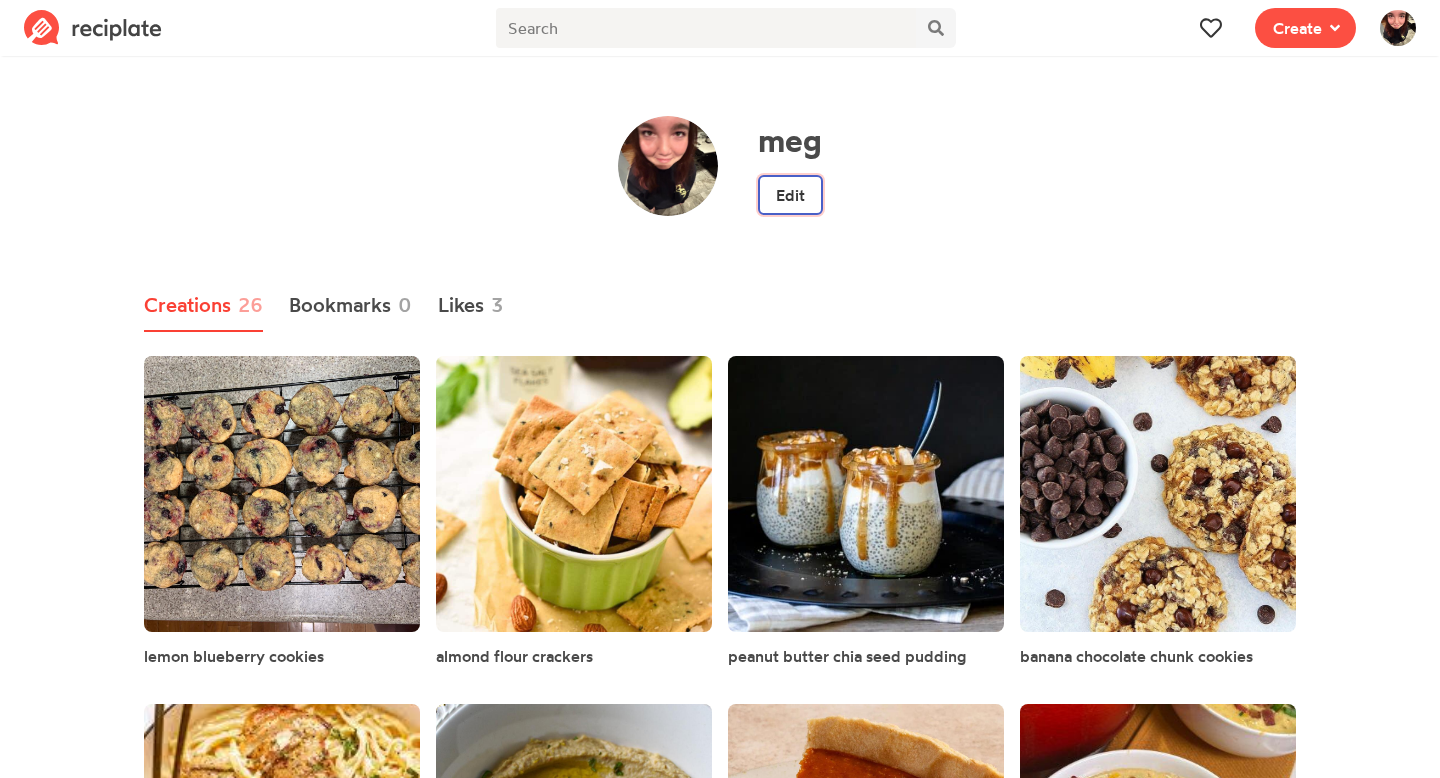 click on "Edit" at bounding box center [790, 195] 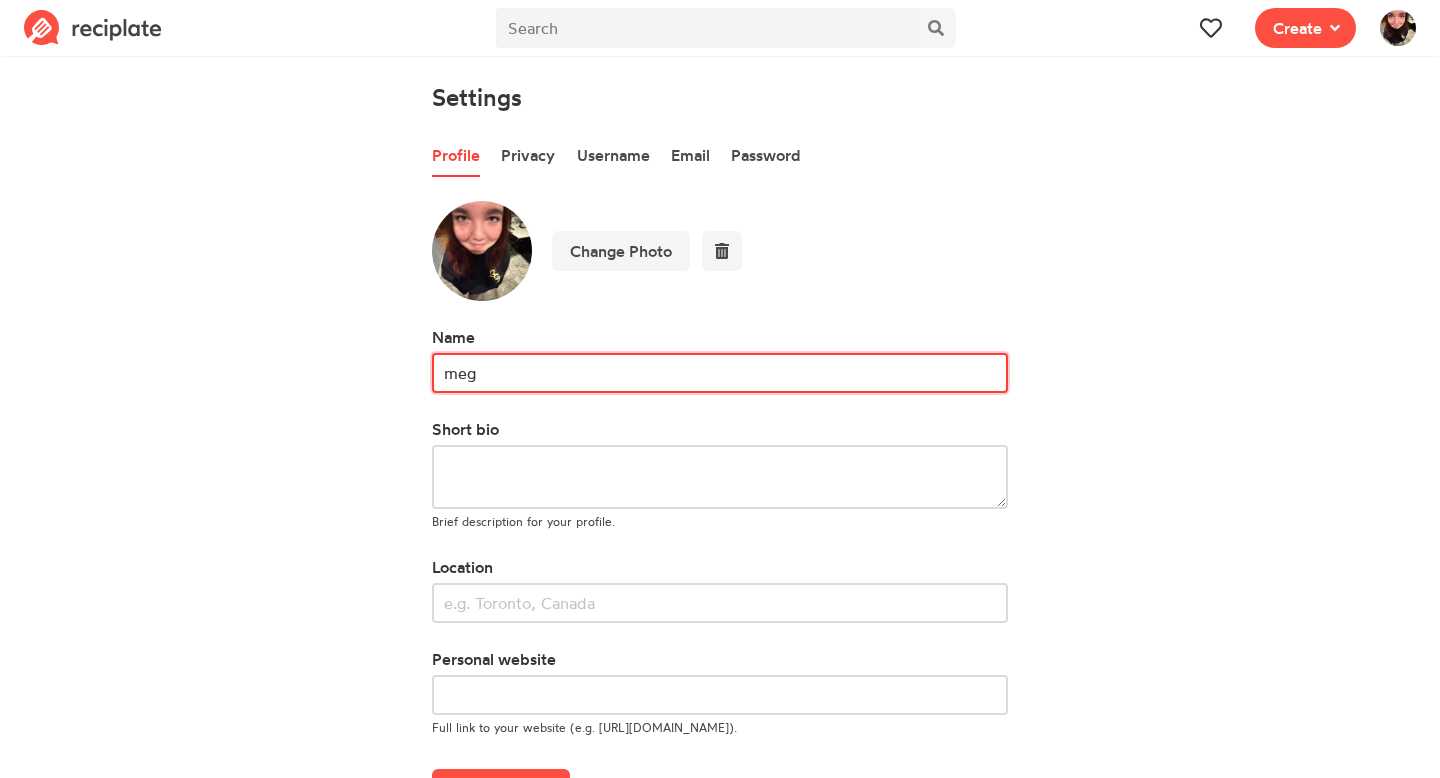 click on "meg" at bounding box center [720, 373] 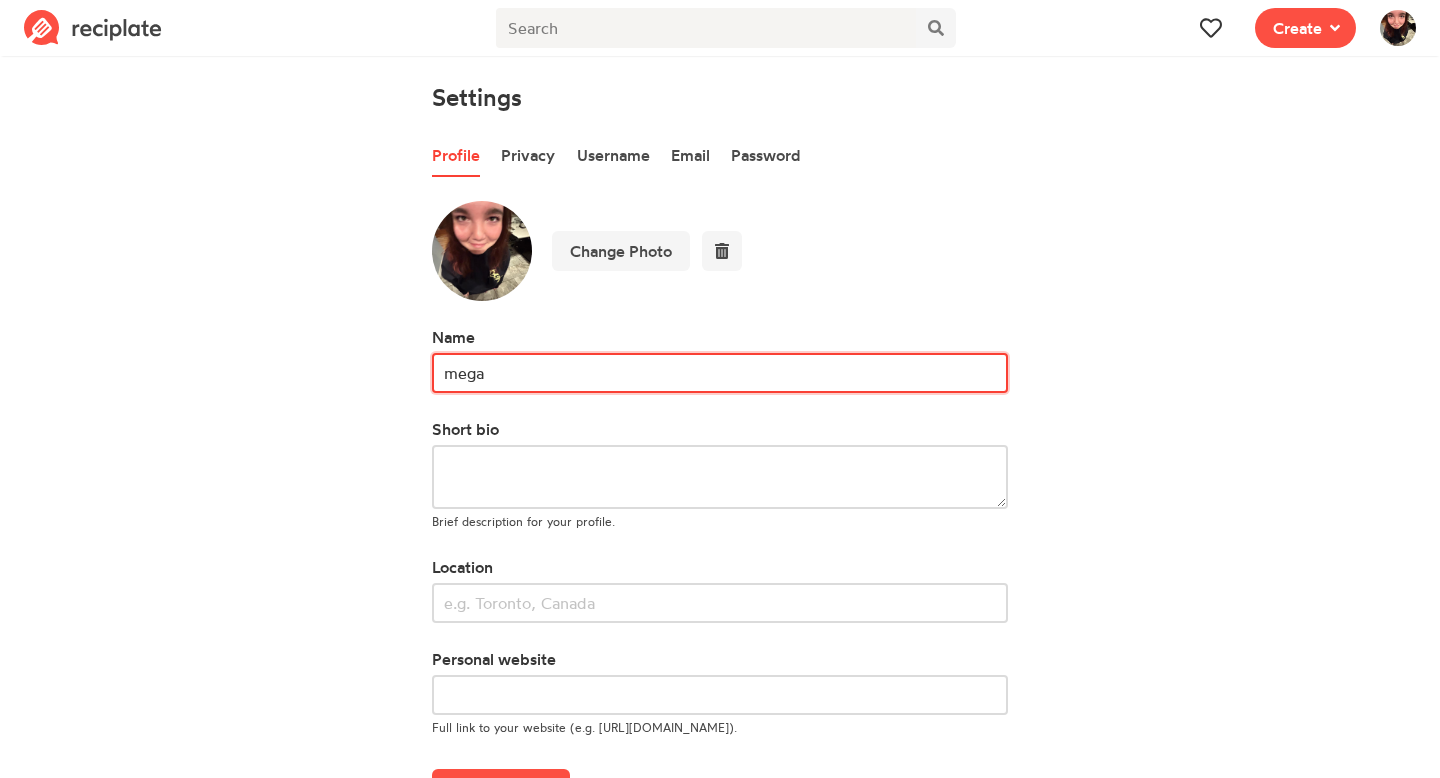 type on "meg" 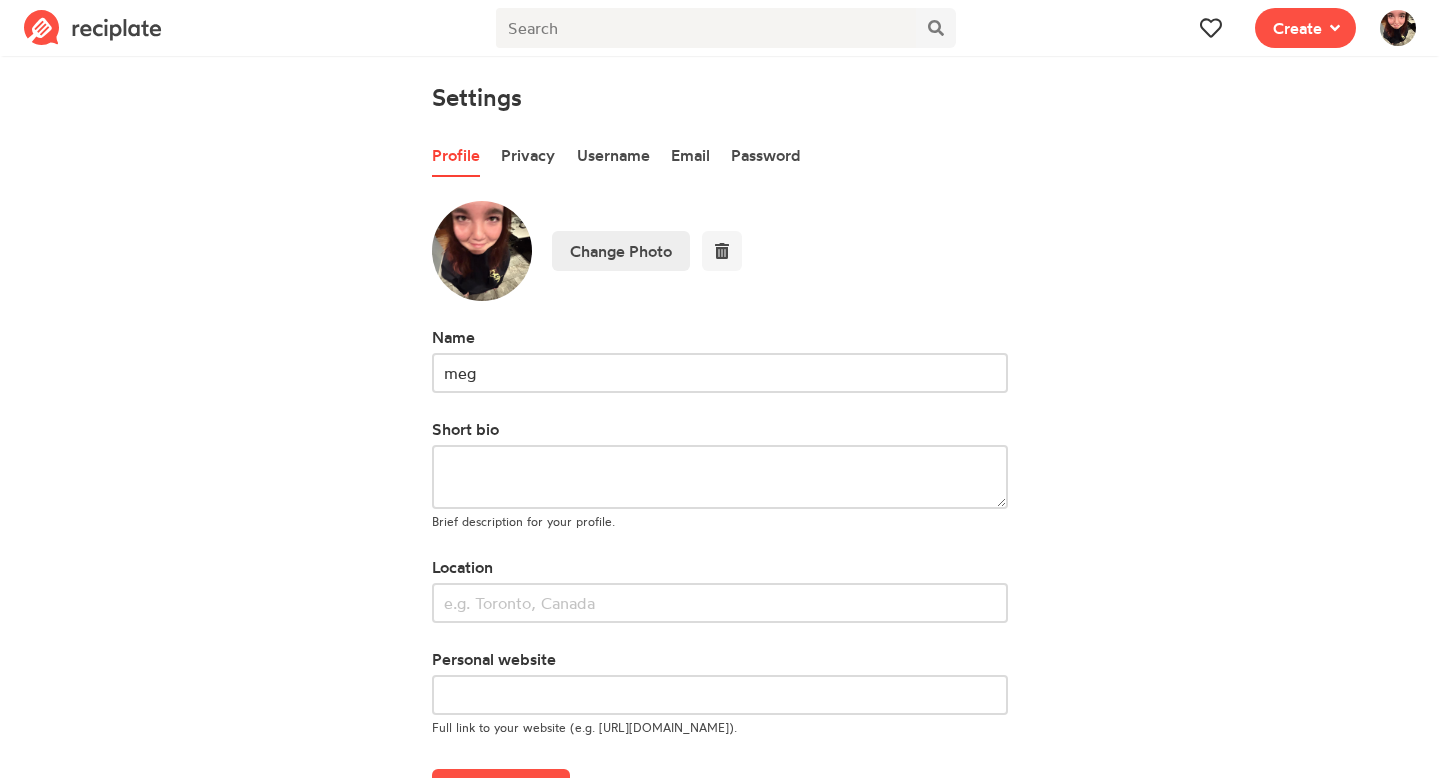 click on "Change Photo" at bounding box center (621, 251) 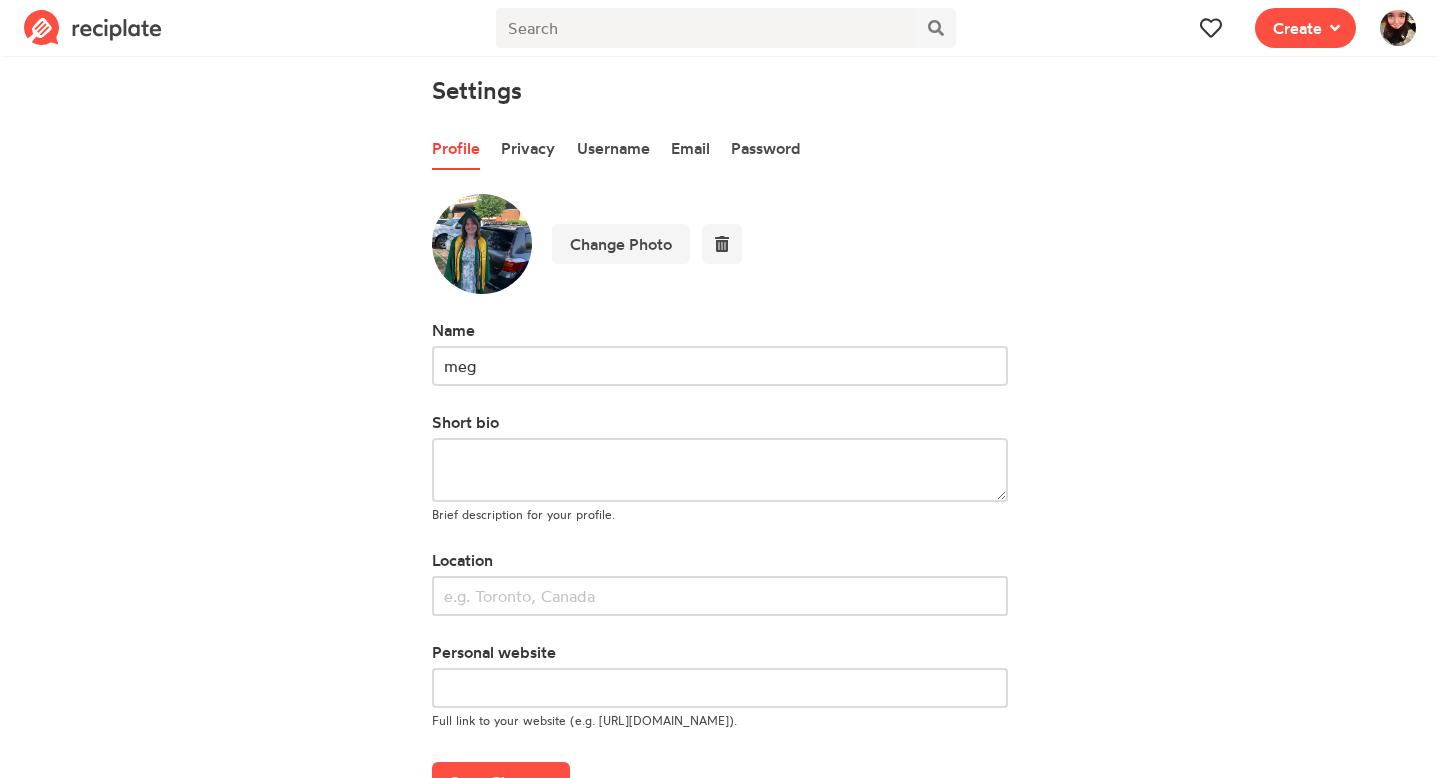 scroll, scrollTop: 11, scrollLeft: 0, axis: vertical 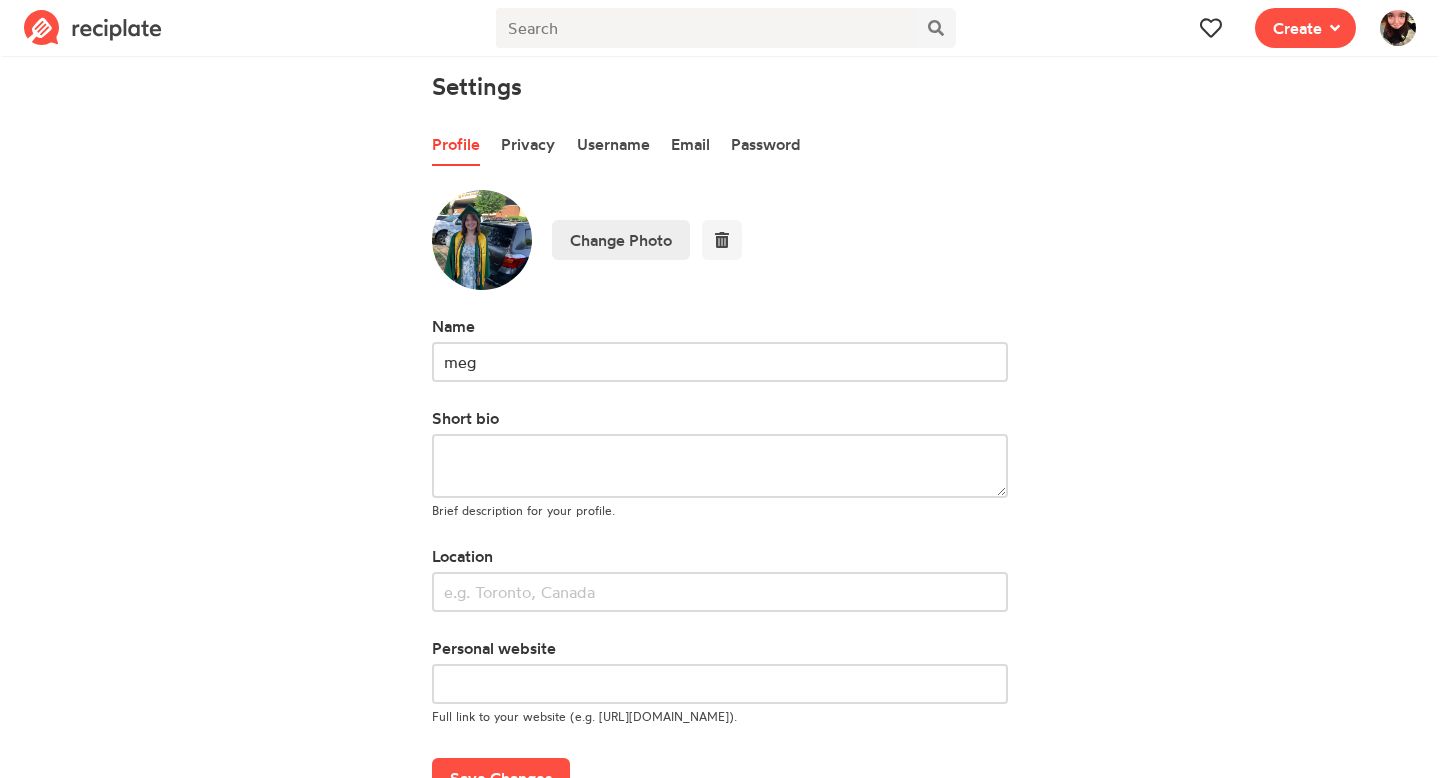 click on "Change Photo" at bounding box center (621, 240) 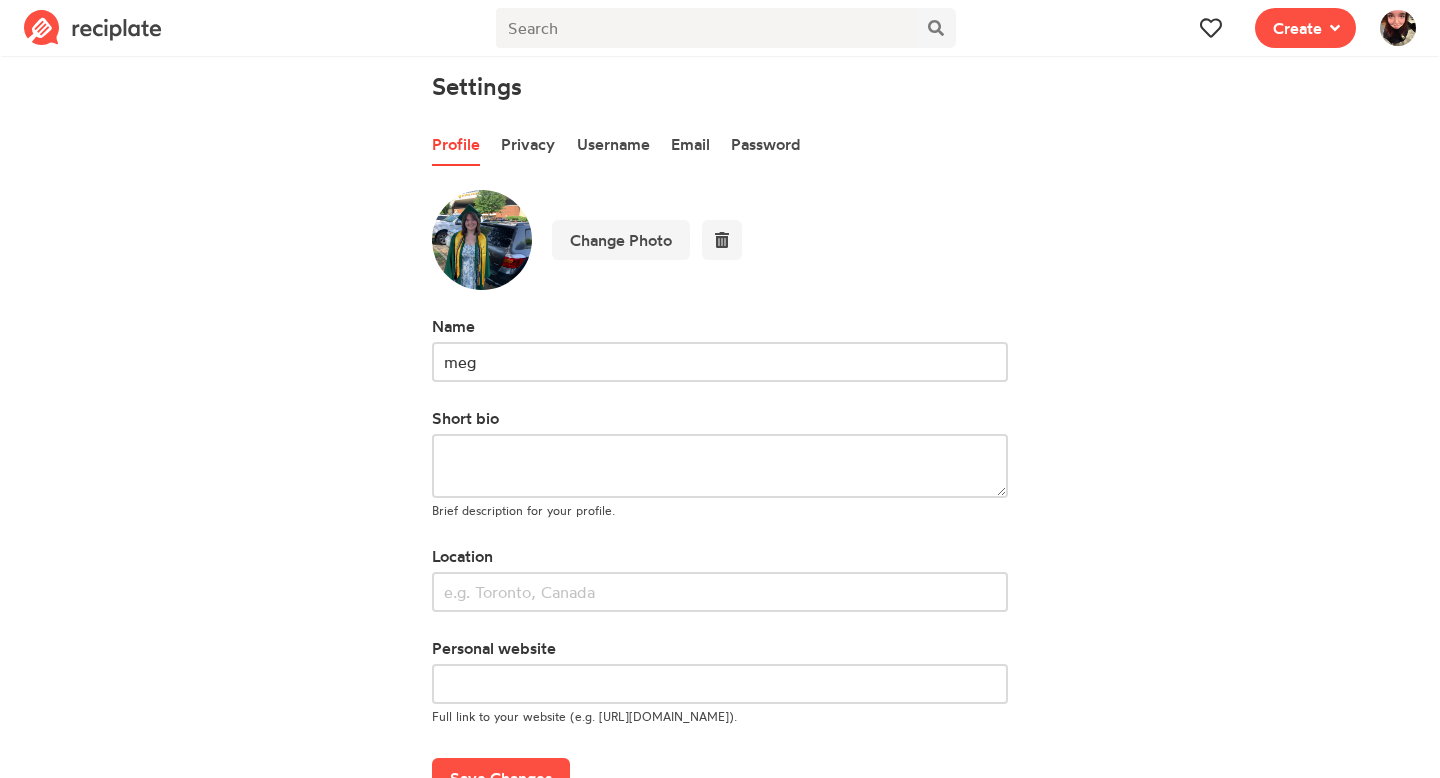 scroll, scrollTop: 63, scrollLeft: 0, axis: vertical 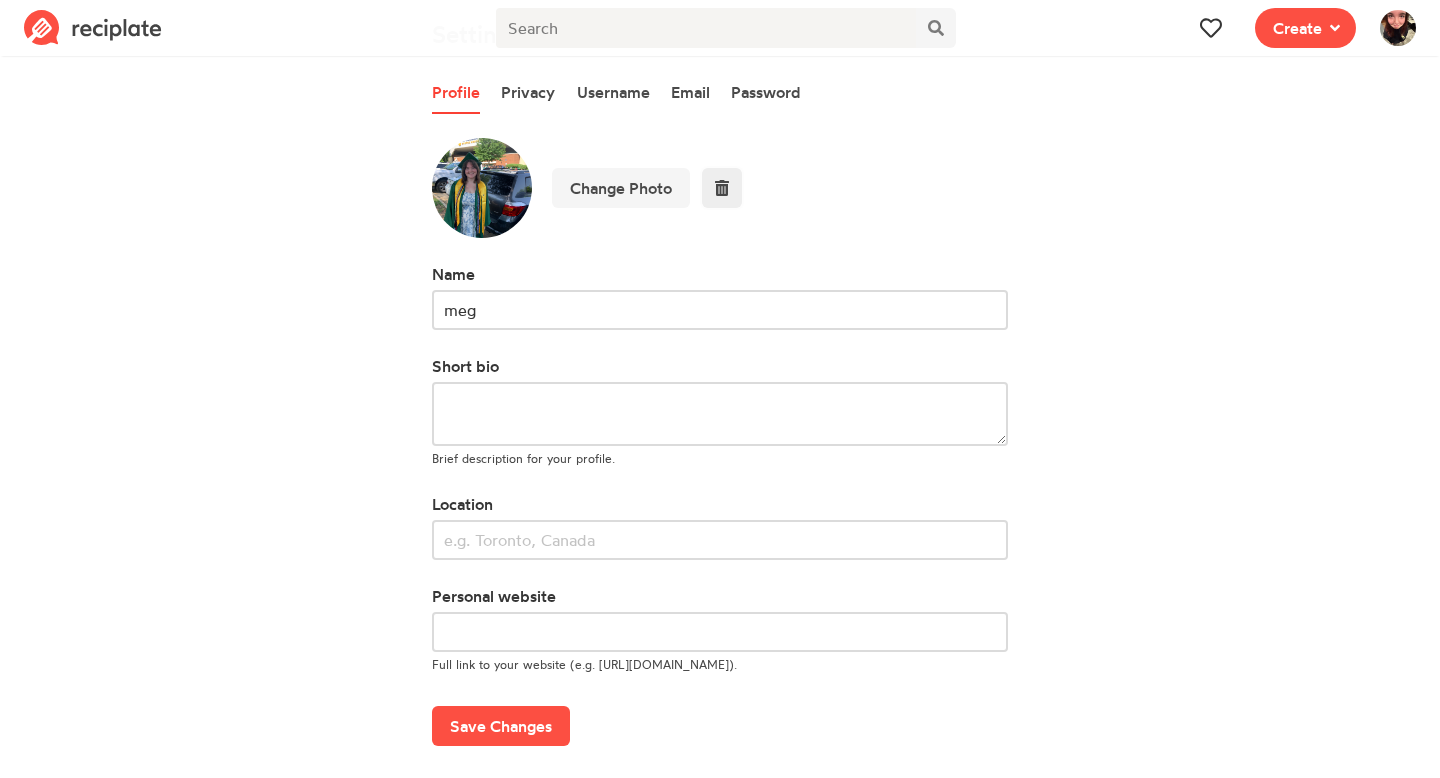 click 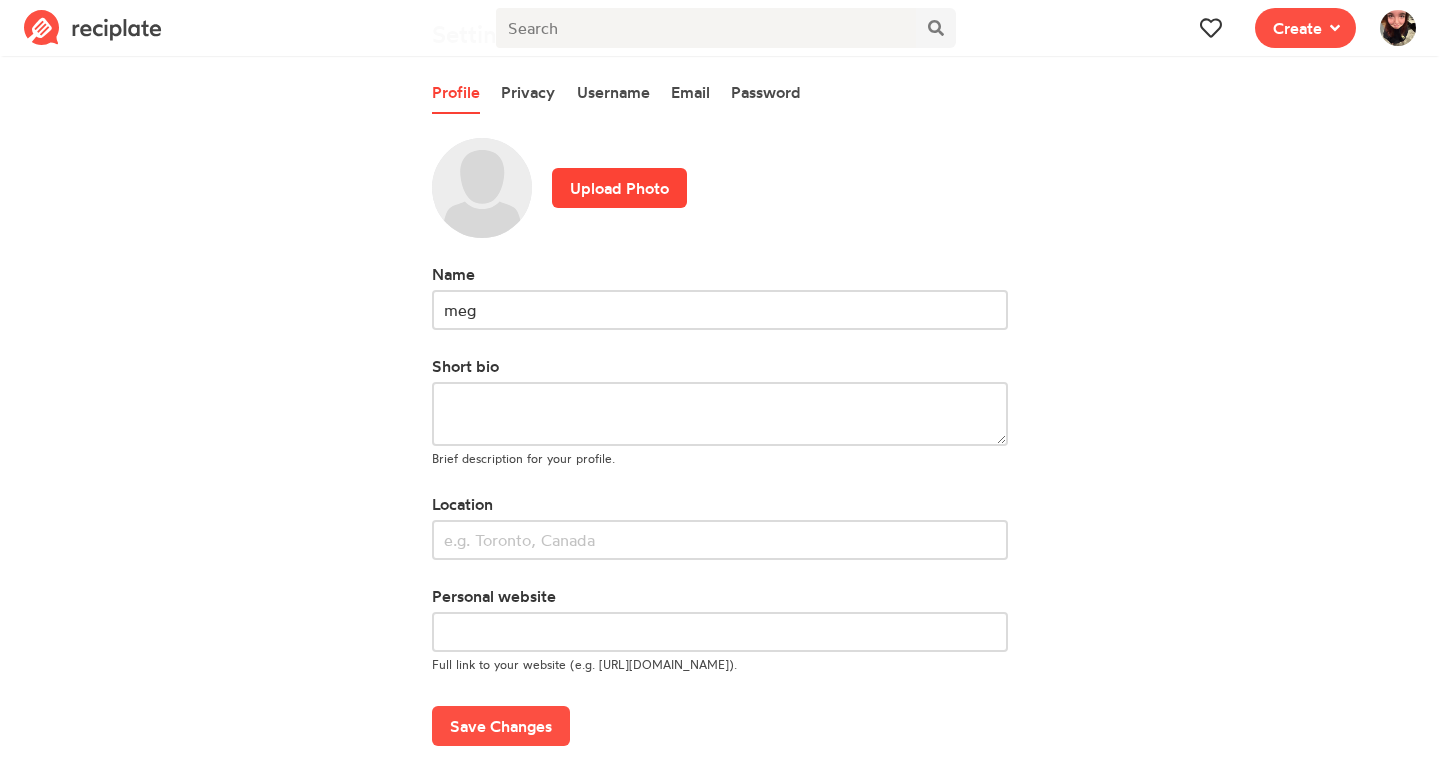 click on "Upload Photo" at bounding box center [619, 188] 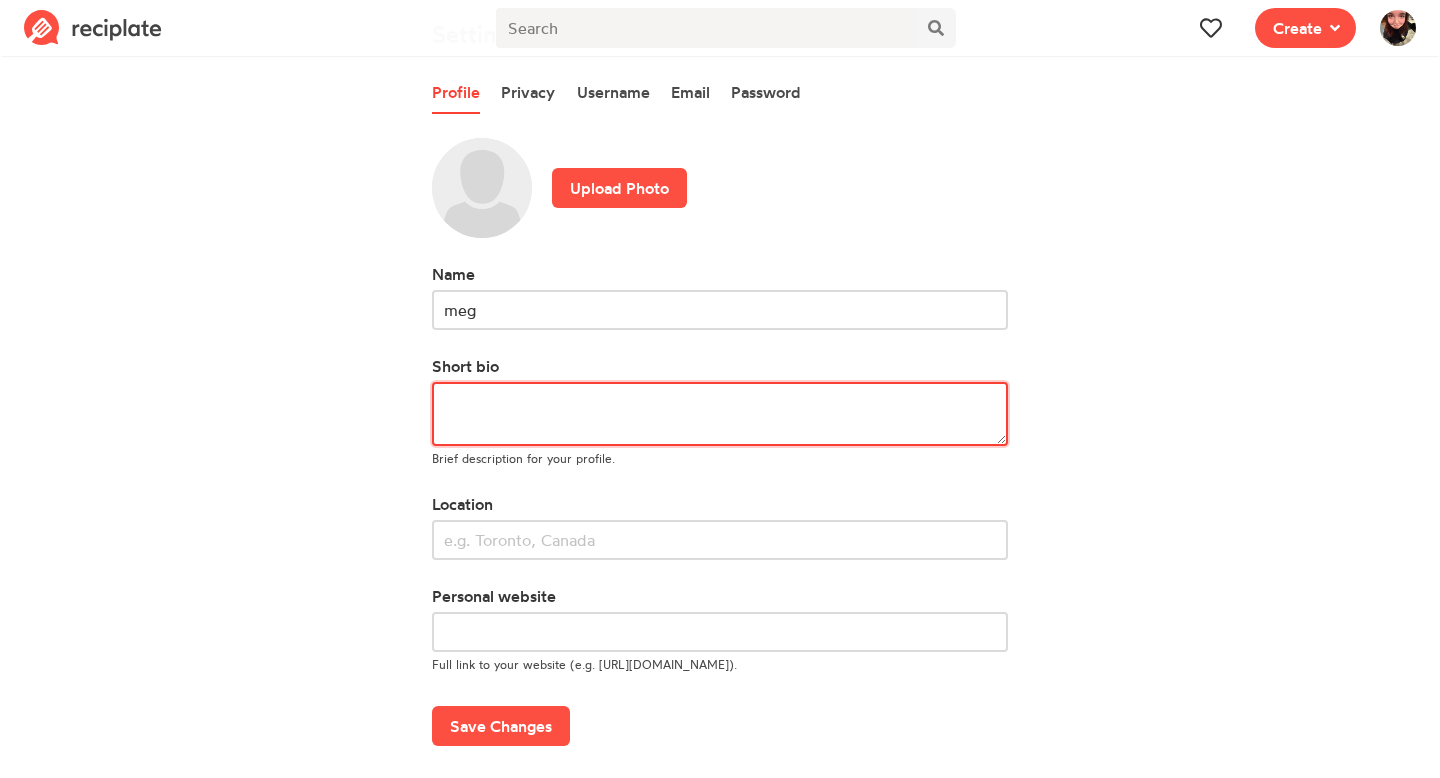 click at bounding box center (720, 414) 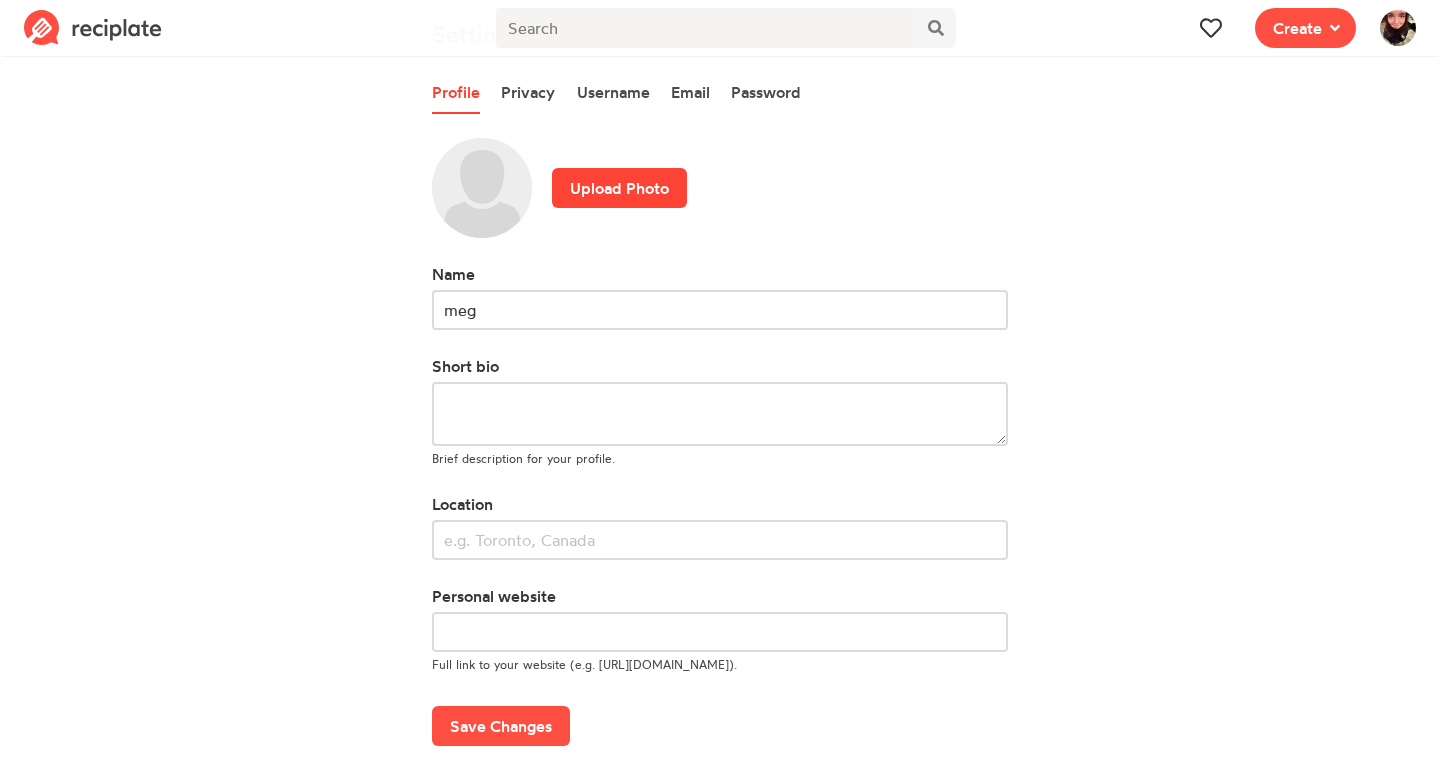 click on "Upload Photo" at bounding box center [619, 188] 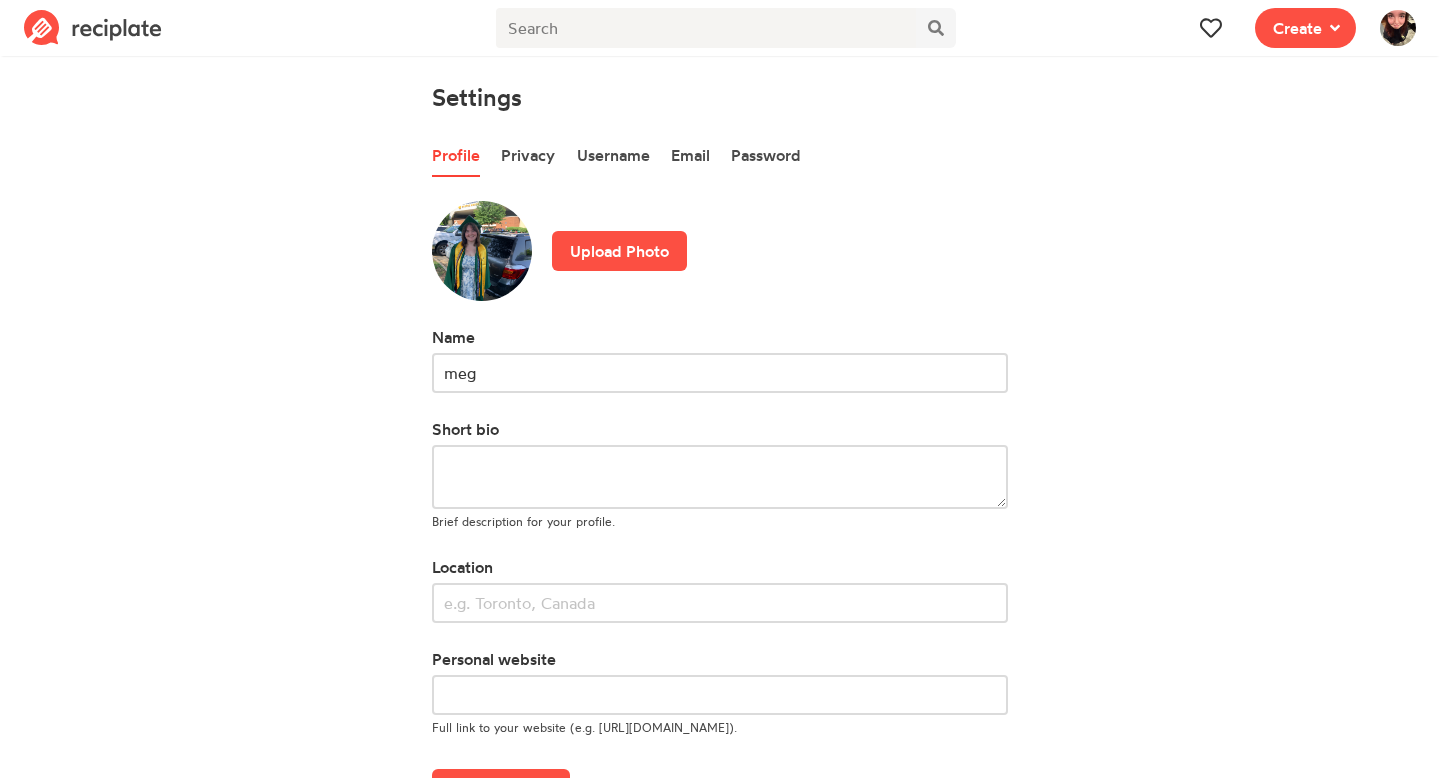 scroll, scrollTop: 63, scrollLeft: 0, axis: vertical 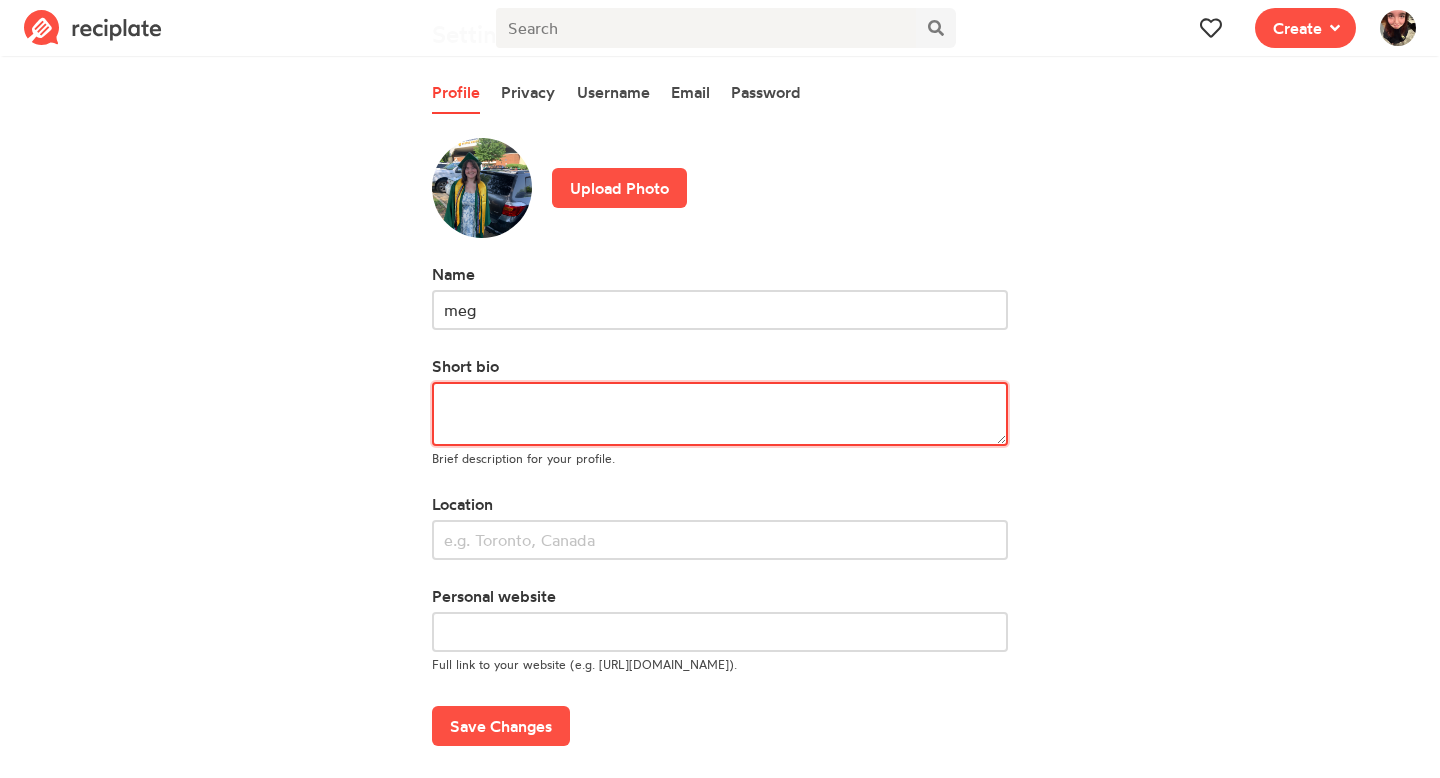 click at bounding box center (720, 414) 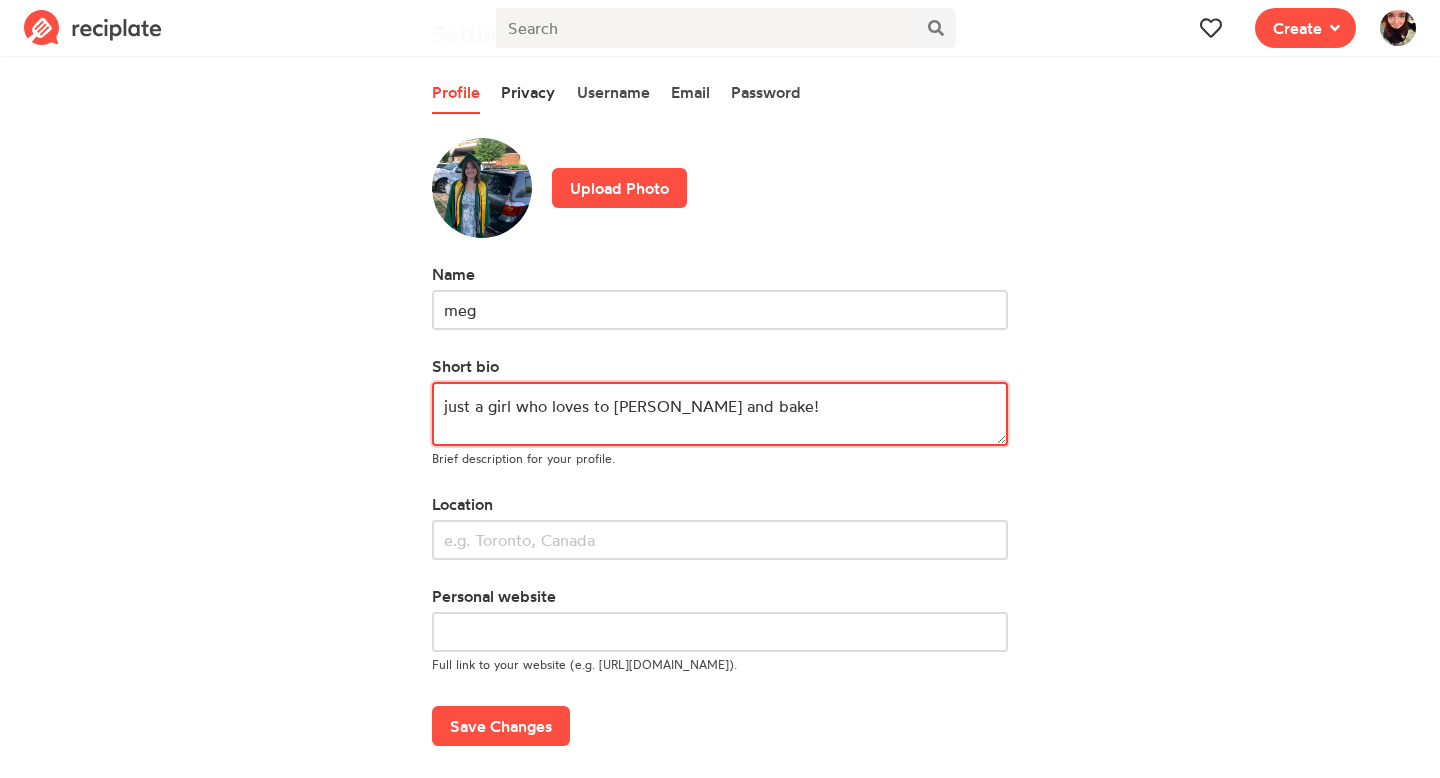 type on "just a girl who loves to [PERSON_NAME] and bake!" 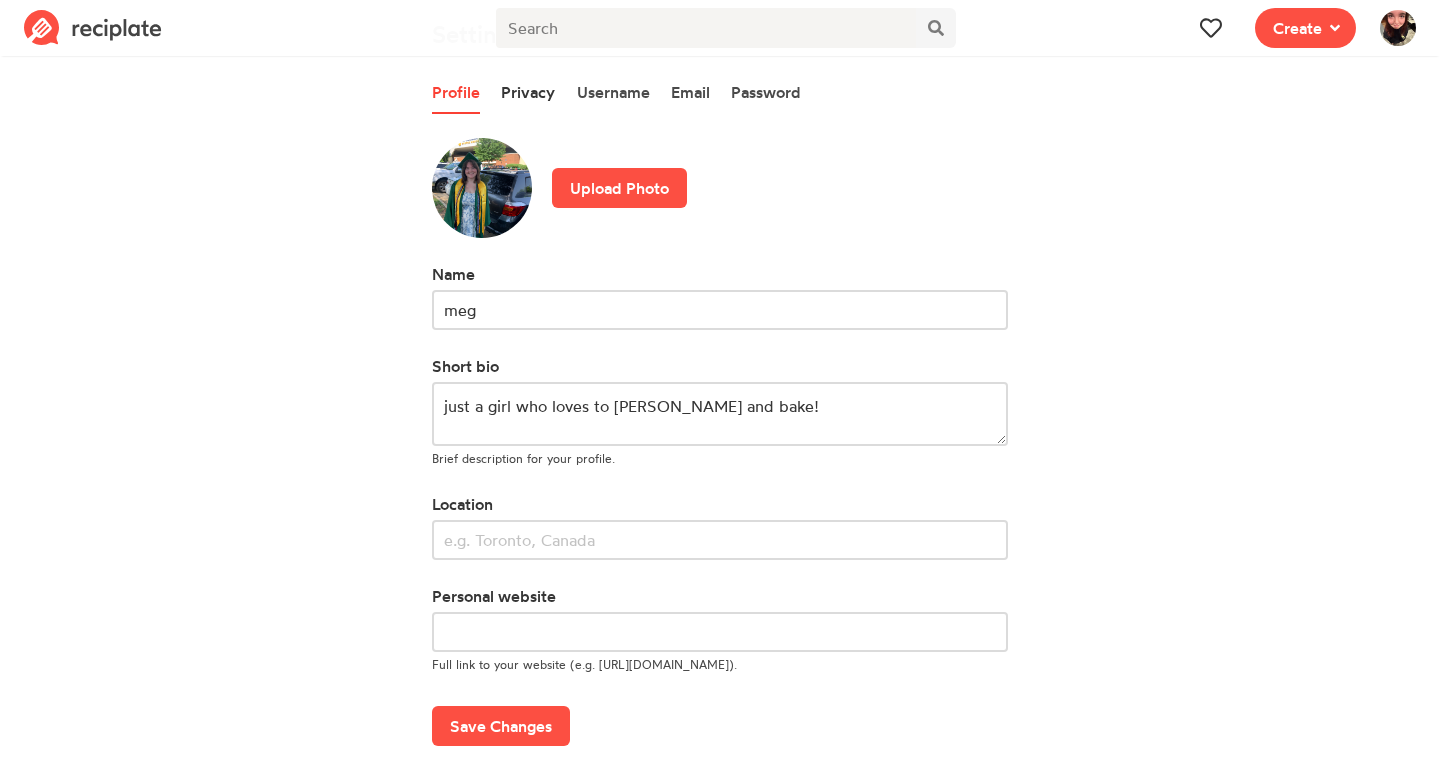 click on "Privacy" at bounding box center (528, 93) 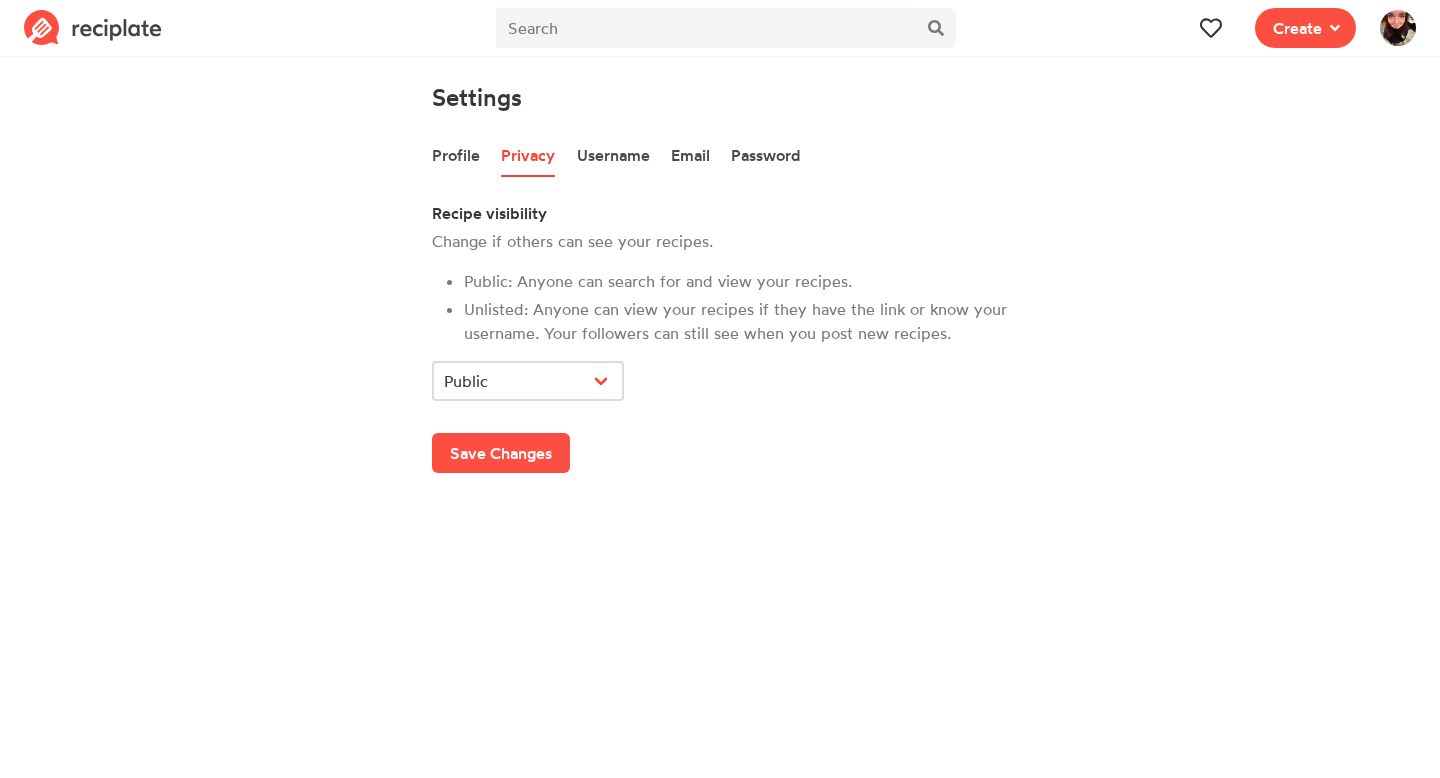 scroll, scrollTop: 0, scrollLeft: 0, axis: both 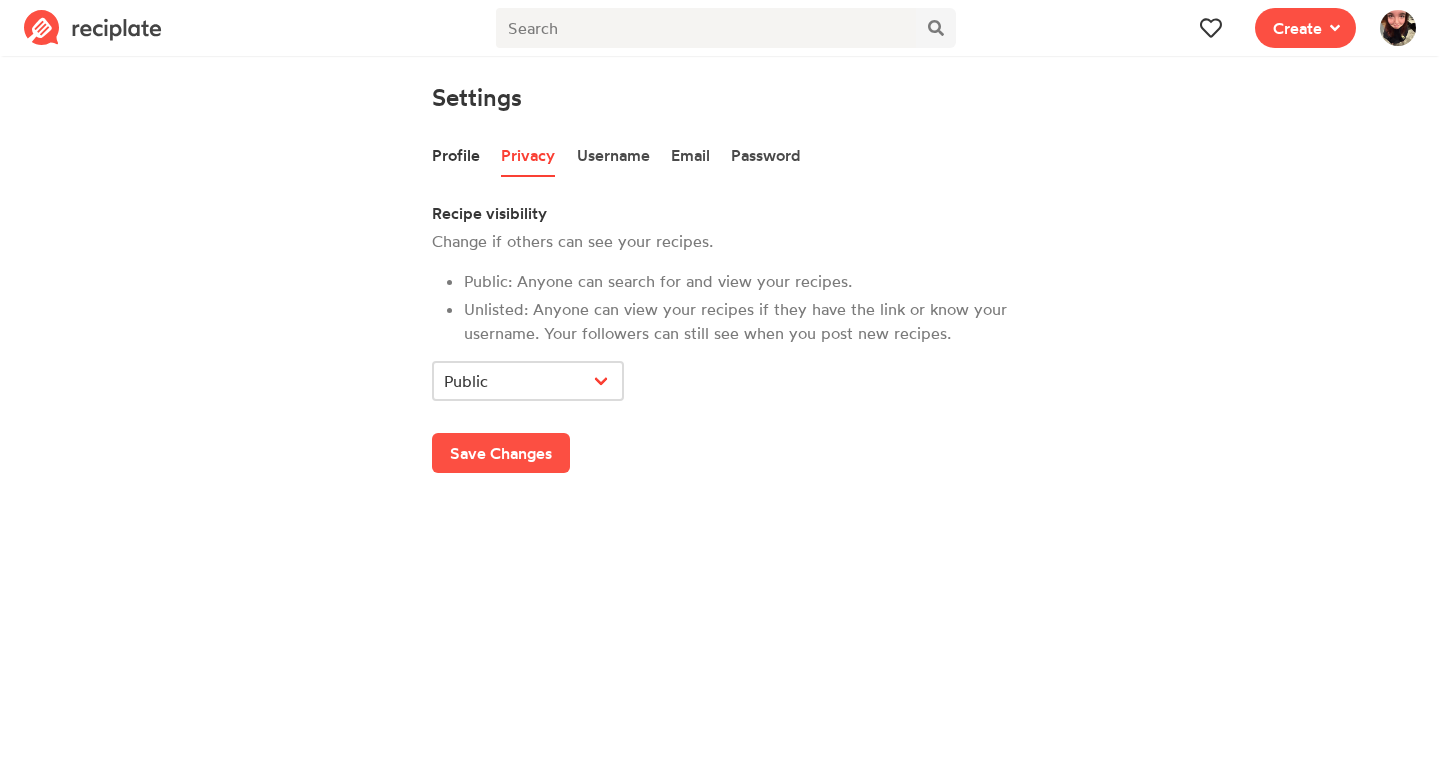 click on "Profile" at bounding box center (456, 156) 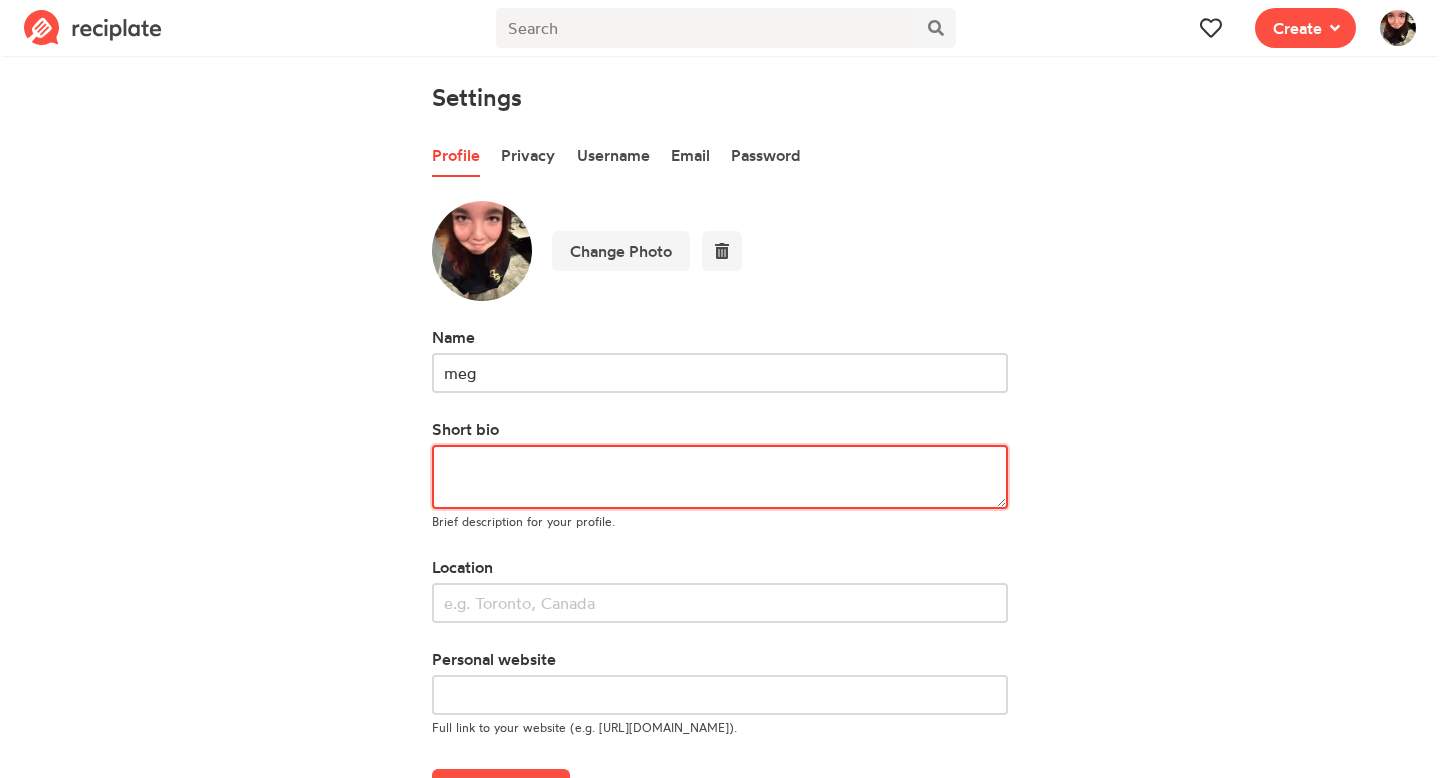 click at bounding box center (720, 477) 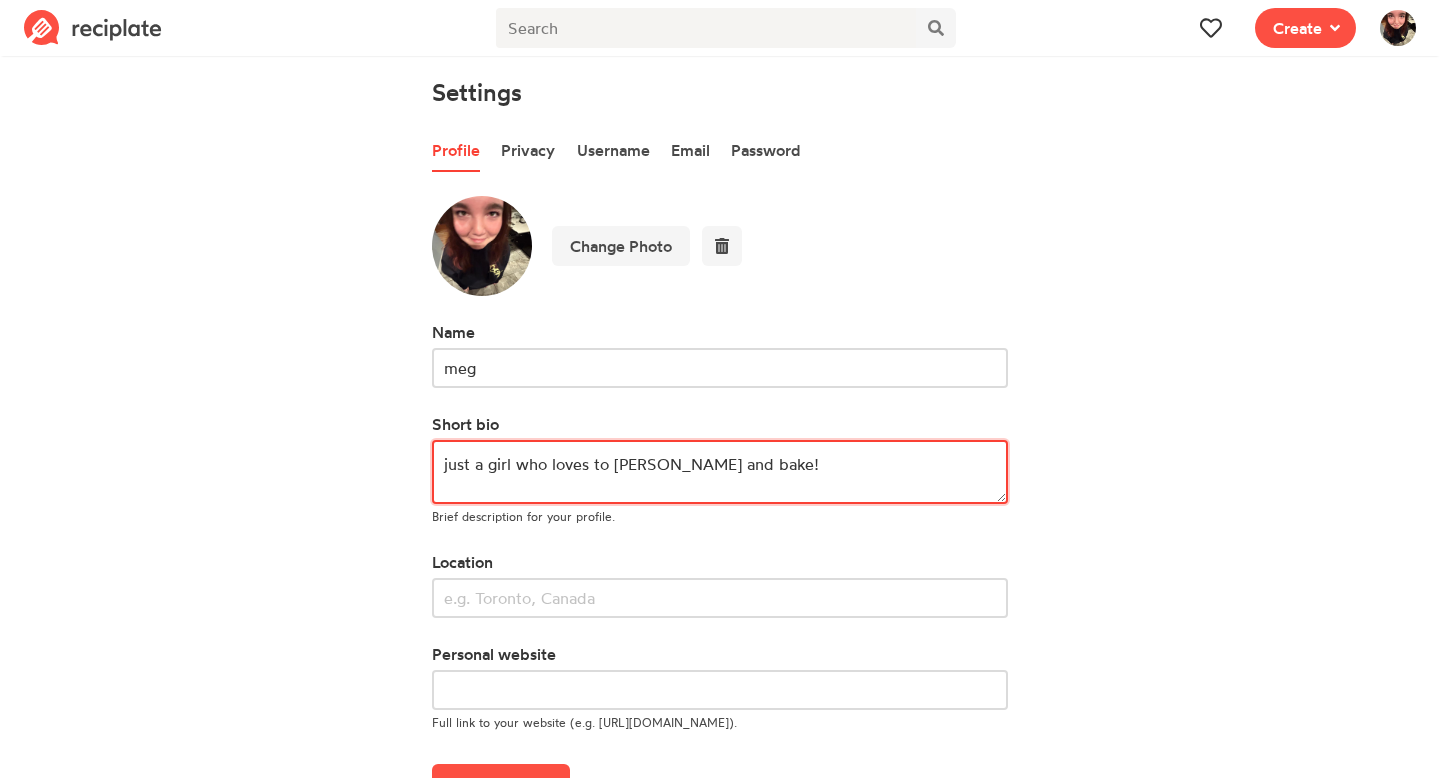 scroll, scrollTop: 63, scrollLeft: 0, axis: vertical 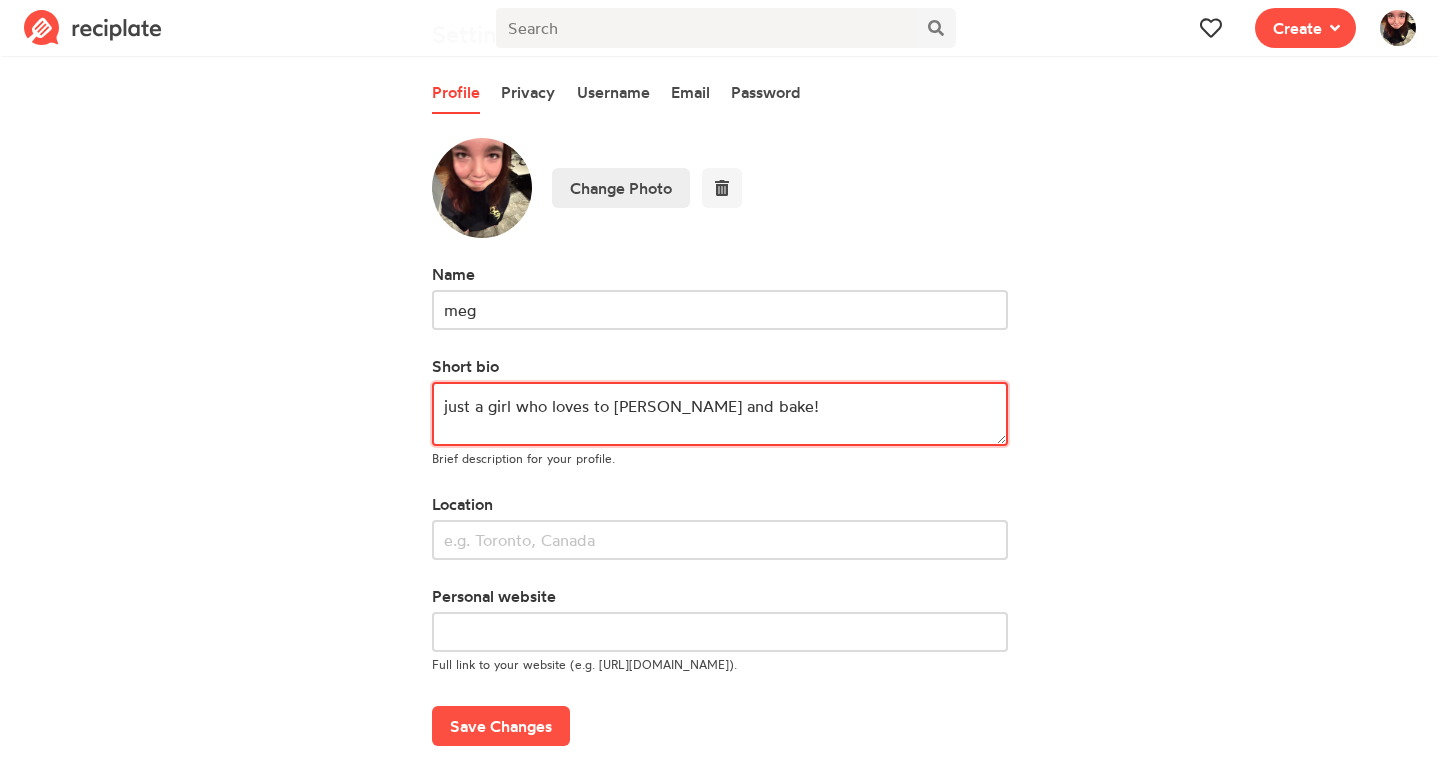 type on "just a girl who loves to [PERSON_NAME] and bake!" 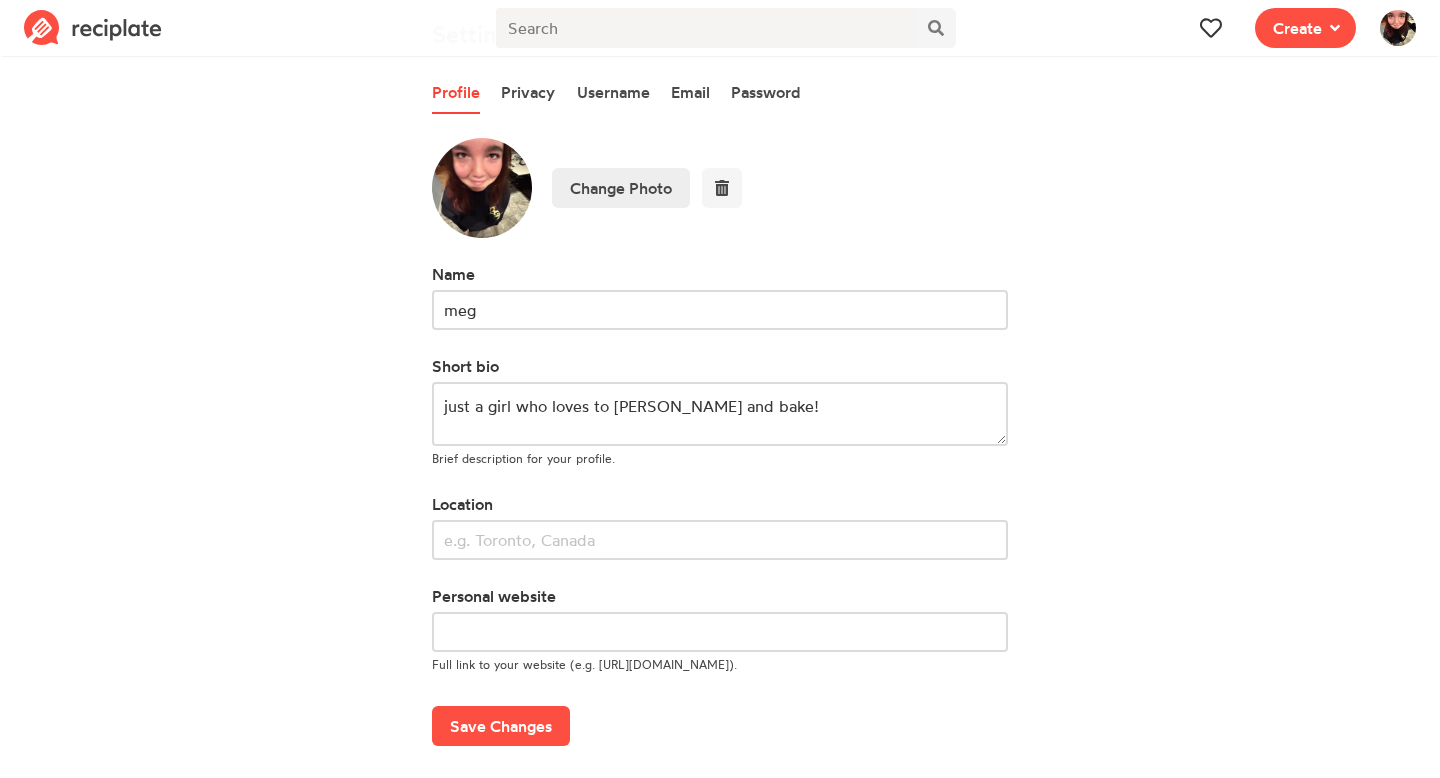 click on "Change Photo" at bounding box center (621, 188) 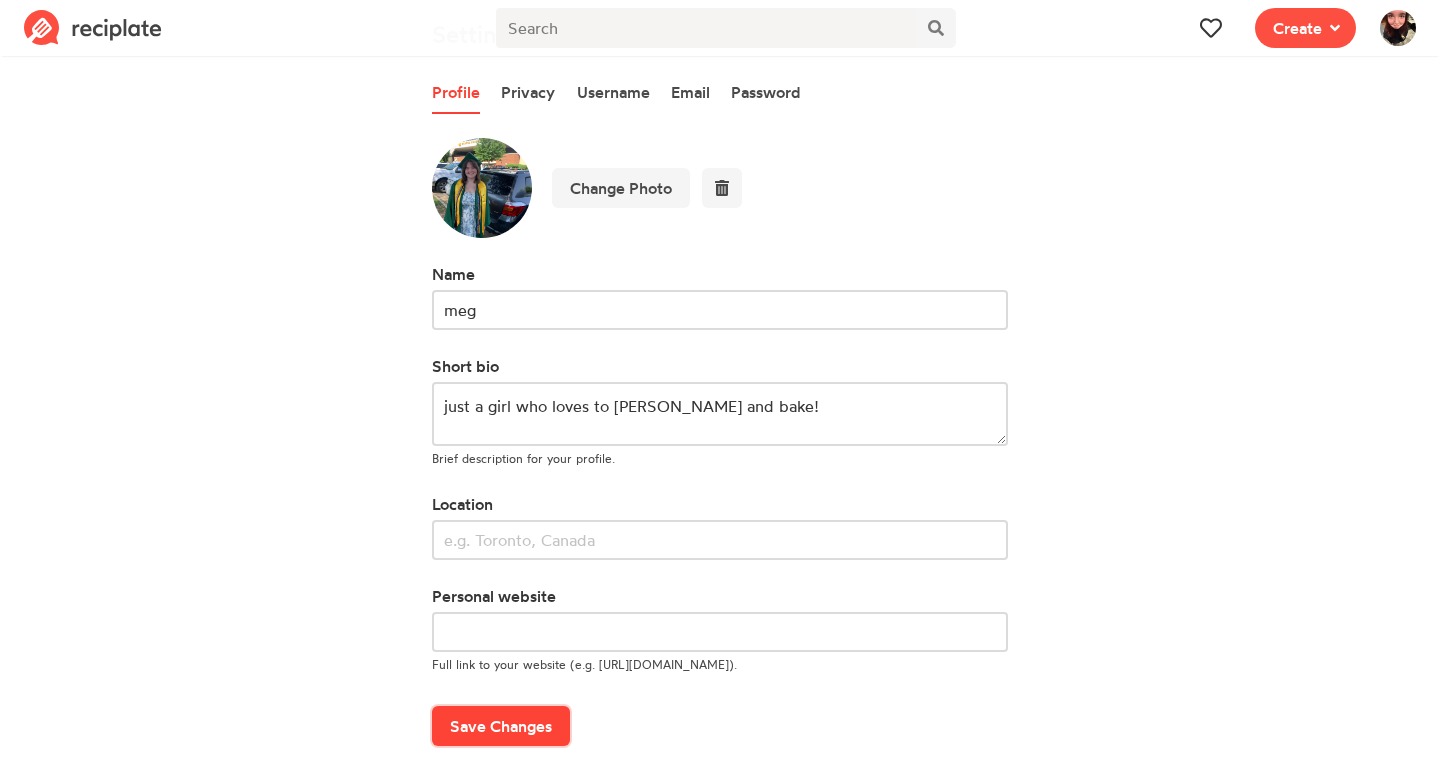 click on "Save Changes" at bounding box center (501, 726) 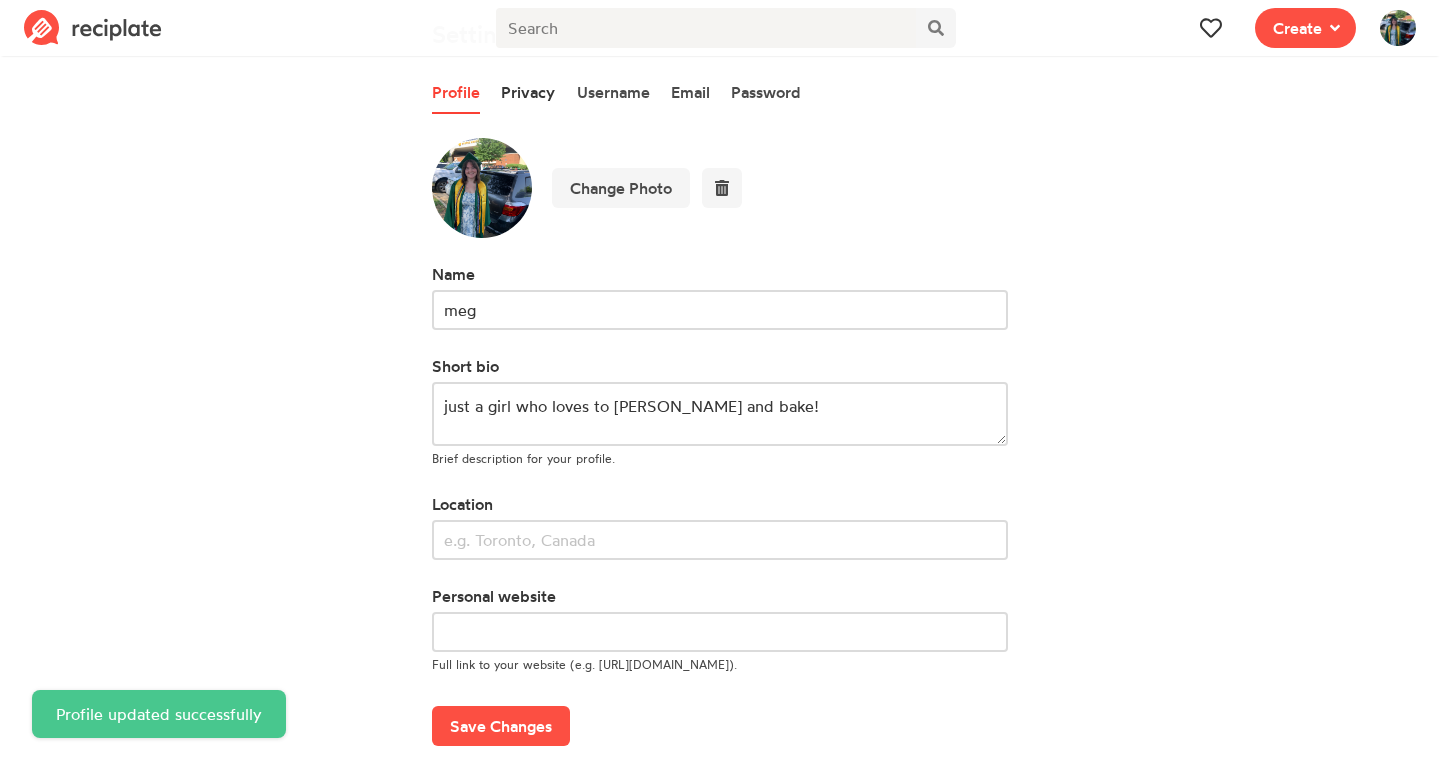 click on "Privacy" at bounding box center (528, 93) 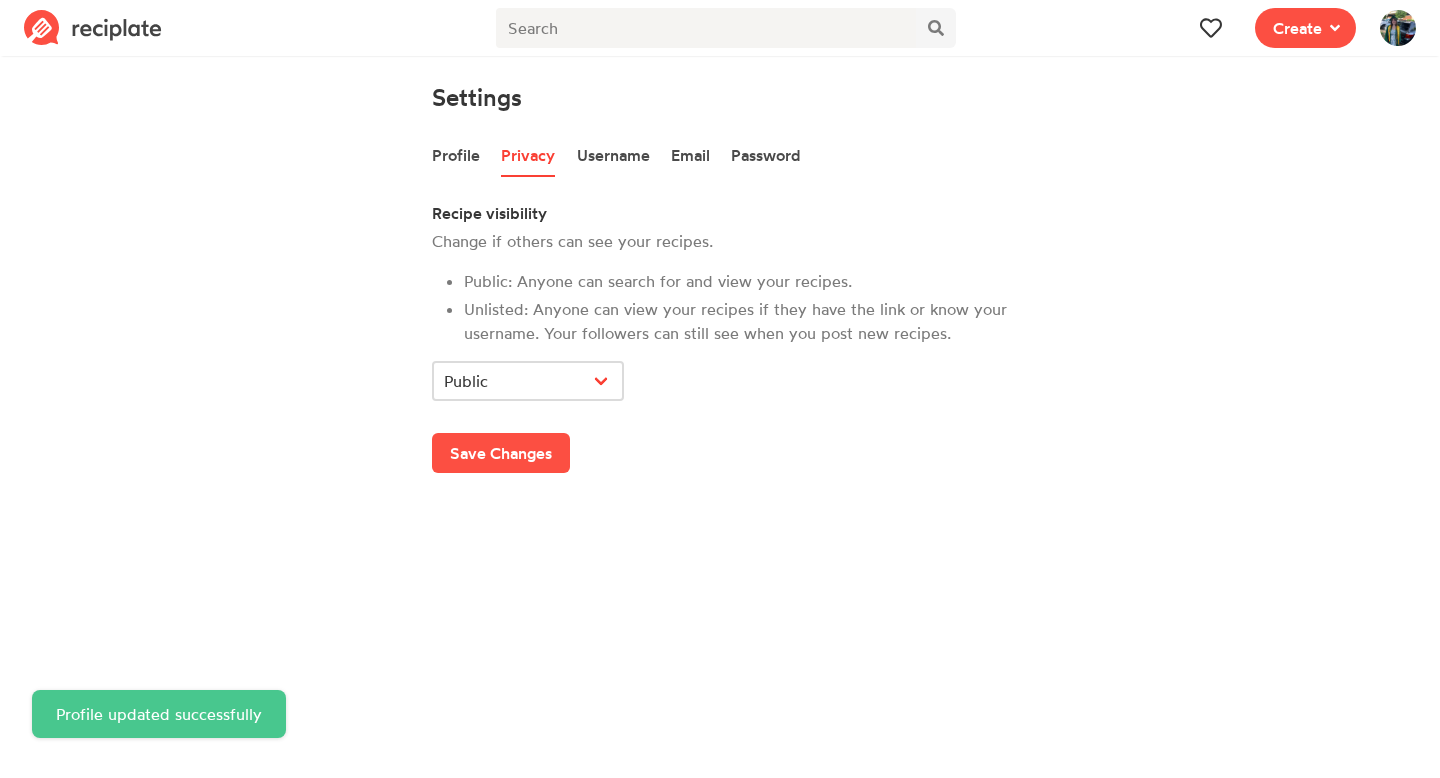 scroll, scrollTop: 0, scrollLeft: 0, axis: both 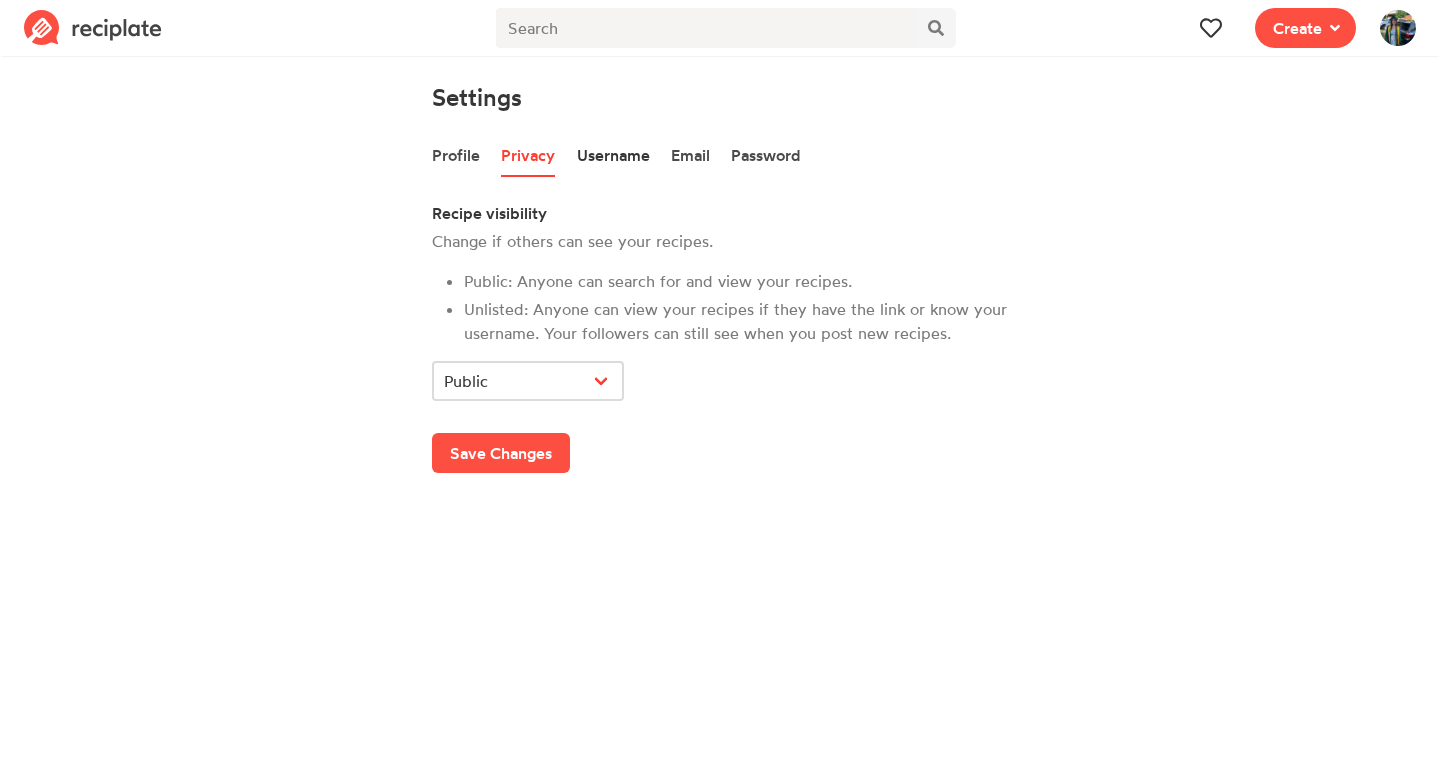 click on "Username" at bounding box center [613, 156] 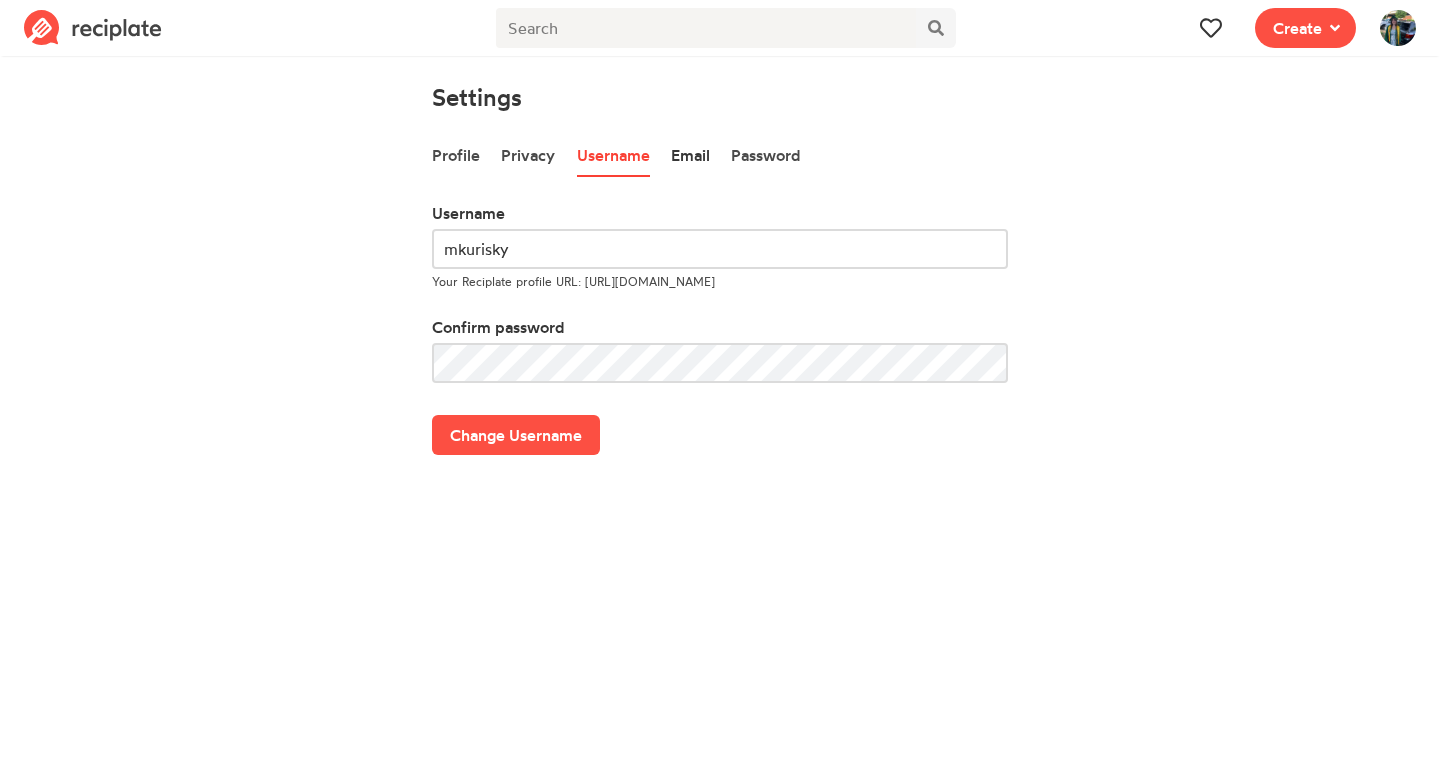 click on "Email" at bounding box center [690, 156] 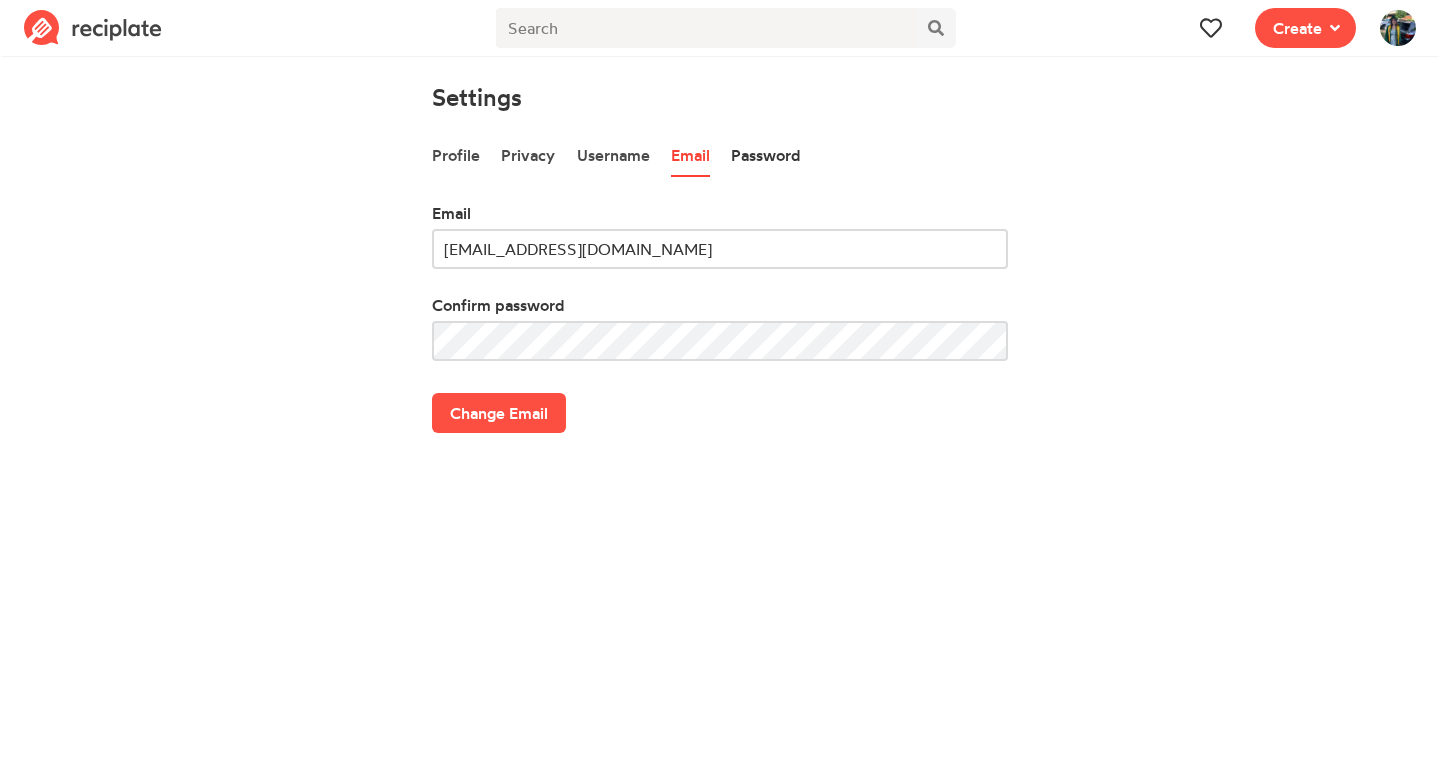 click on "Password" at bounding box center (766, 156) 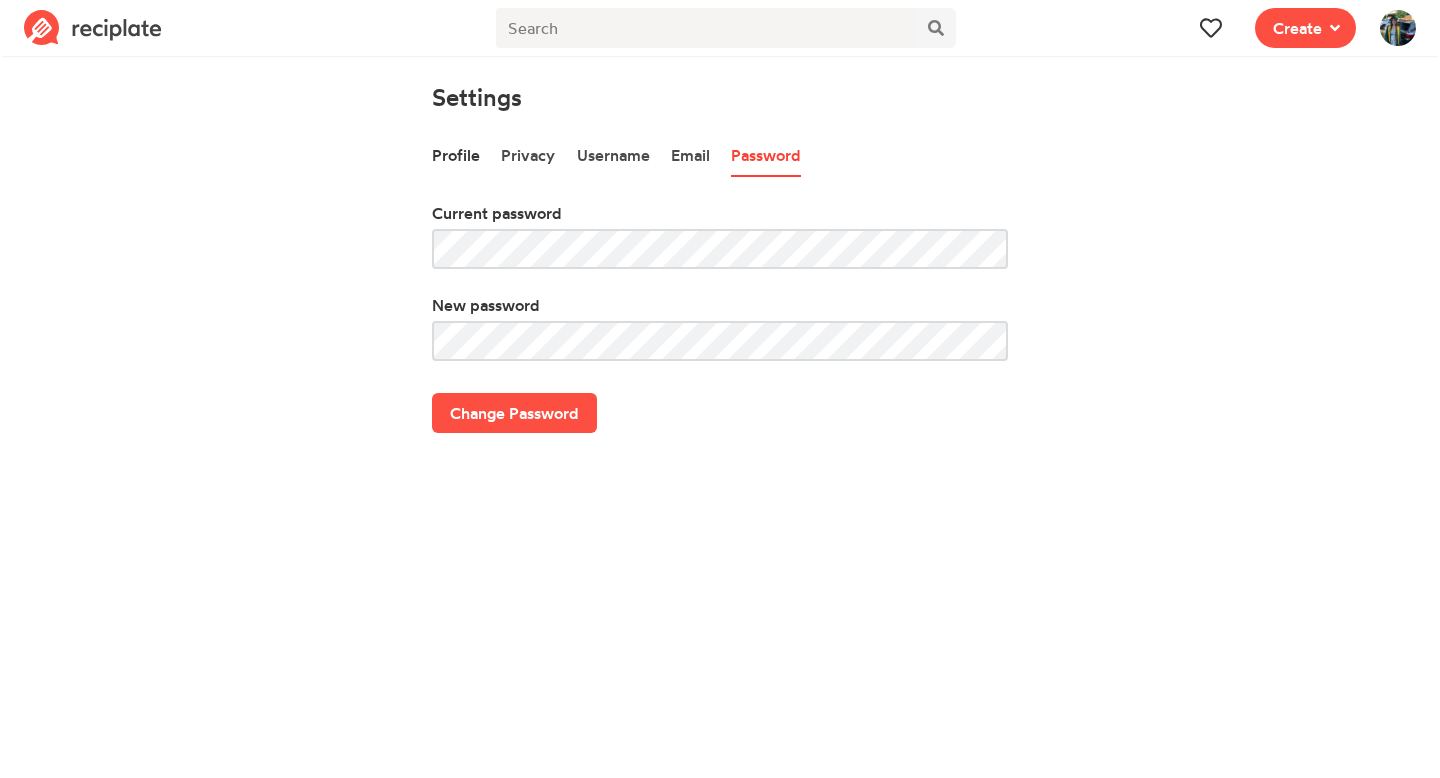 click on "Profile" at bounding box center (456, 156) 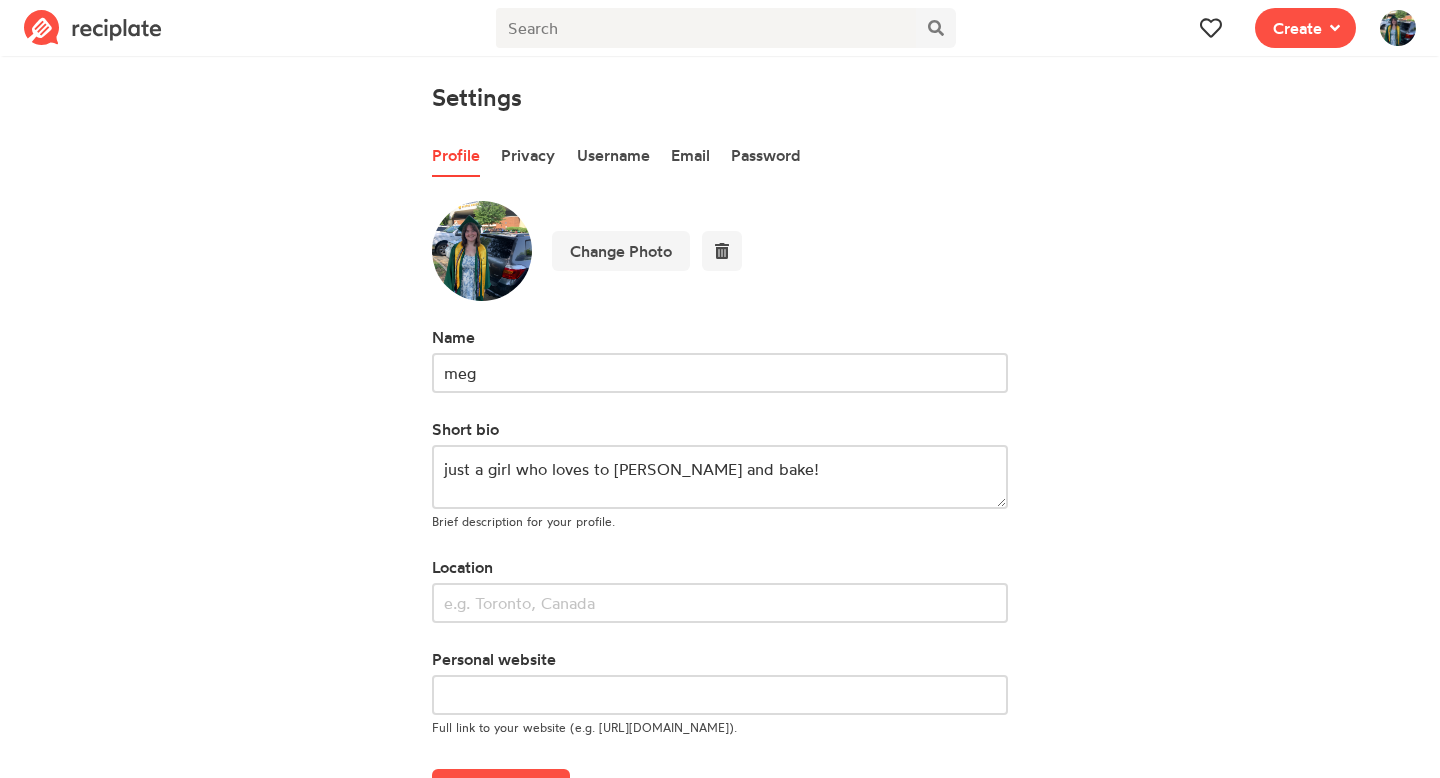 click at bounding box center [93, 28] 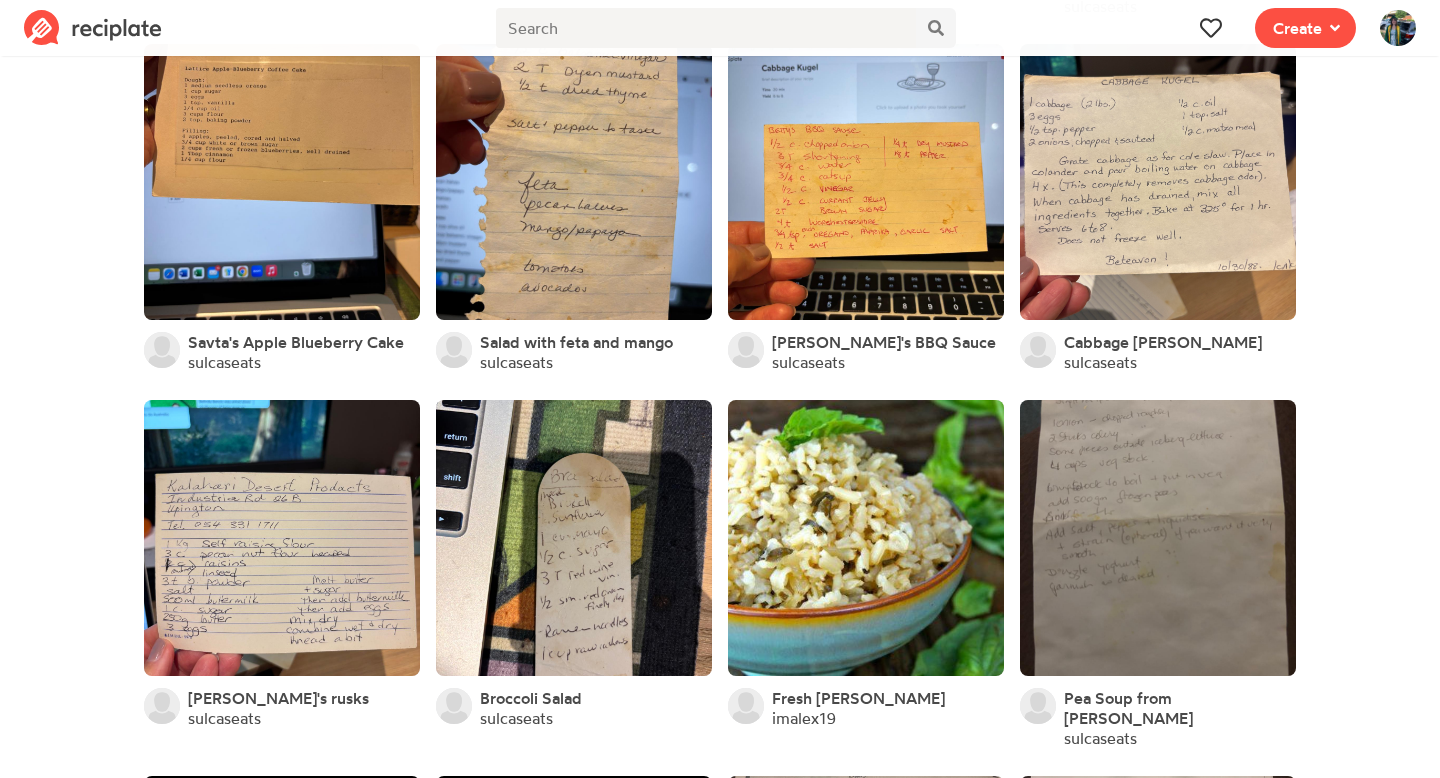 scroll, scrollTop: 1110, scrollLeft: 0, axis: vertical 